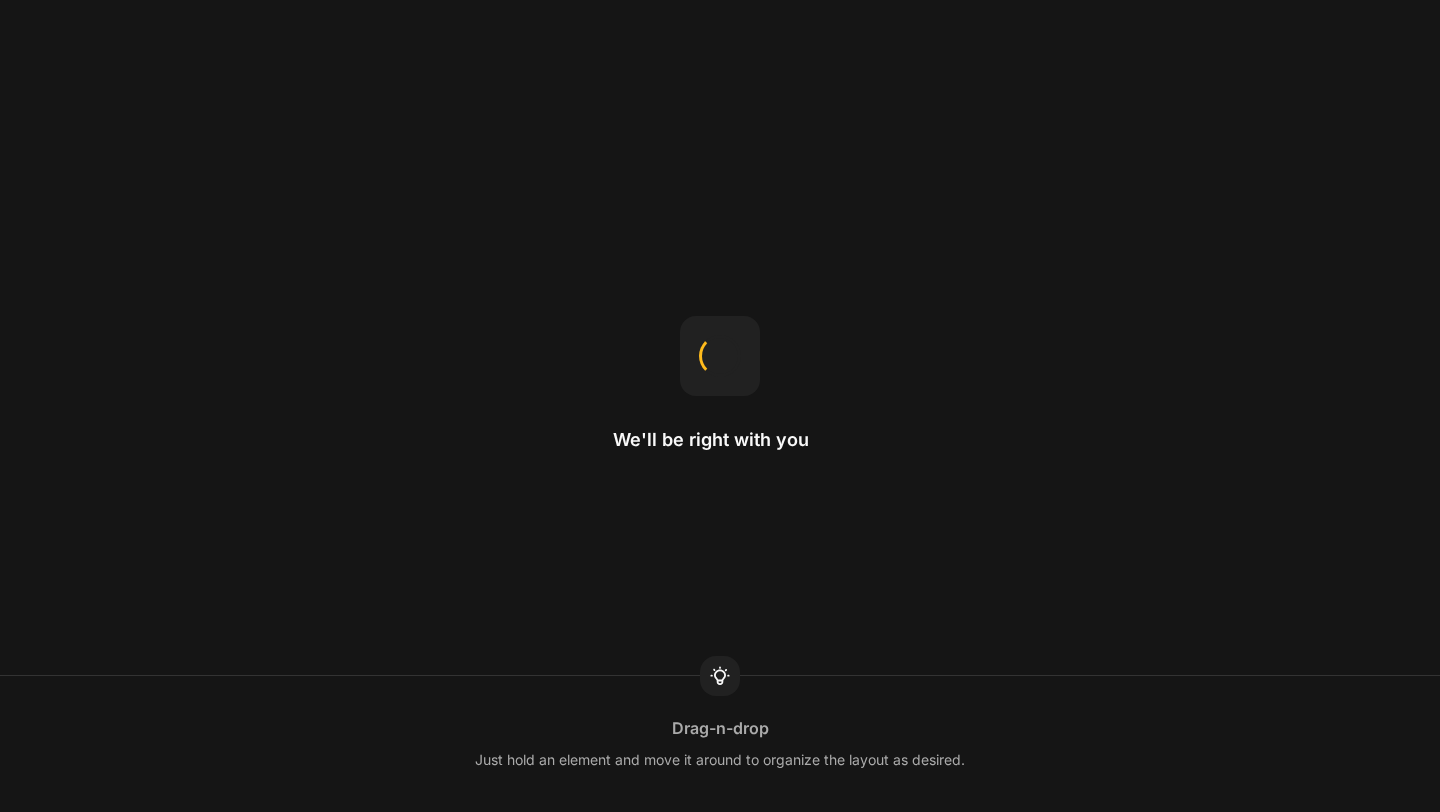scroll, scrollTop: 0, scrollLeft: 0, axis: both 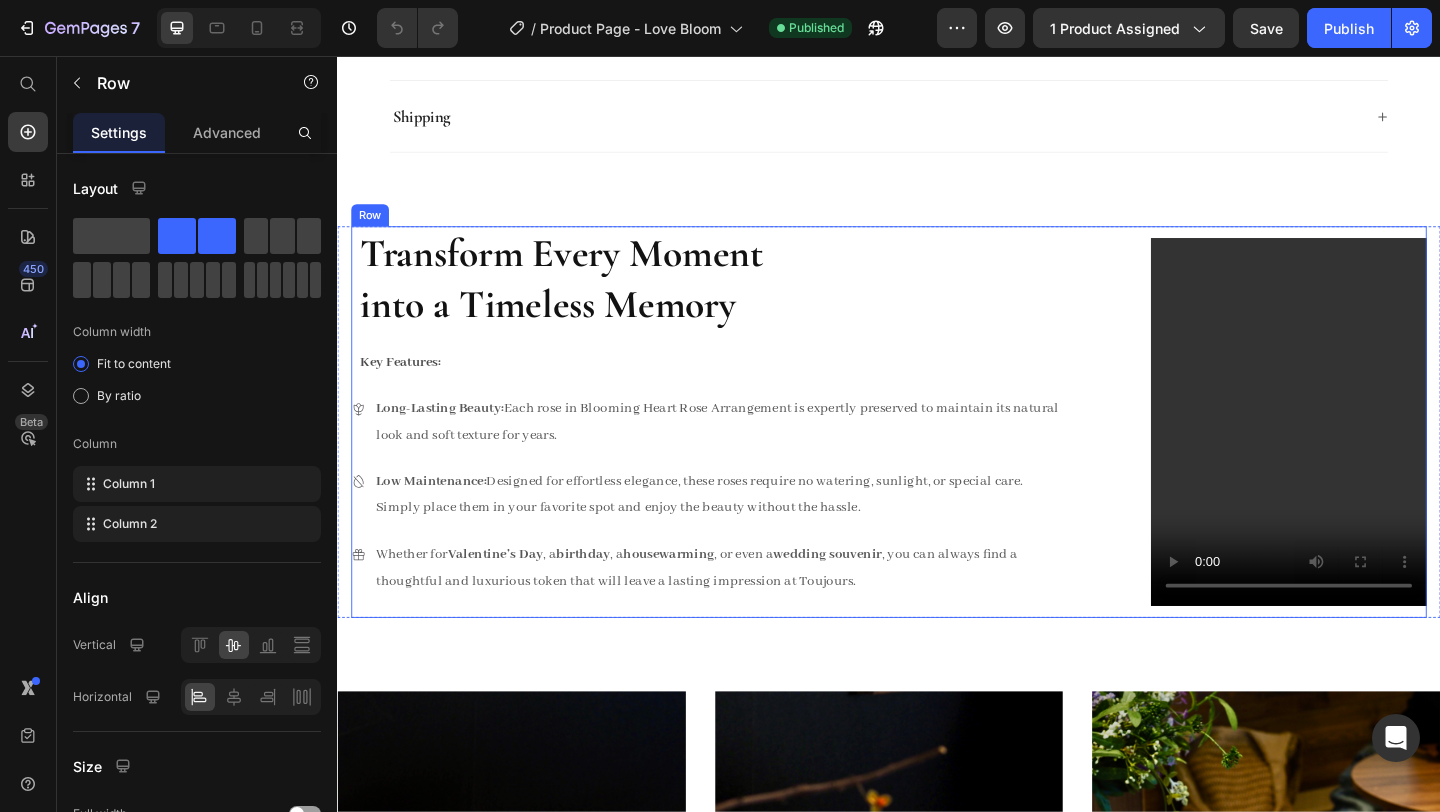click on "Transform Every Moment  into a Timeless Memory Heading Key Features:  Text Block
Long-Lasting Beauty:  Each rose in Blooming Heart Rose Arrangement is expertly preserved to maintain its natural look and soft texture for years.
Low Maintenance:  Designed for effortless elegance, these roses require no watering, sunlight, or special care. Simply place them in your favorite spot and enjoy the beauty without the hassle.
Whether for  [DATE] , a  [EVENT] , a  [EVENT] , or even a  [EVENT] , you can always find a thoughtful and luxurious token that will leave a lasting impression at Toujours. Item List" at bounding box center (740, 453) 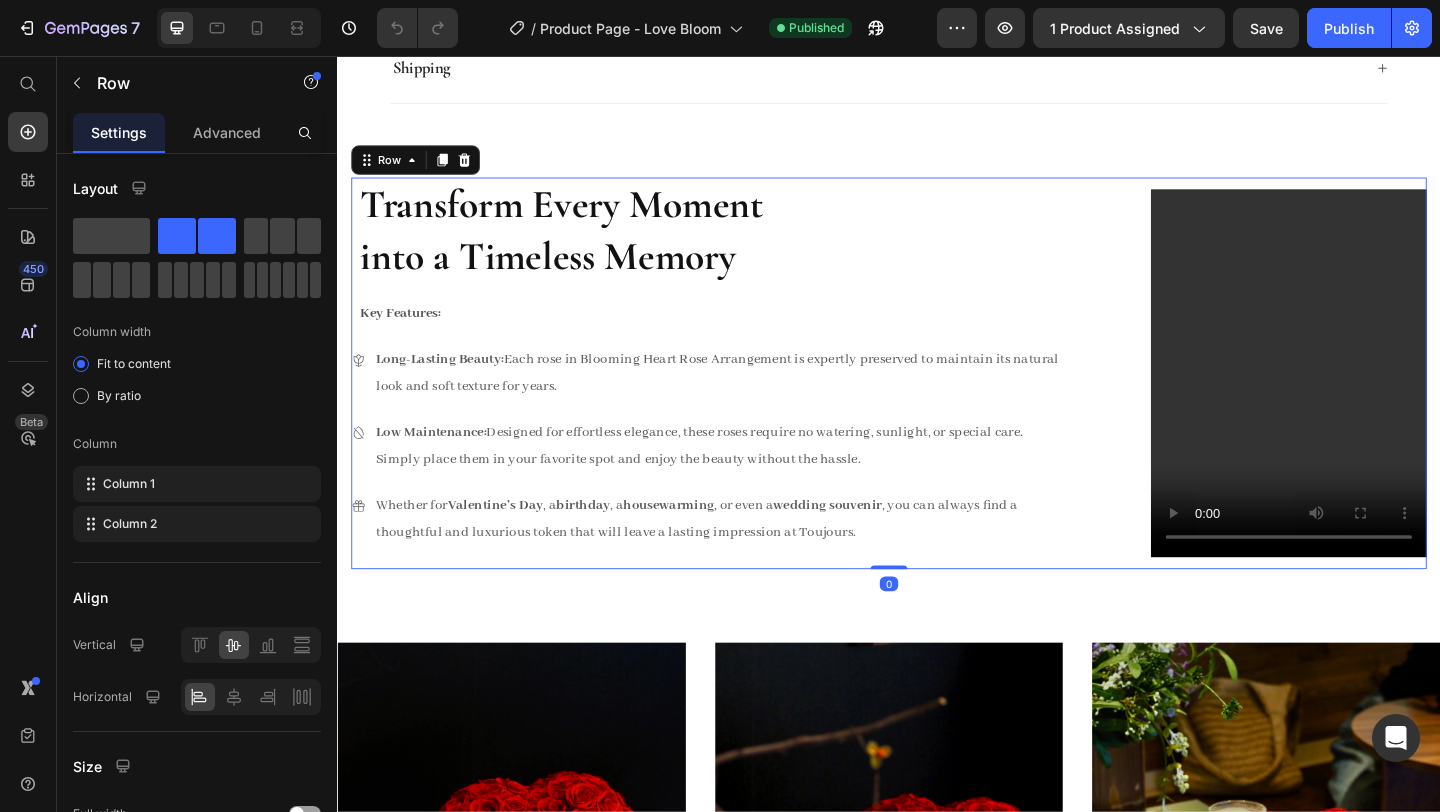 scroll, scrollTop: 1098, scrollLeft: 0, axis: vertical 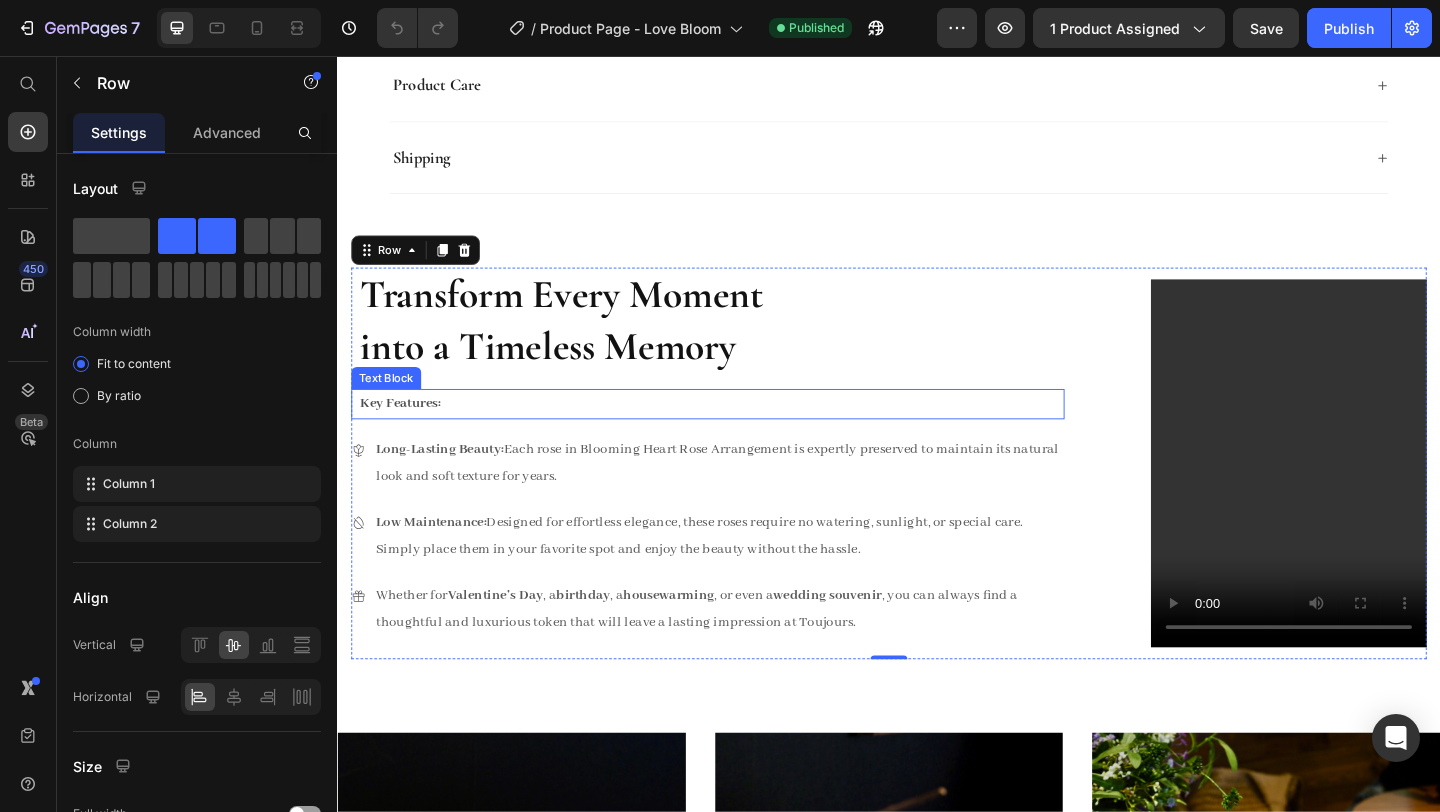 click on "Transform Every Moment" at bounding box center (581, 315) 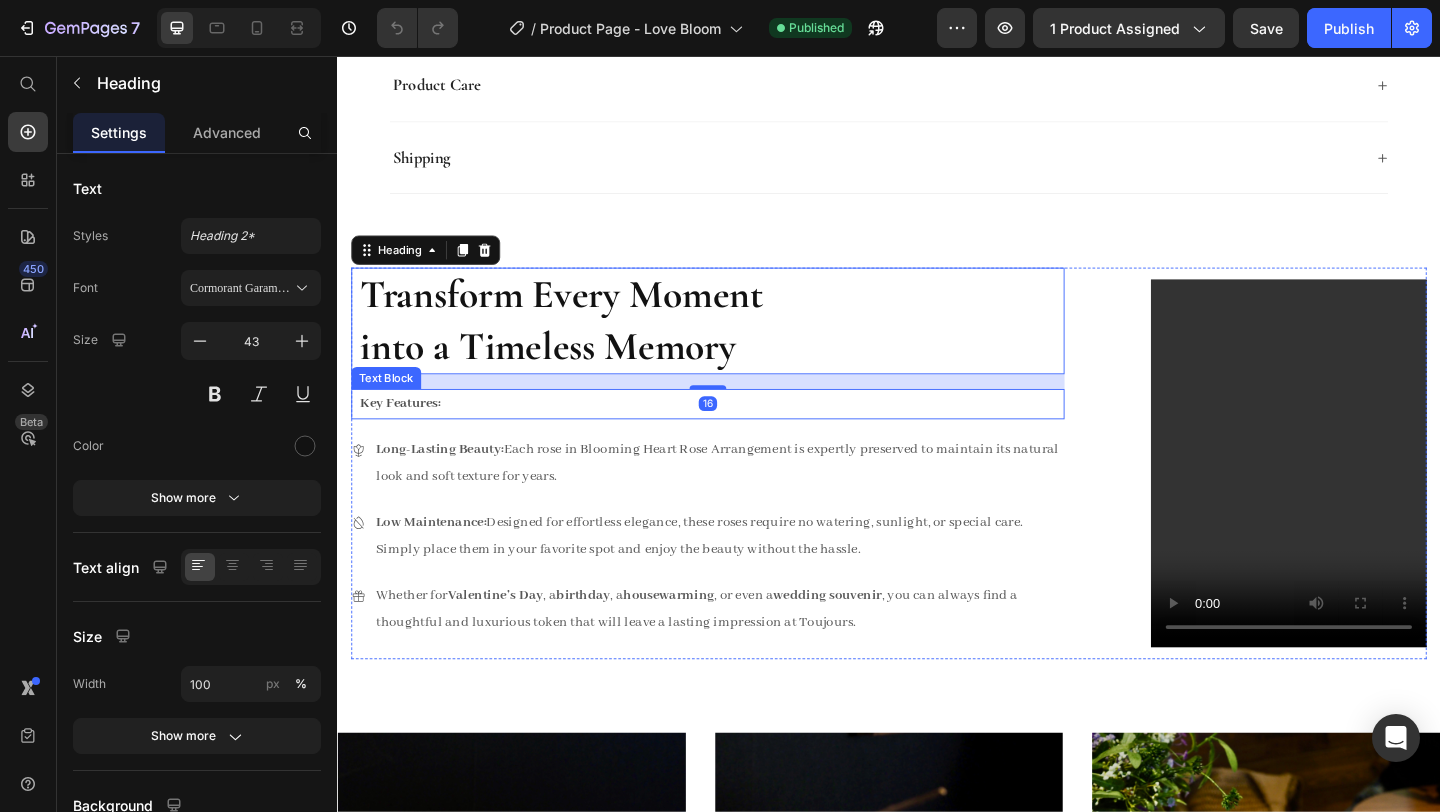 click on "Key Features:" at bounding box center (744, 434) 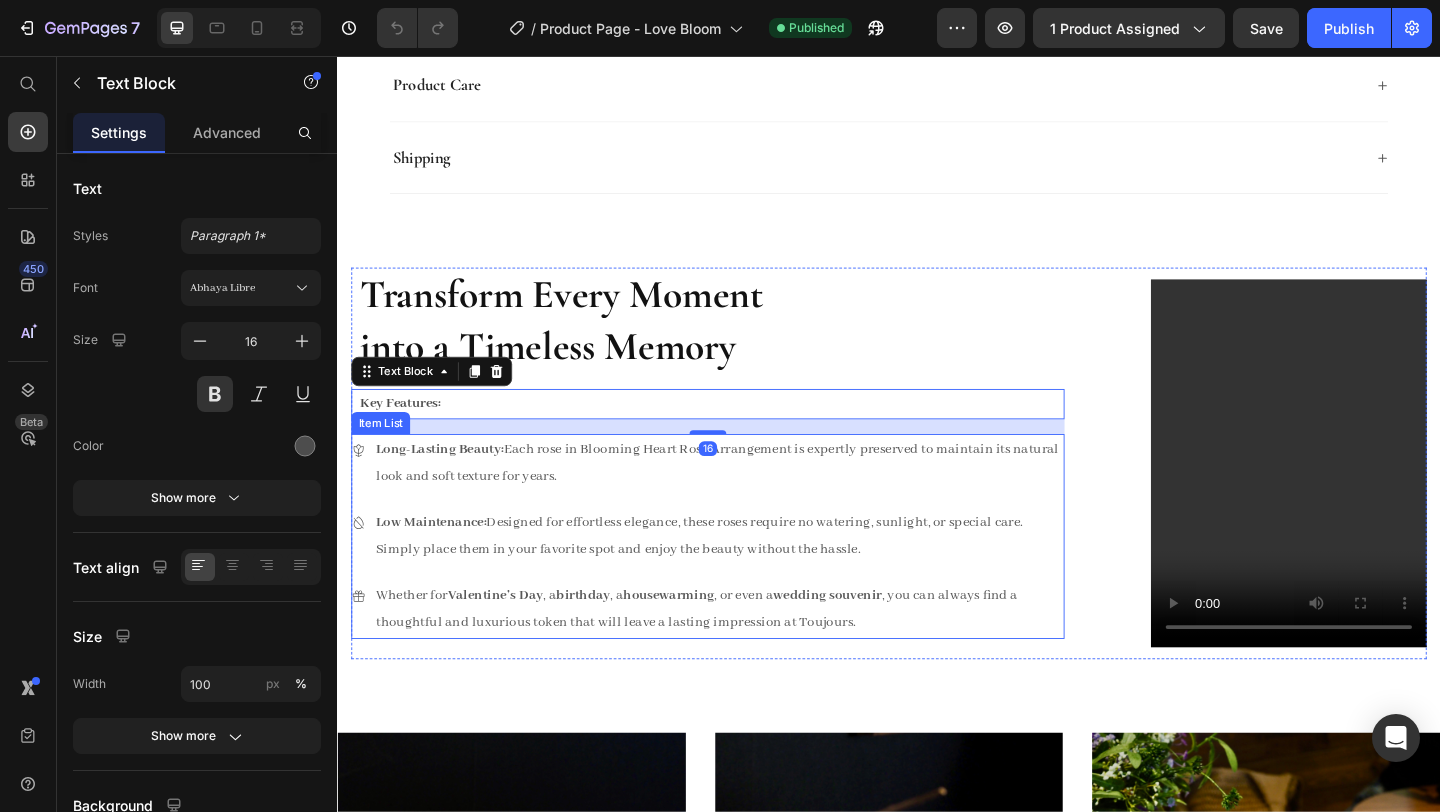 click on "Long-Lasting Beauty:  Each rose in Blooming Heart Rose Arrangement is expertly preserved to maintain its natural look and soft texture for years." at bounding box center [752, 499] 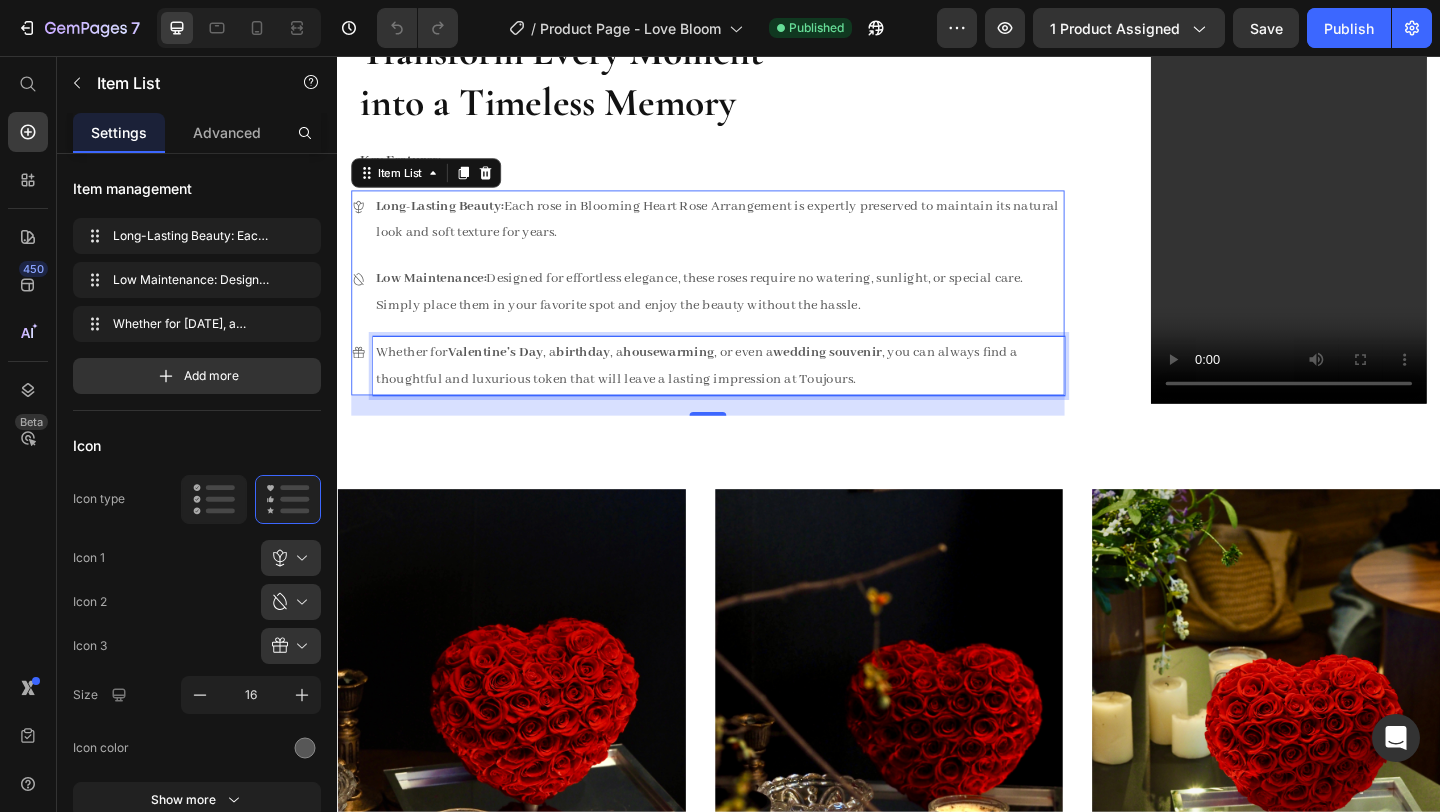 scroll, scrollTop: 1376, scrollLeft: 0, axis: vertical 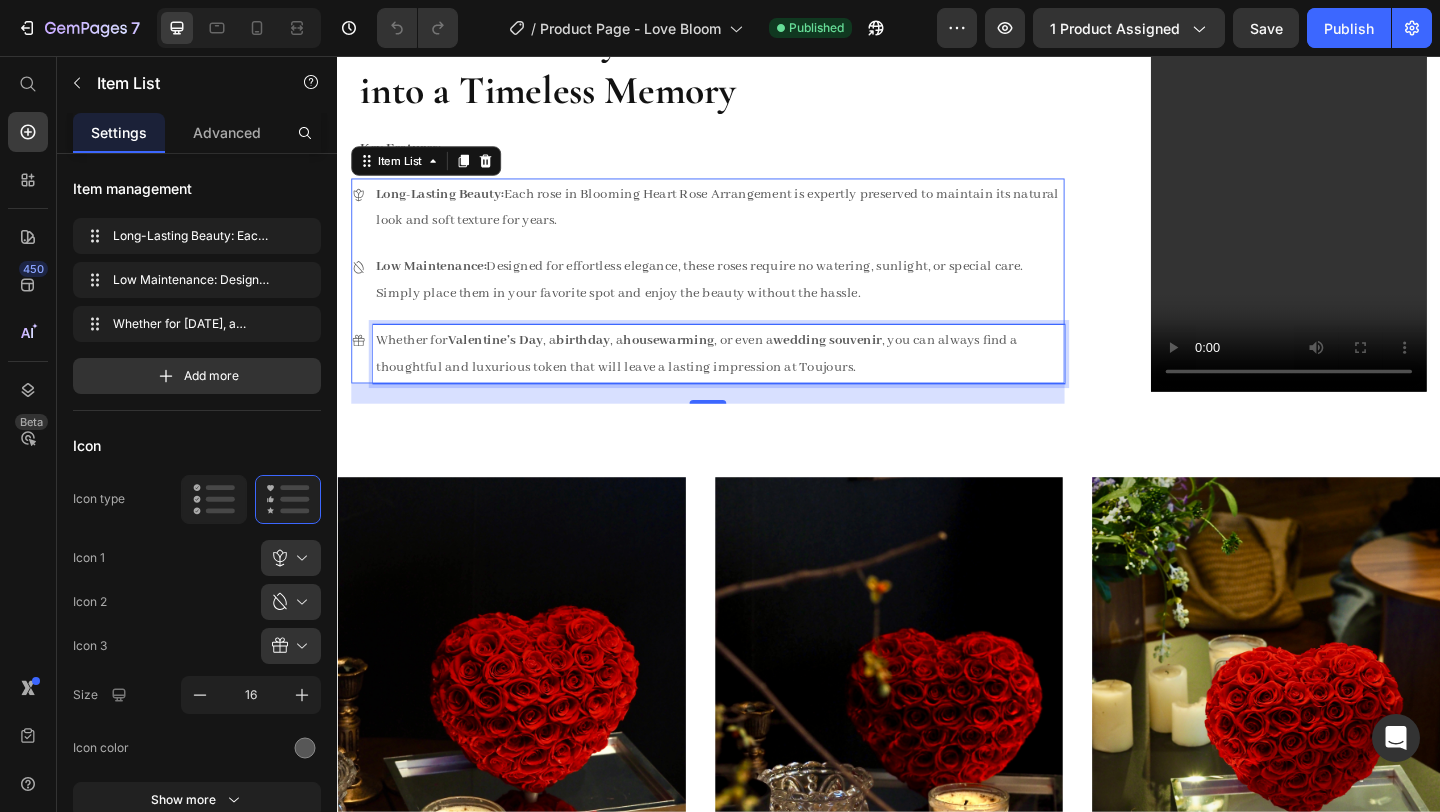 click on "Low Maintenance:  Designed for effortless elegance, these roses require no watering, sunlight, or special care. Simply place them in your favorite spot and enjoy the beauty without the hassle." at bounding box center [752, 300] 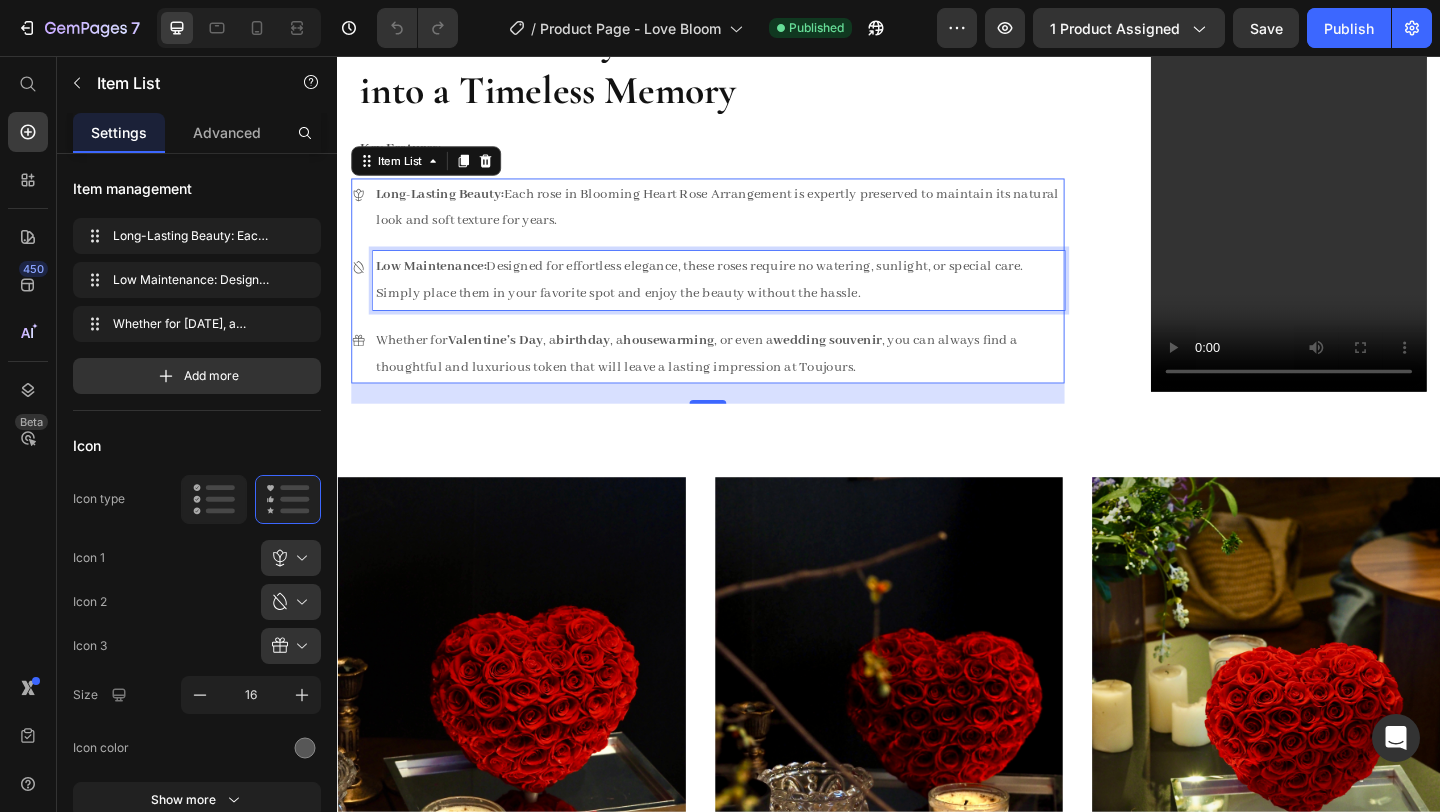 click on "Low Maintenance:  Designed for effortless elegance, these roses require no watering, sunlight, or special care. Simply place them in your favorite spot and enjoy the beauty without the hassle." at bounding box center (752, 300) 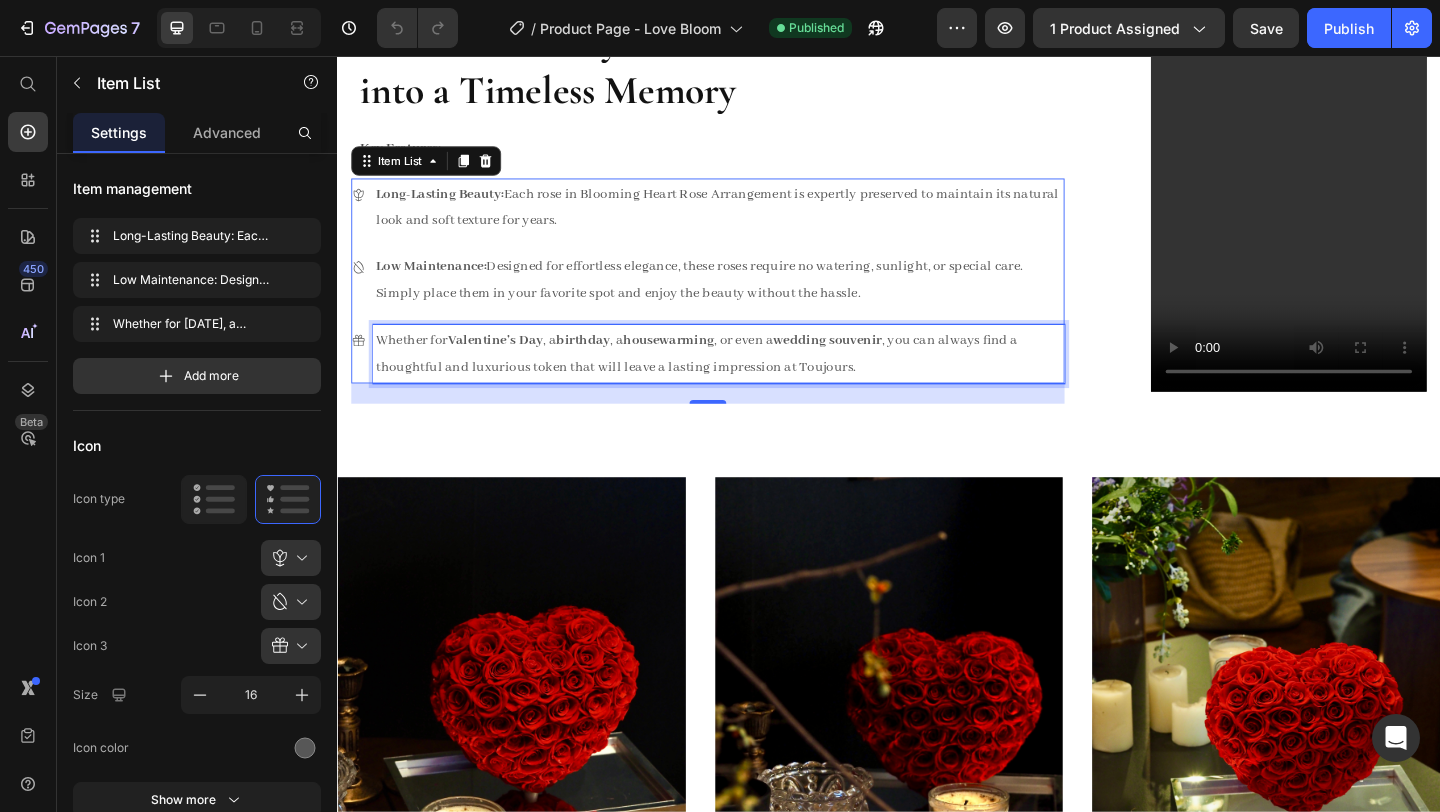 click on "Whether for [DATE], a [EVENT], a [EVENT], or even a [EVENT], you can always find a thoughtful and luxurious token that will leave a lasting impression at Toujours." at bounding box center [752, 380] 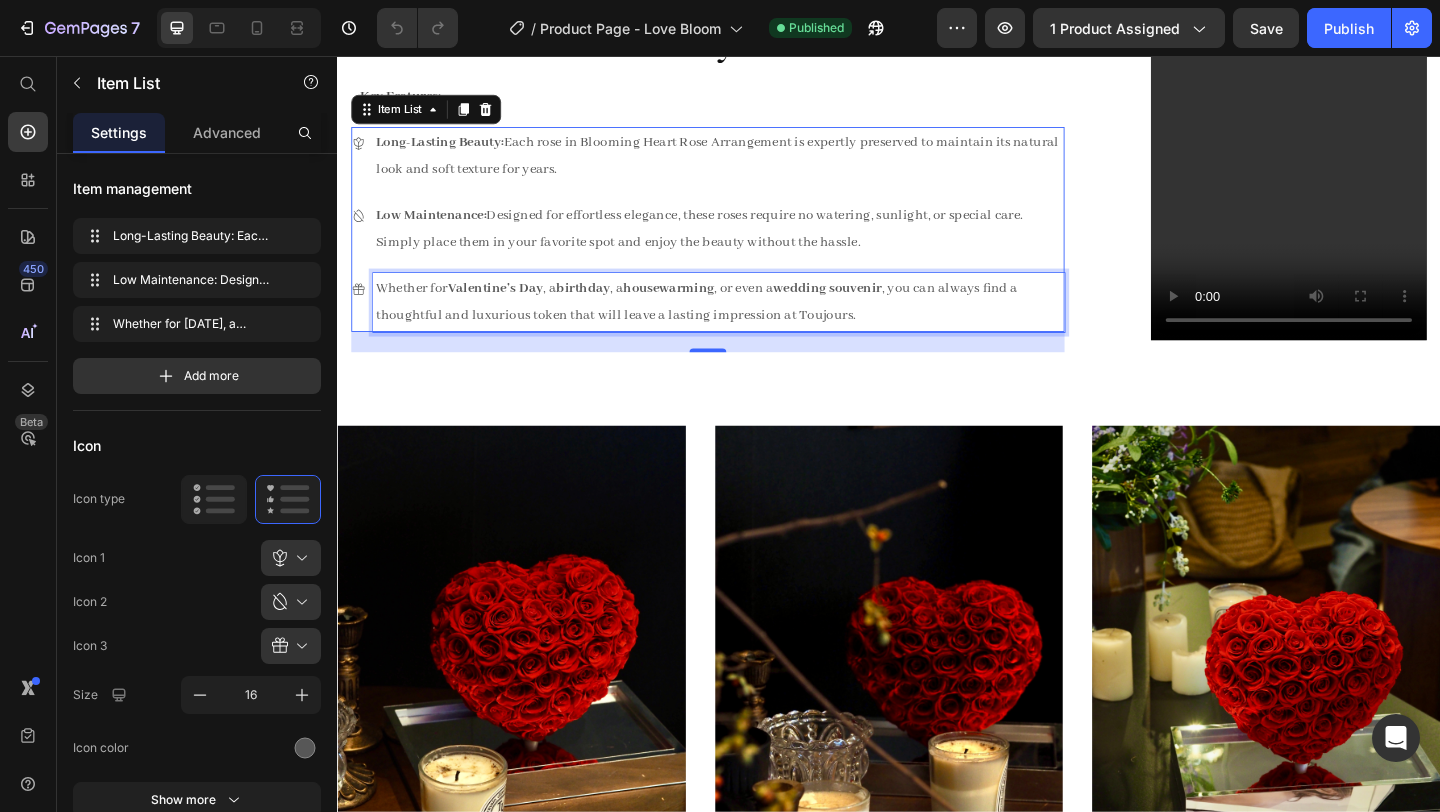 scroll, scrollTop: 1435, scrollLeft: 0, axis: vertical 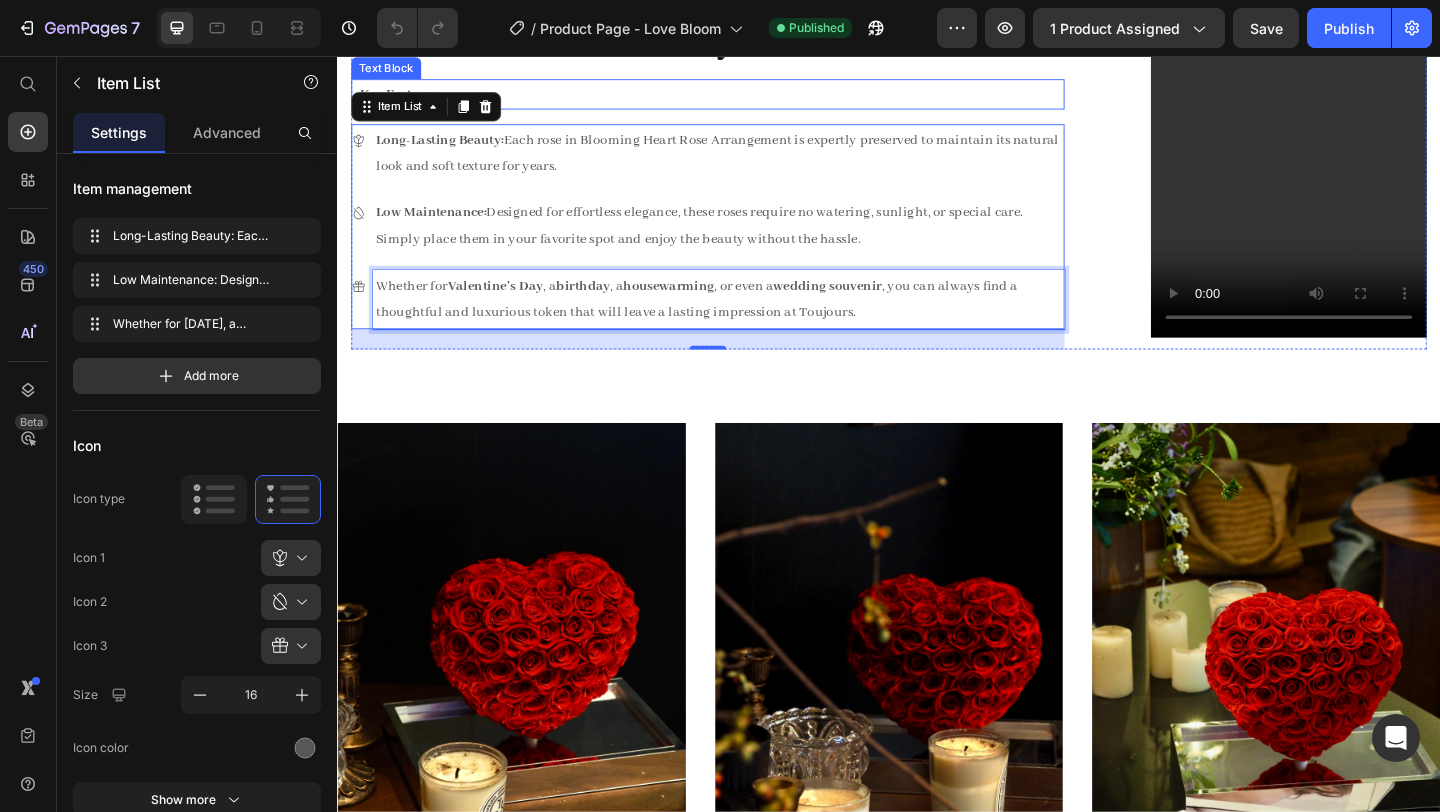 click on "Key Features:" at bounding box center [744, 97] 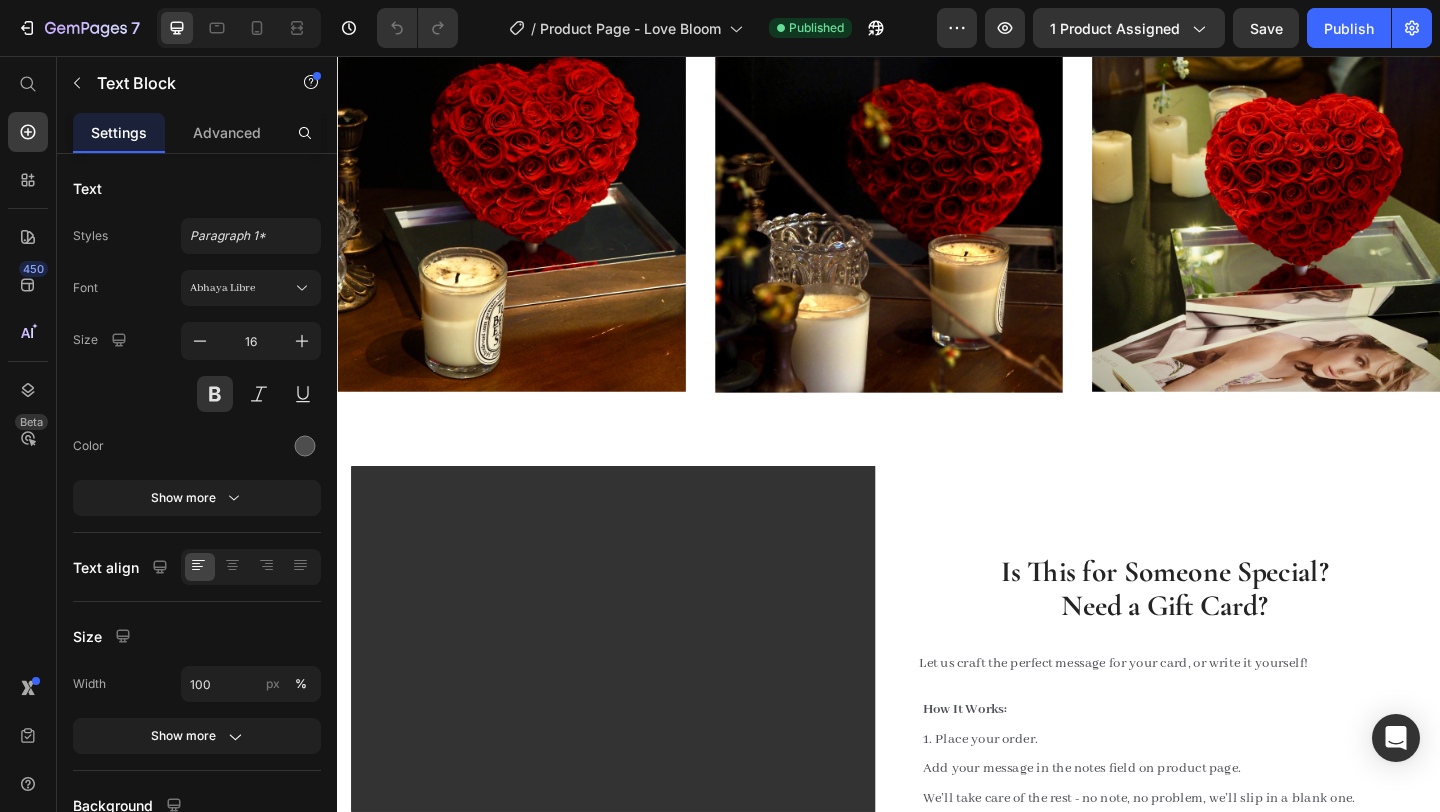 scroll, scrollTop: 1975, scrollLeft: 0, axis: vertical 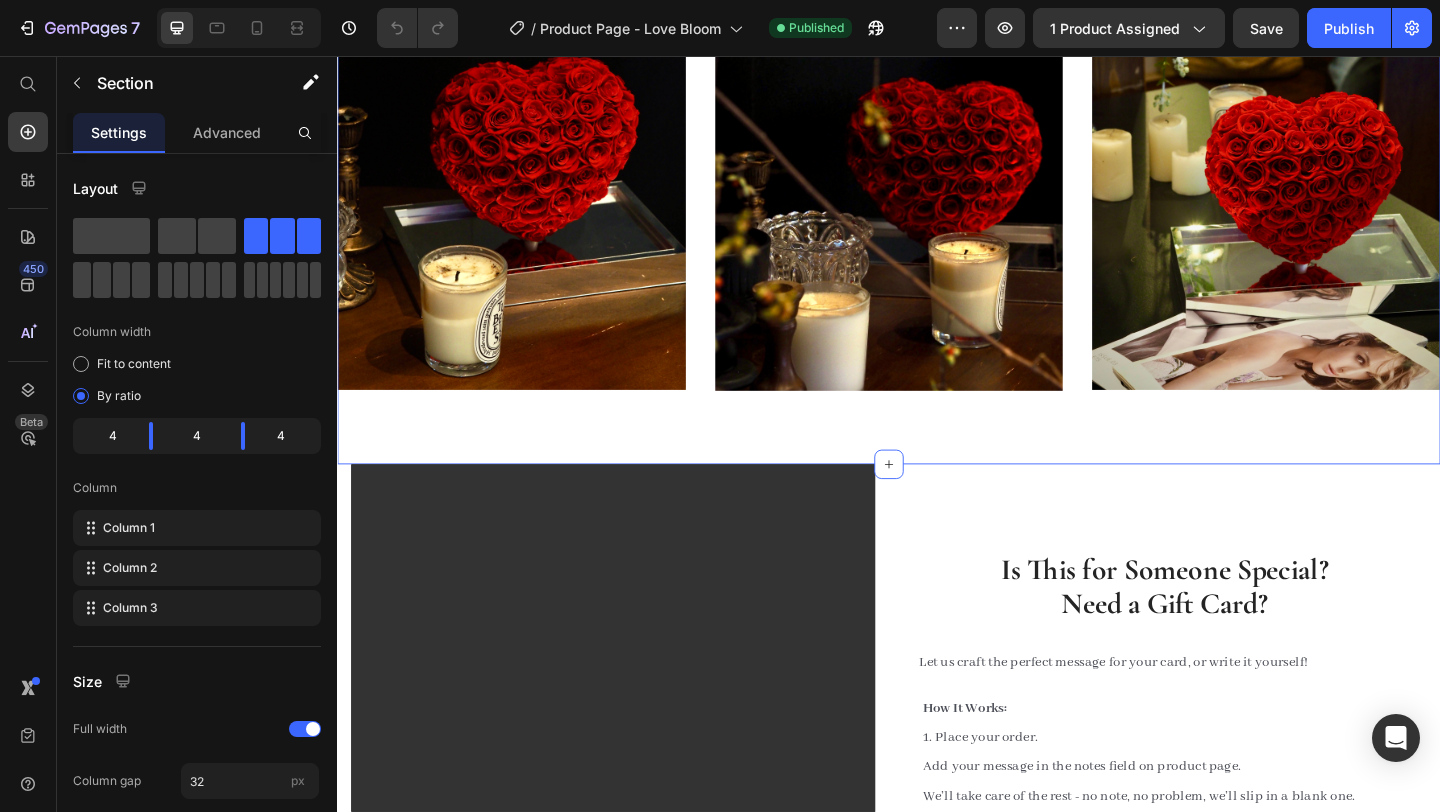 click on "Image Image Image Section 4" at bounding box center [937, 167] 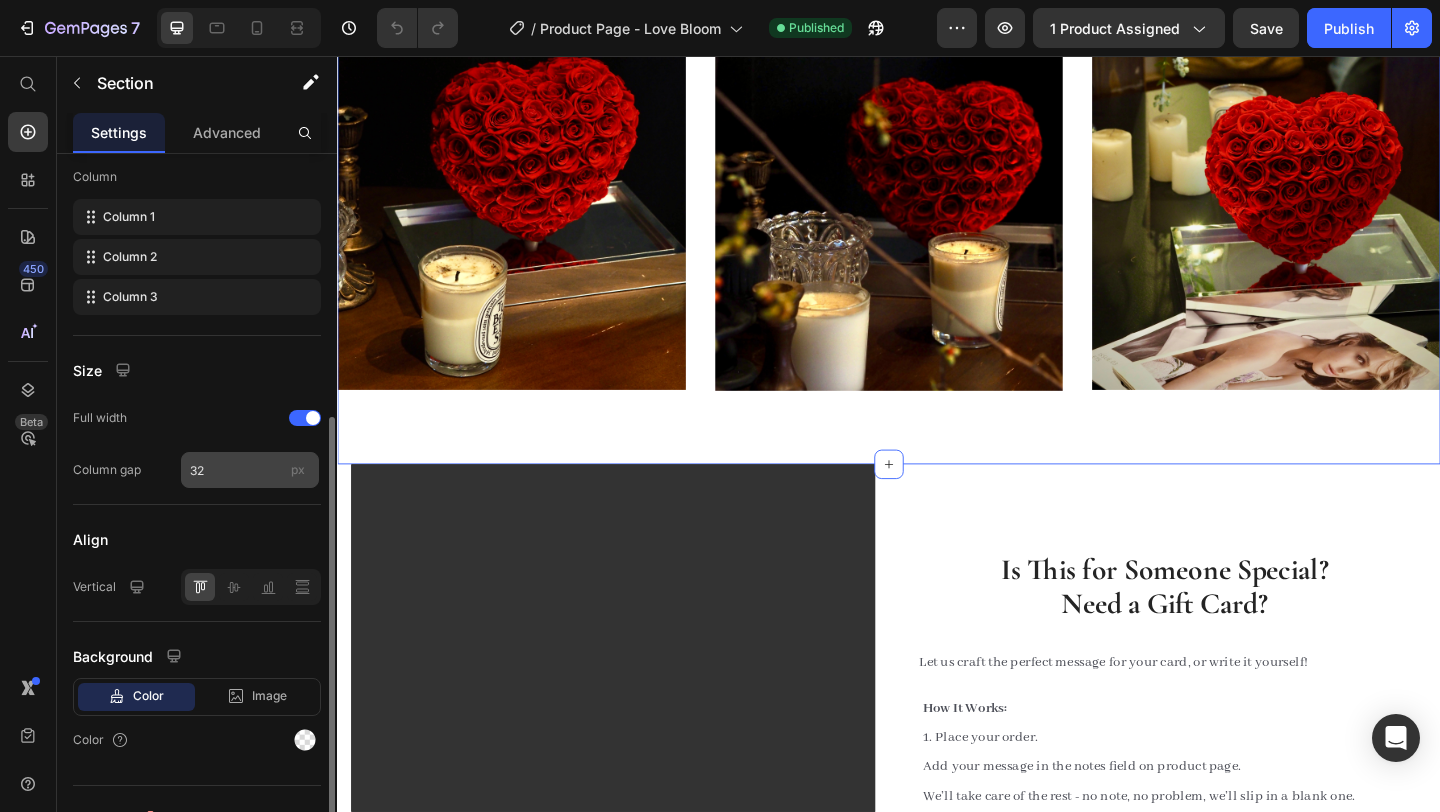 scroll, scrollTop: 342, scrollLeft: 0, axis: vertical 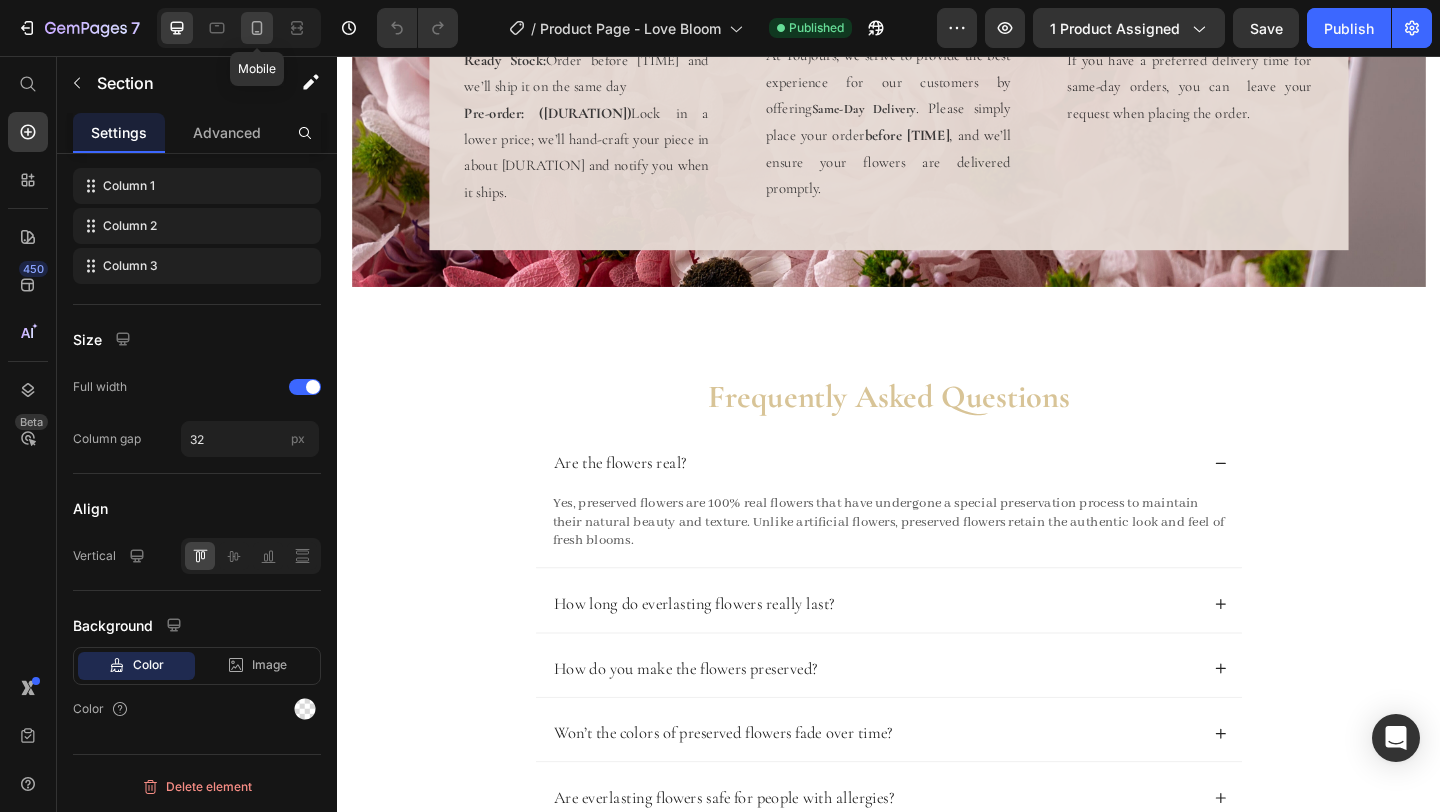 click 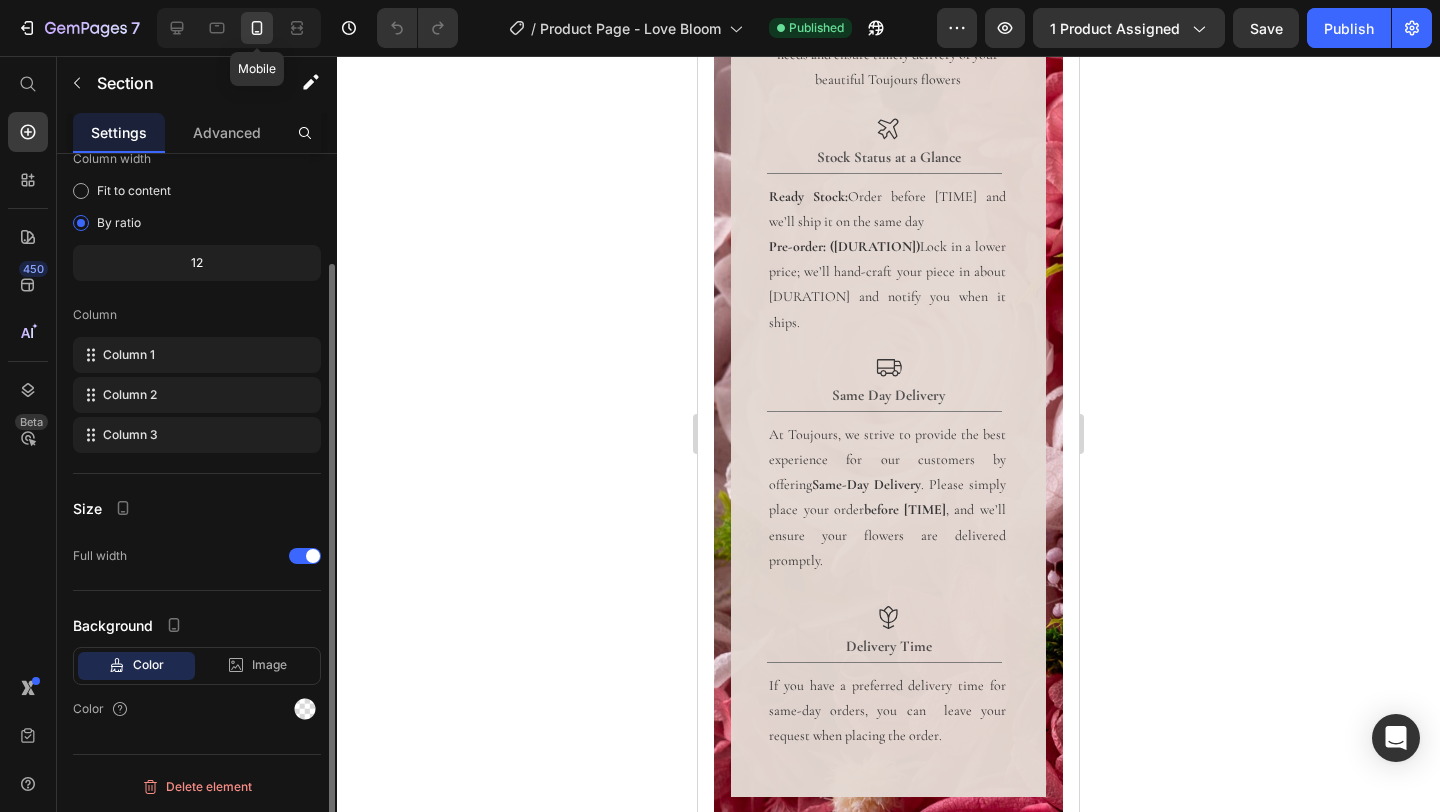 scroll, scrollTop: 129, scrollLeft: 0, axis: vertical 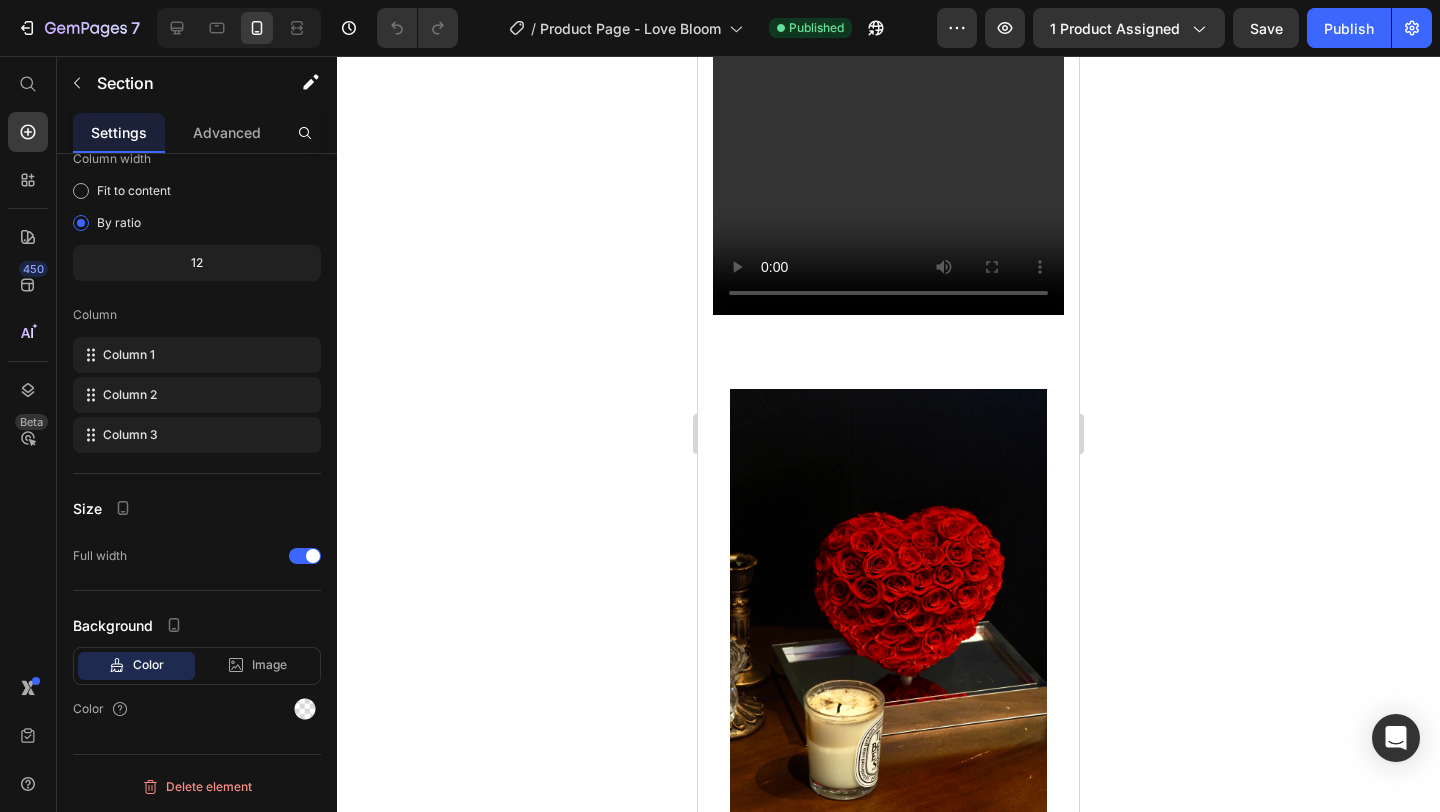 click on "Image" at bounding box center [888, 600] 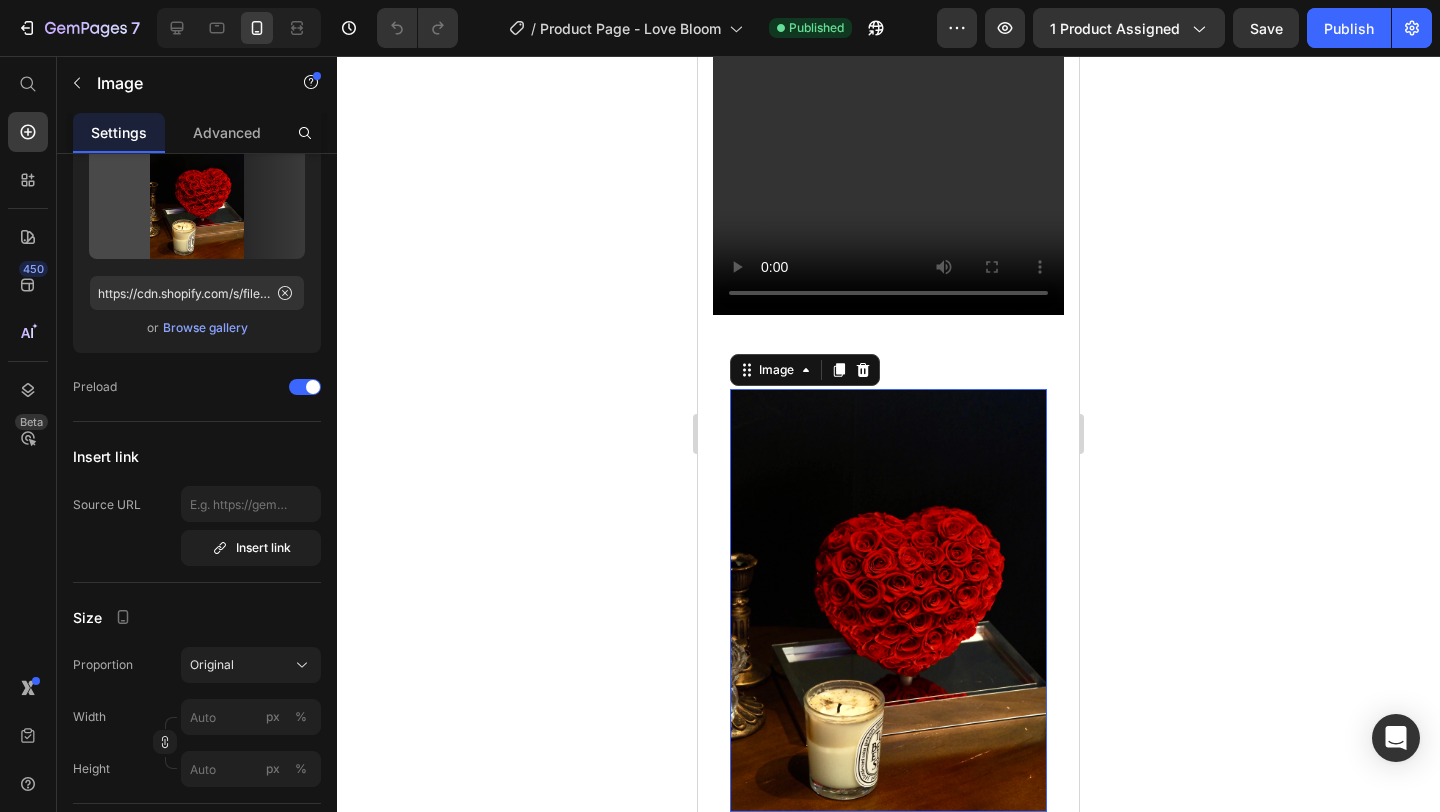 click at bounding box center (888, 600) 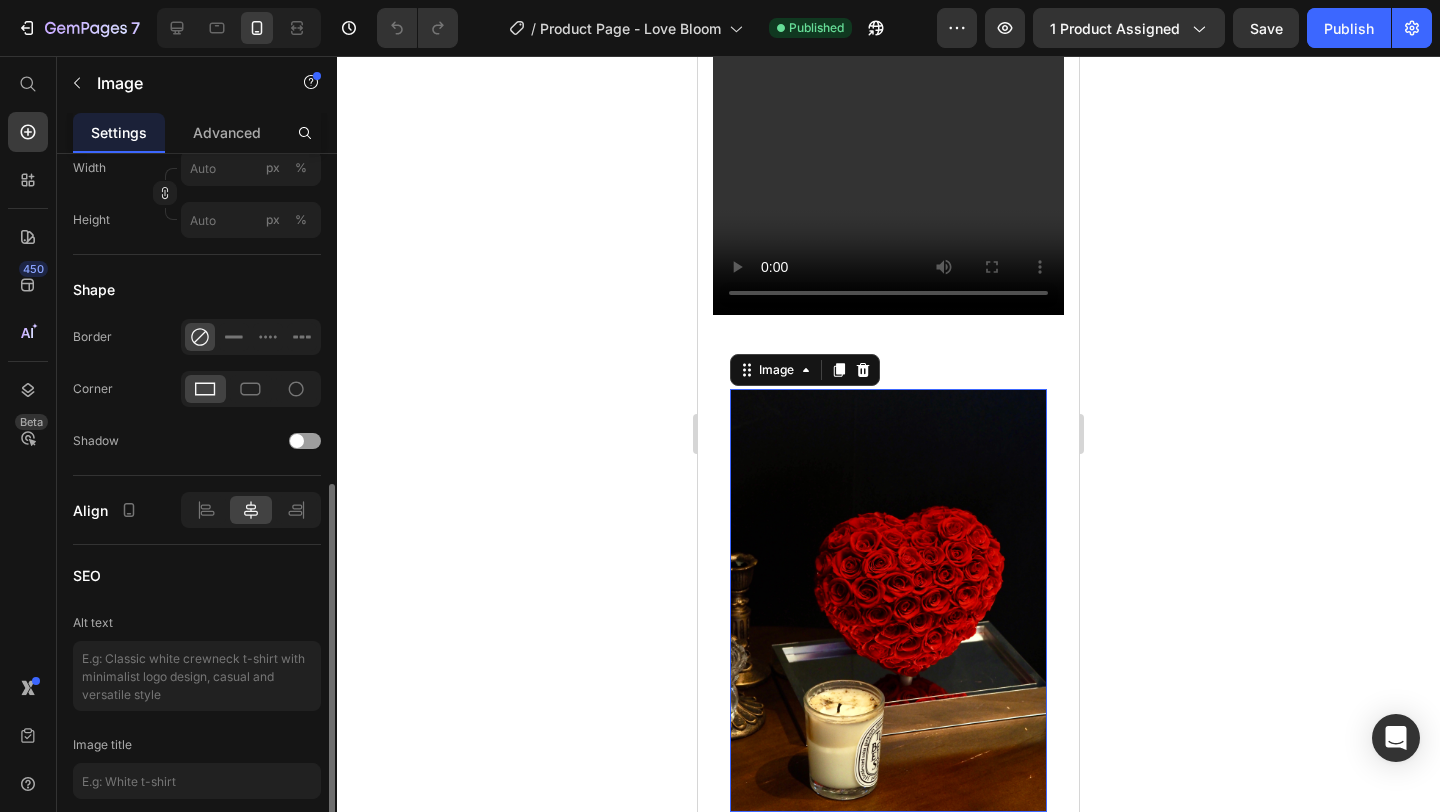 scroll, scrollTop: 684, scrollLeft: 0, axis: vertical 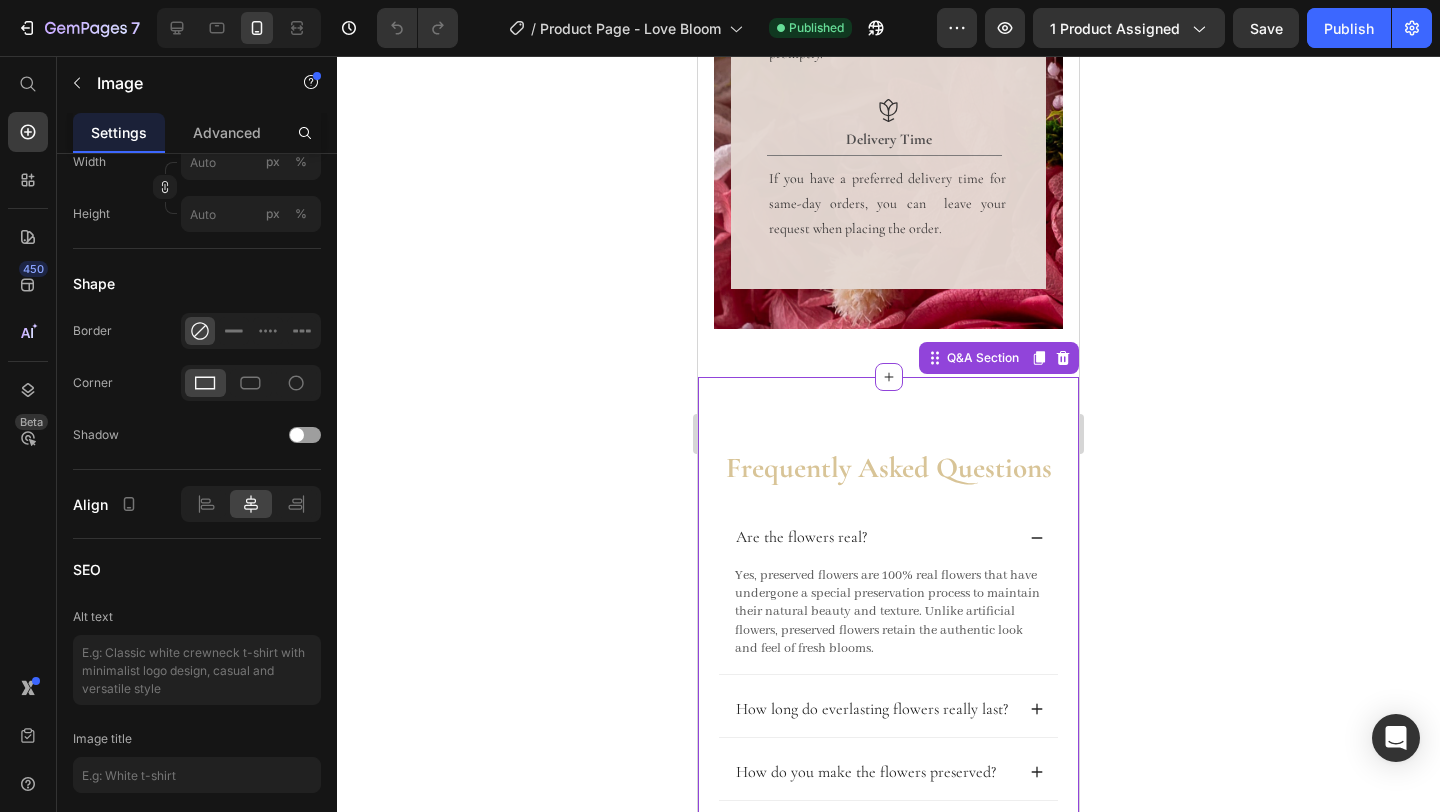 click on "Frequently Asked Questions Heading
Are the flowers real?  Yes, preserved flowers are 100% real flowers that have undergone a special preservation process to maintain their natural beauty and texture. Unlike artificial flowers, preserved flowers retain the authentic look and feel of fresh blooms. Text Block
How long do everlasting flowers really last?
How do you make the flowers preserved?
Won’t the colors of preserved flowers fade over time?
Are everlasting flowers safe for people with allergies?
Do preserved flowers have a strong chemical smell? Accordion More questions?  See our full FAQ Text Block Row Q&A Section" at bounding box center (888, 770) 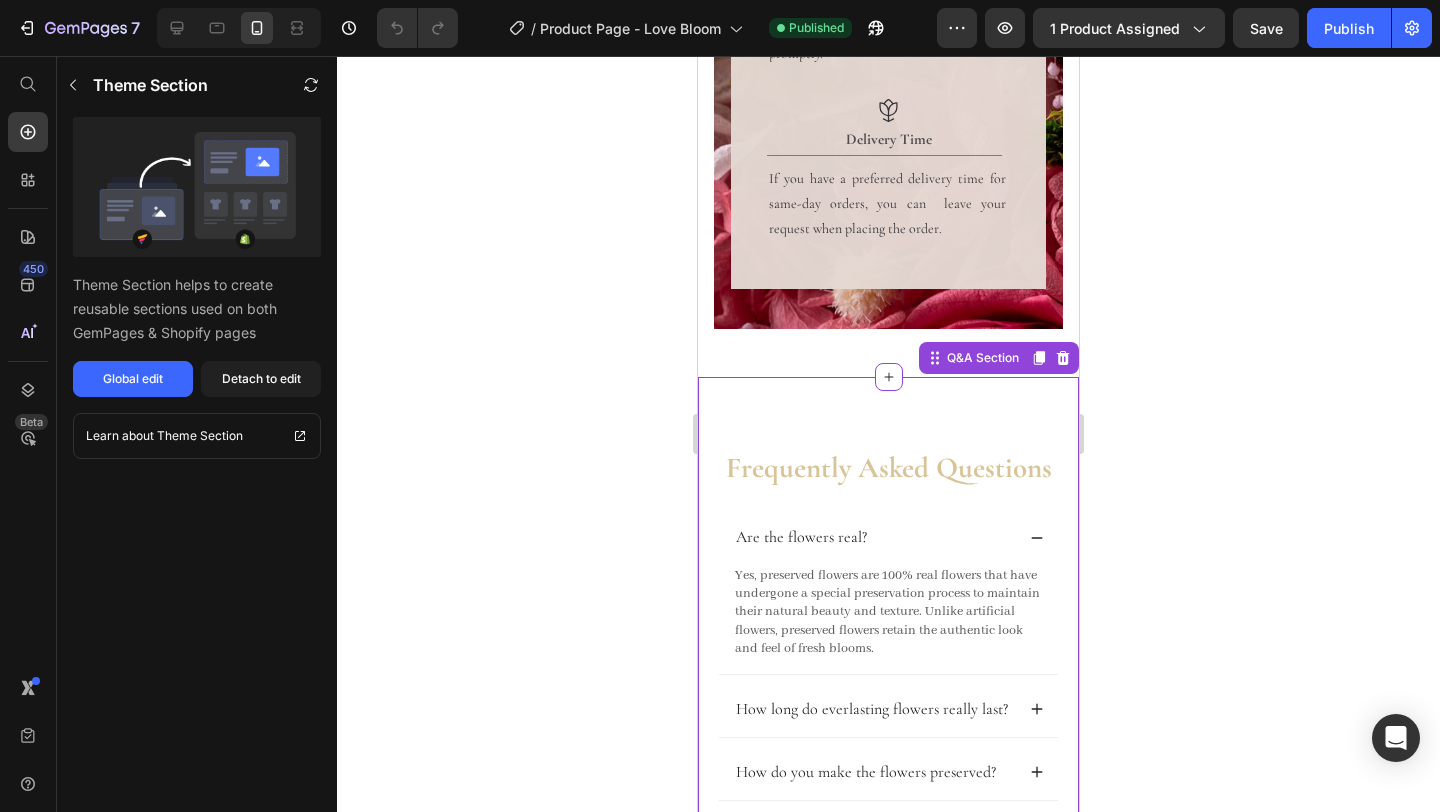 click on "Frequently Asked Questions Heading
Are the flowers real?  Yes, preserved flowers are 100% real flowers that have undergone a special preservation process to maintain their natural beauty and texture. Unlike artificial flowers, preserved flowers retain the authentic look and feel of fresh blooms. Text Block
How long do everlasting flowers really last?
How do you make the flowers preserved?
Won’t the colors of preserved flowers fade over time?
Are everlasting flowers safe for people with allergies?
Do preserved flowers have a strong chemical smell? Accordion More questions?  See our full FAQ Text Block Row Q&A Section" at bounding box center (888, 770) 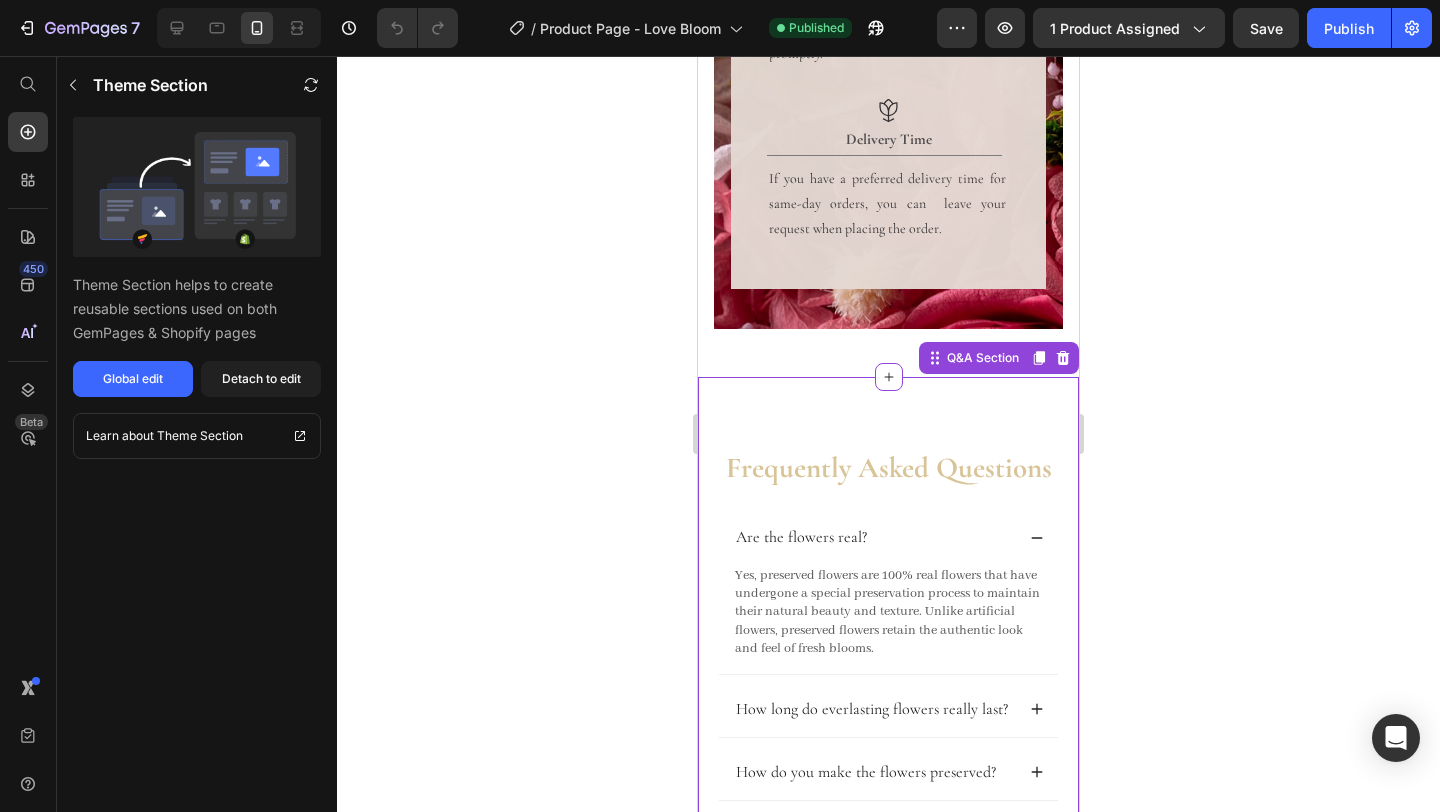 click on "Frequently Asked Questions Heading
Are the flowers real?  Yes, preserved flowers are 100% real flowers that have undergone a special preservation process to maintain their natural beauty and texture. Unlike artificial flowers, preserved flowers retain the authentic look and feel of fresh blooms. Text Block
How long do everlasting flowers really last?
How do you make the flowers preserved?
Won’t the colors of preserved flowers fade over time?
Are everlasting flowers safe for people with allergies?
Do preserved flowers have a strong chemical smell? Accordion More questions?  See our full FAQ Text Block Row Q&A Section" at bounding box center [888, 770] 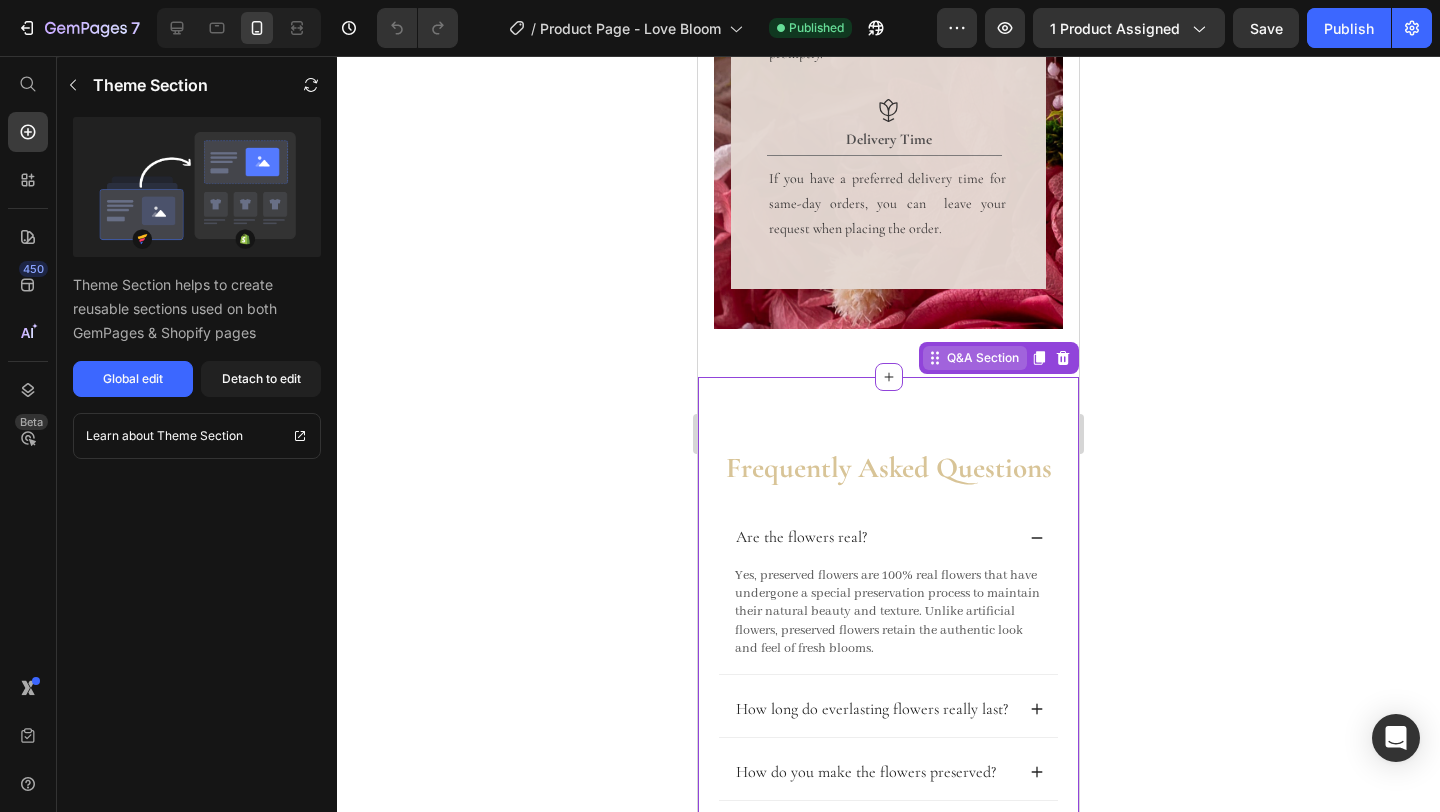 click on "Q&A Section" at bounding box center [983, 358] 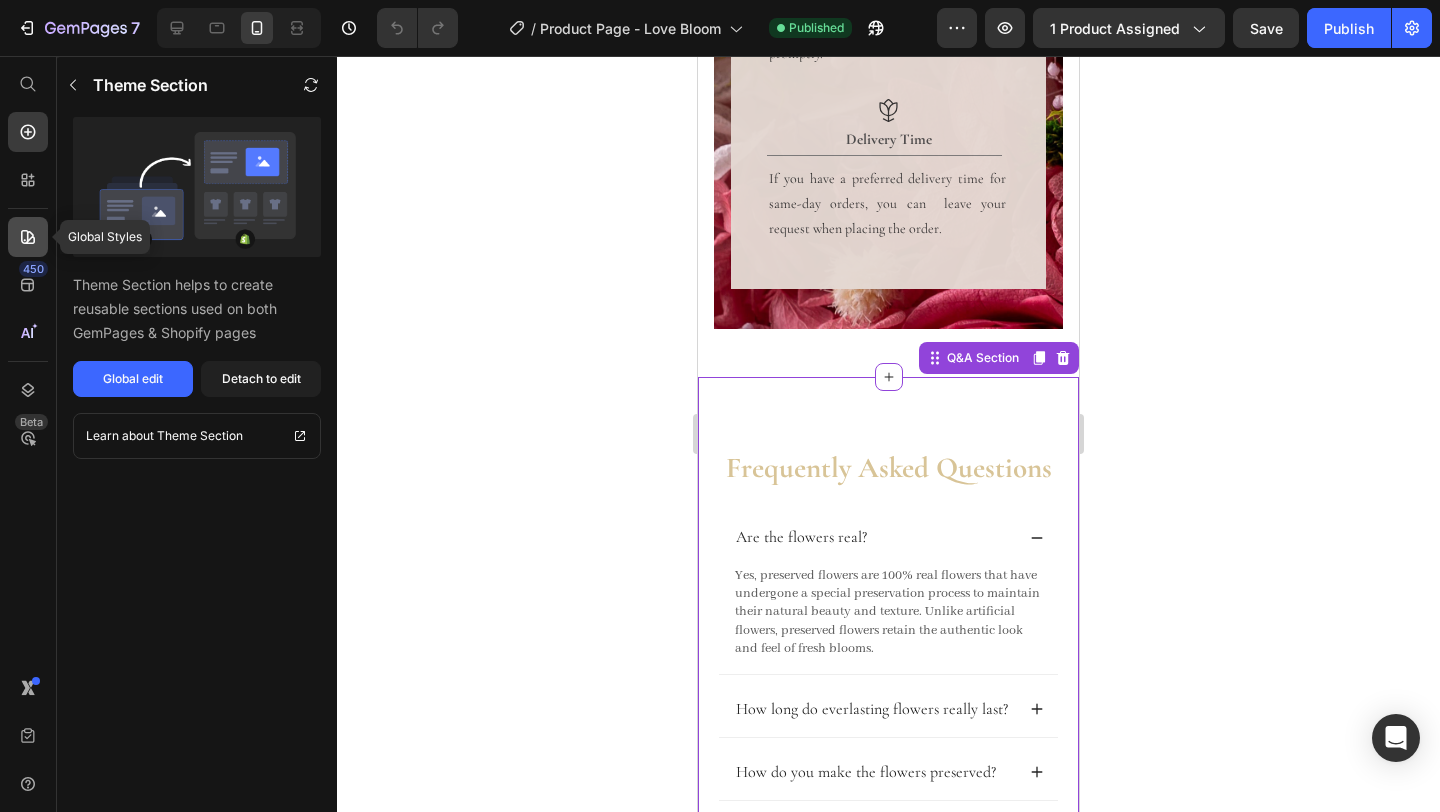 click 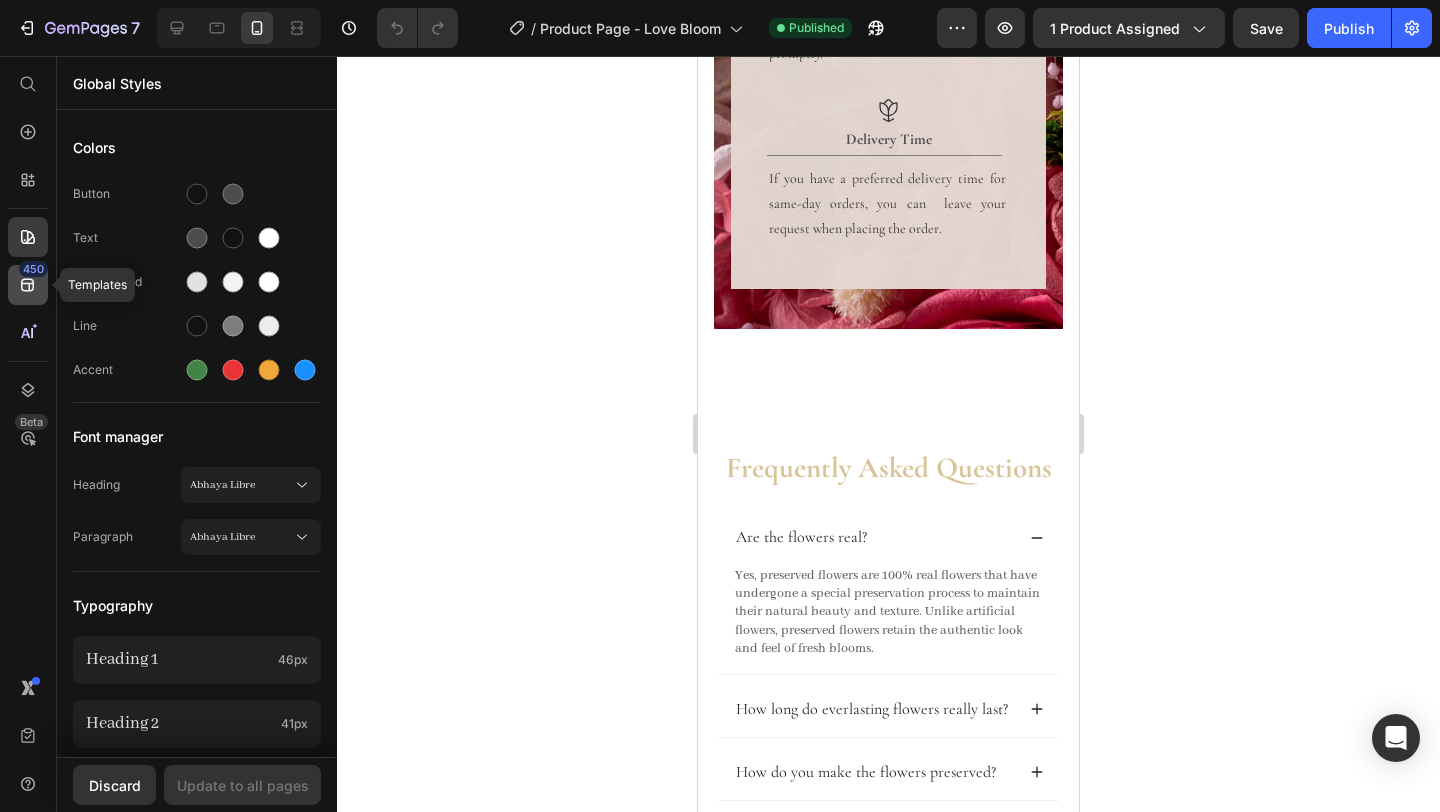 click on "450" at bounding box center [33, 269] 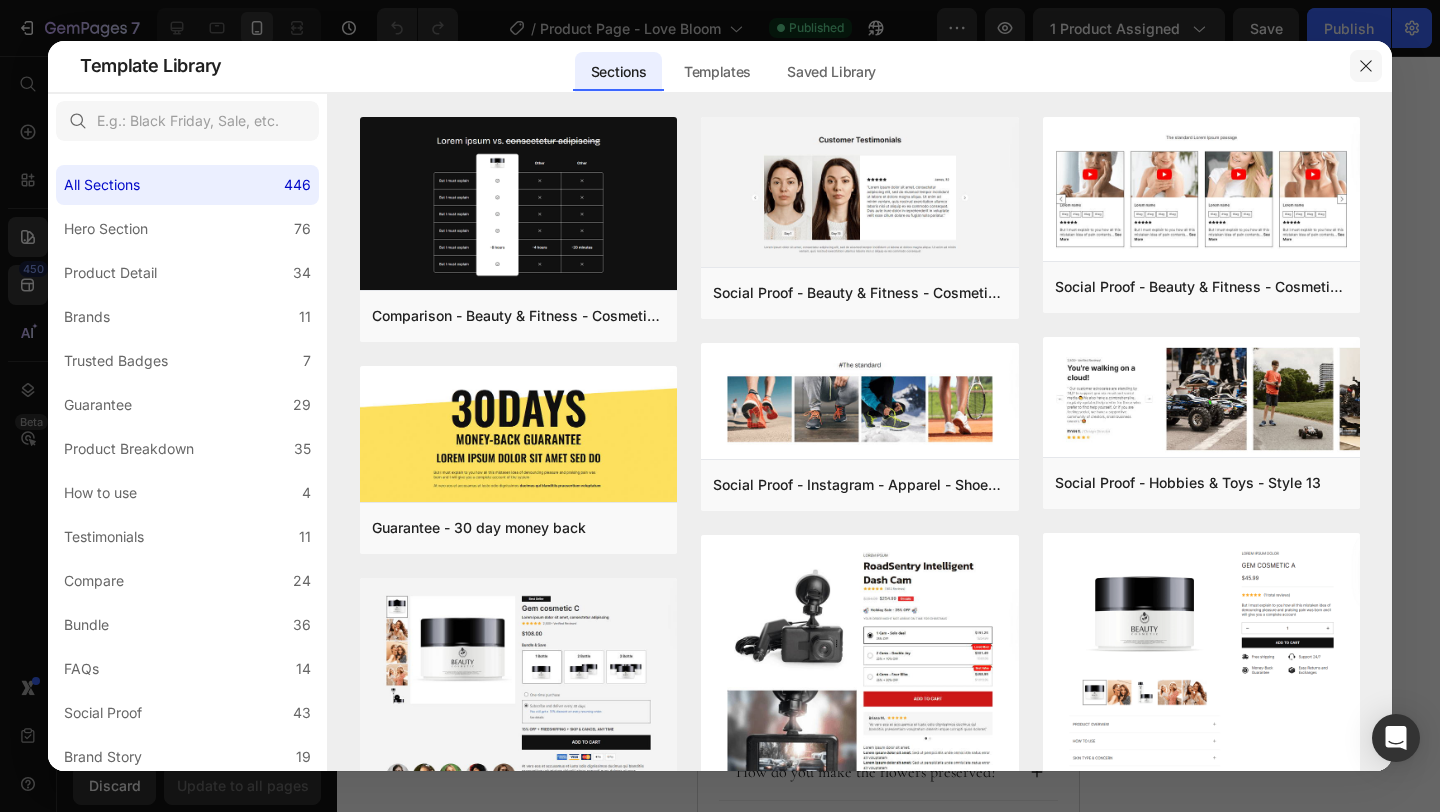 click 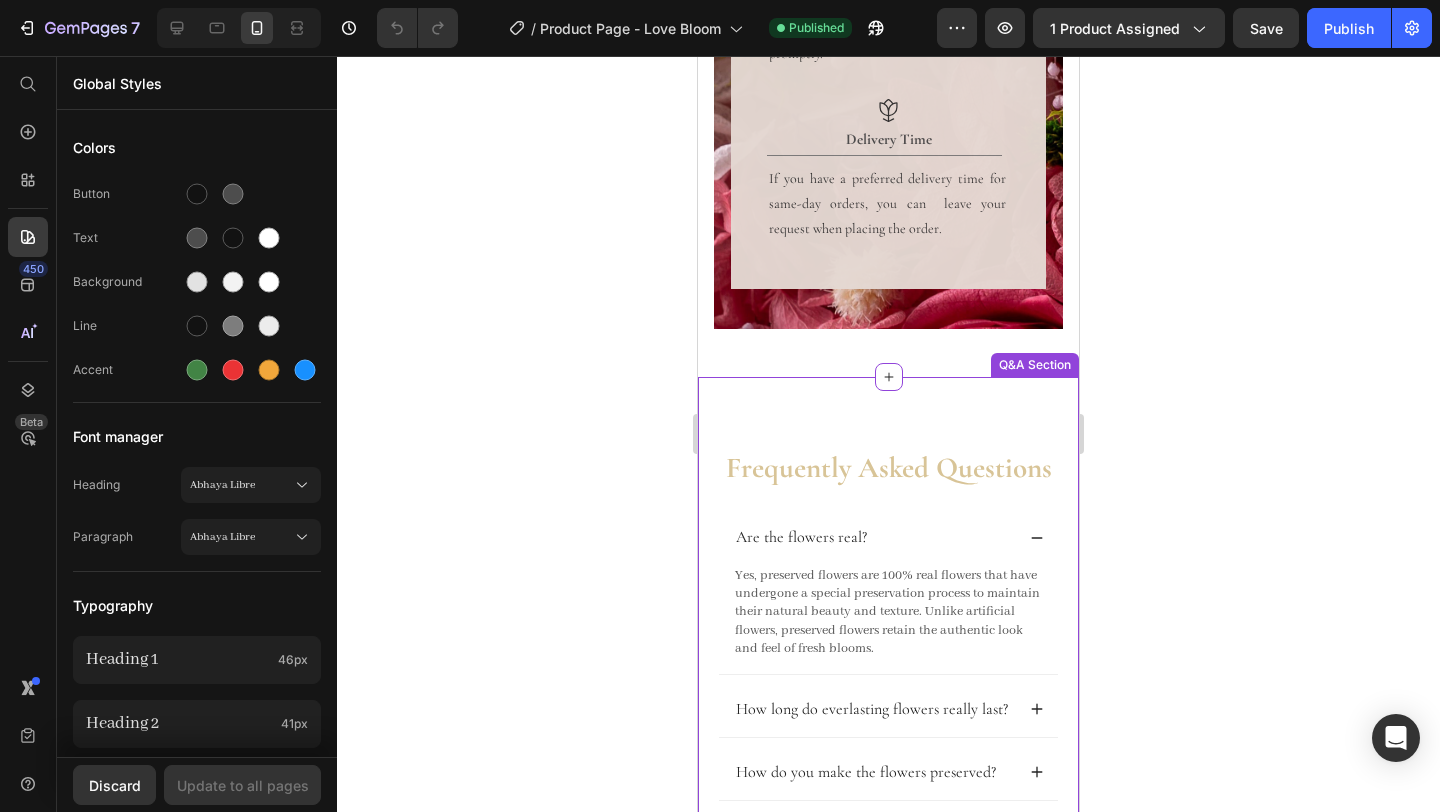 click on "Frequently Asked Questions Heading
Are the flowers real?  Yes, preserved flowers are 100% real flowers that have undergone a special preservation process to maintain their natural beauty and texture. Unlike artificial flowers, preserved flowers retain the authentic look and feel of fresh blooms. Text Block
How long do everlasting flowers really last?
How do you make the flowers preserved?
Won’t the colors of preserved flowers fade over time?
Are everlasting flowers safe for people with allergies?
Do preserved flowers have a strong chemical smell? Accordion More questions?  See our full FAQ Text Block Row Q&A Section" at bounding box center (888, 770) 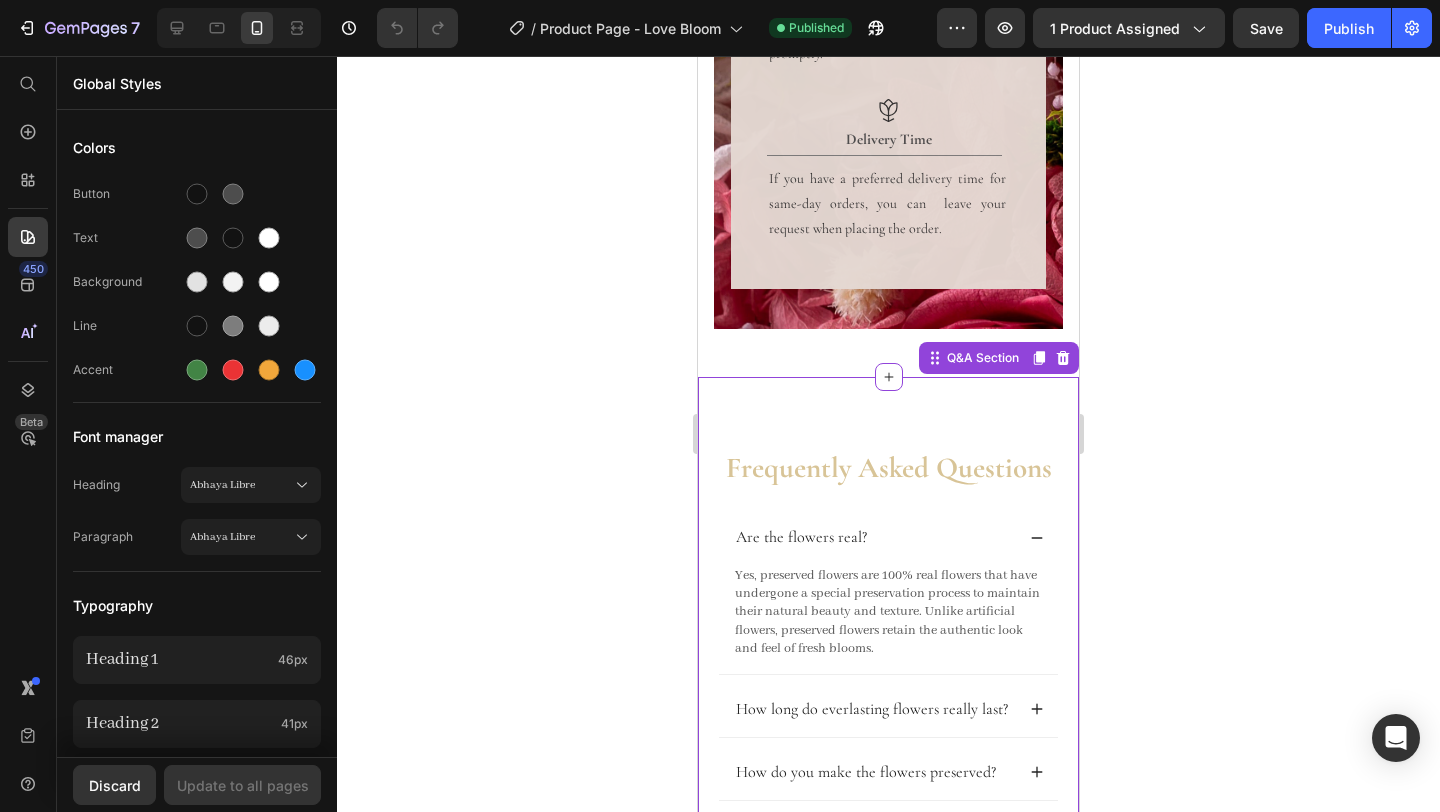 click on "Frequently Asked Questions Heading
Are the flowers real?  Yes, preserved flowers are 100% real flowers that have undergone a special preservation process to maintain their natural beauty and texture. Unlike artificial flowers, preserved flowers retain the authentic look and feel of fresh blooms. Text Block
How long do everlasting flowers really last?
How do you make the flowers preserved?
Won’t the colors of preserved flowers fade over time?
Are everlasting flowers safe for people with allergies?
Do preserved flowers have a strong chemical smell? Accordion More questions?  See our full FAQ Text Block Row Q&A Section" at bounding box center [888, 770] 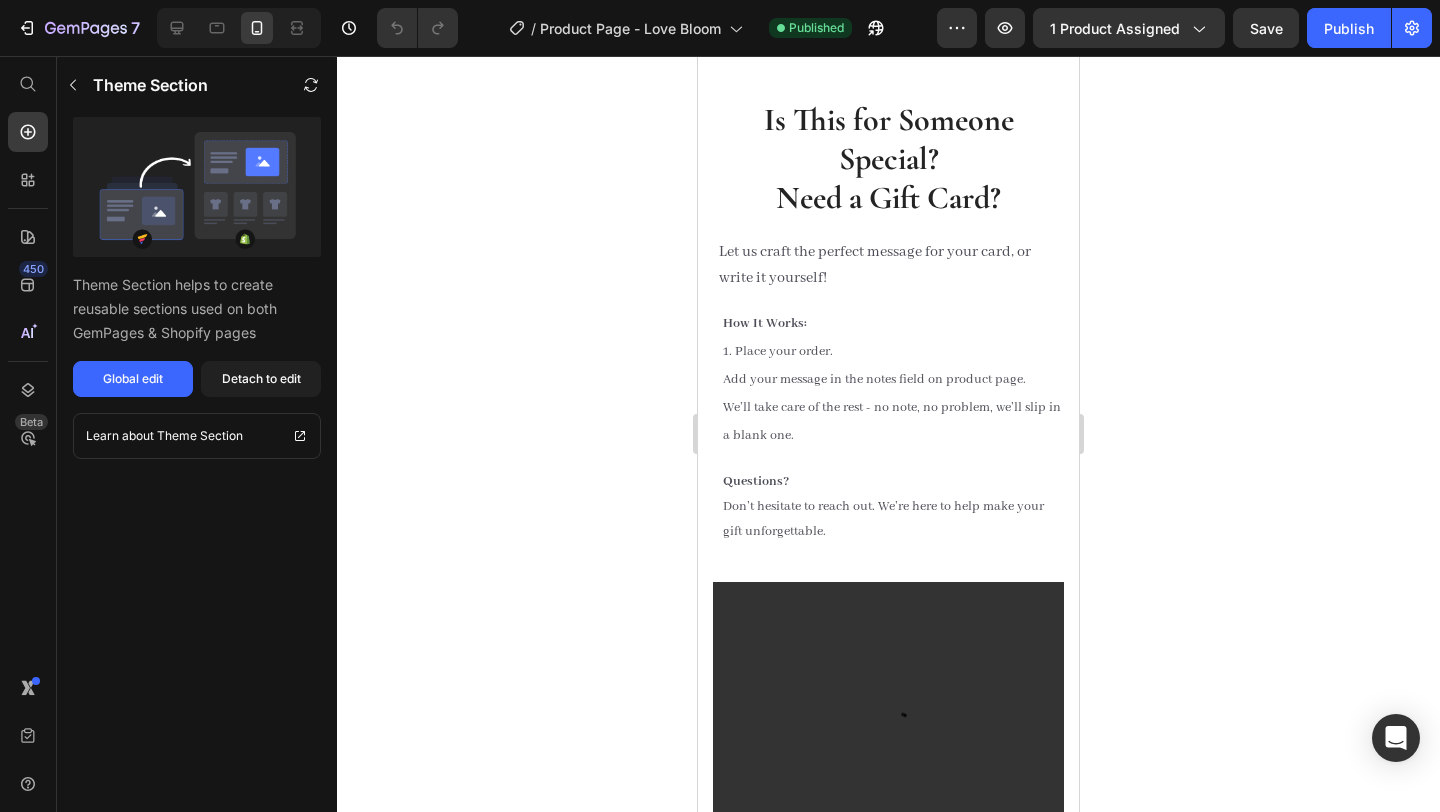 scroll, scrollTop: 3880, scrollLeft: 0, axis: vertical 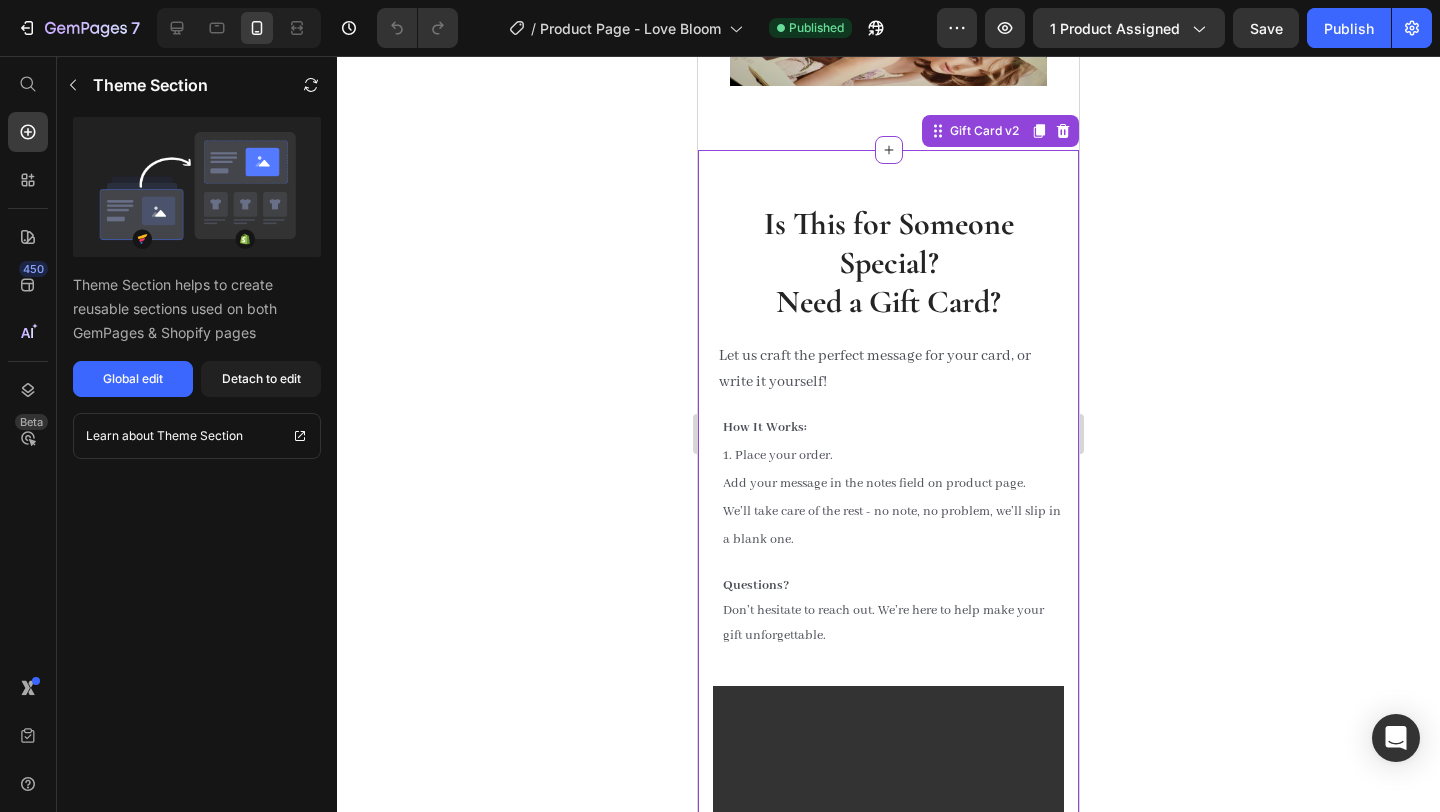 click on "Is This for Someone Special?   Need a Gift Card?  Heading" at bounding box center [888, 255] 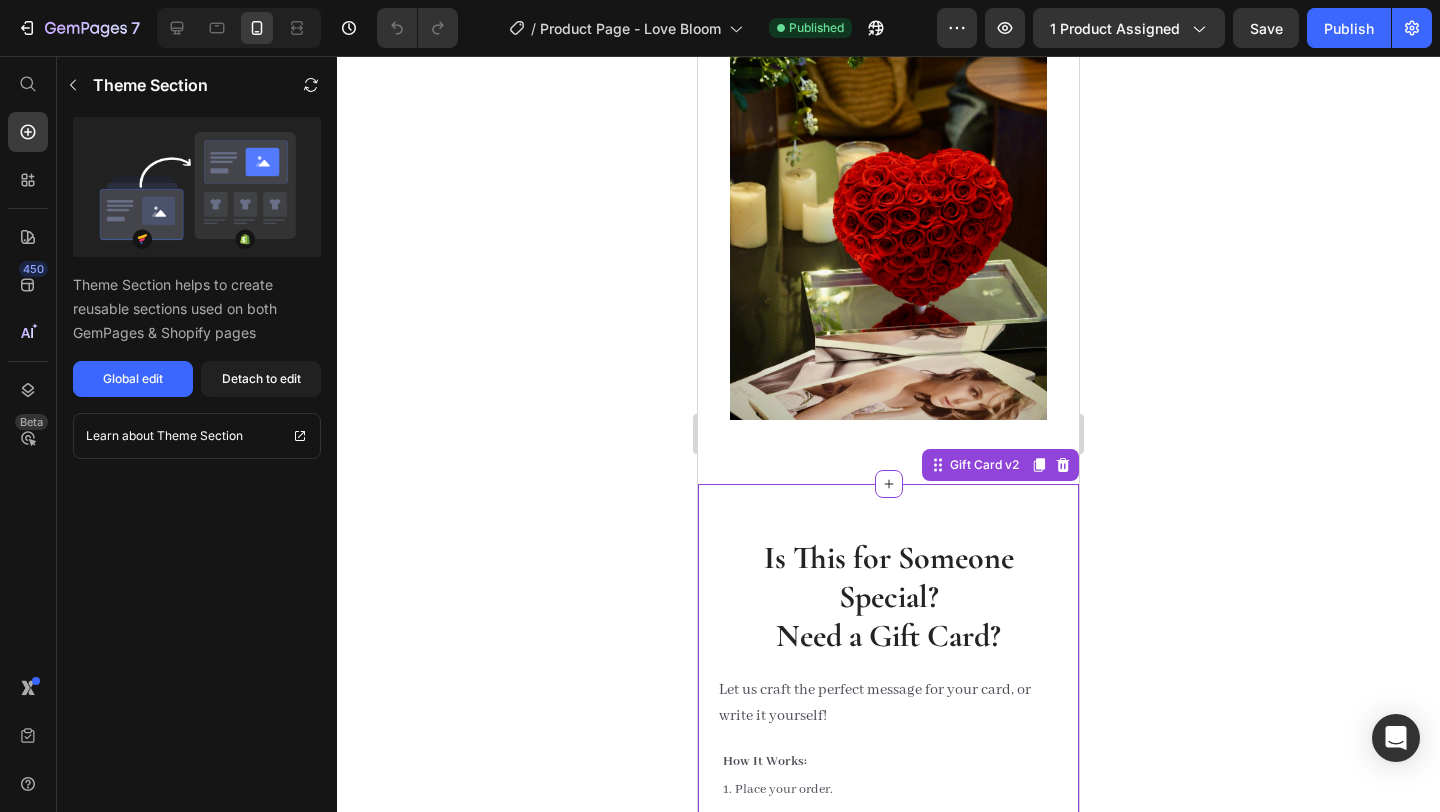 scroll, scrollTop: 3518, scrollLeft: 0, axis: vertical 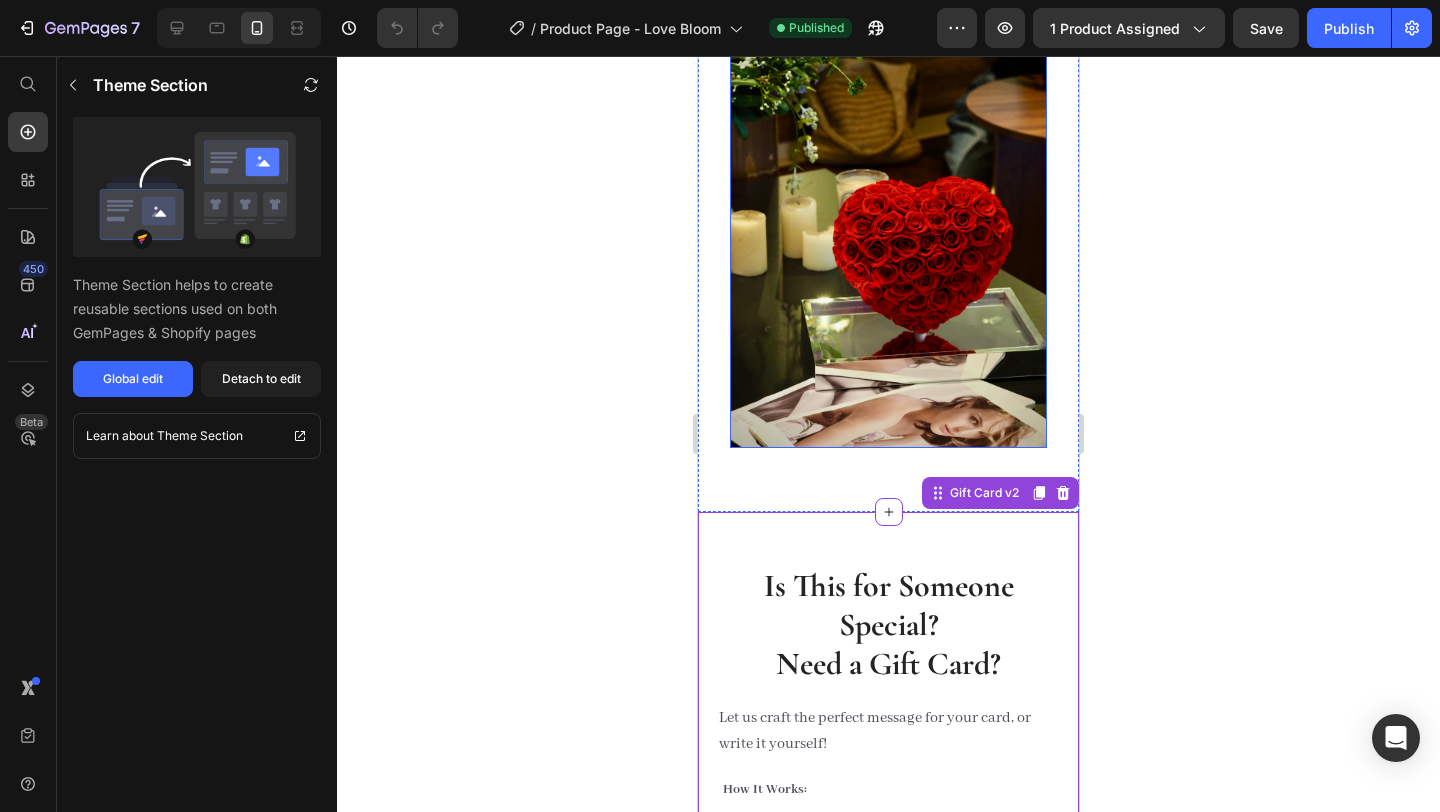 click at bounding box center (888, 237) 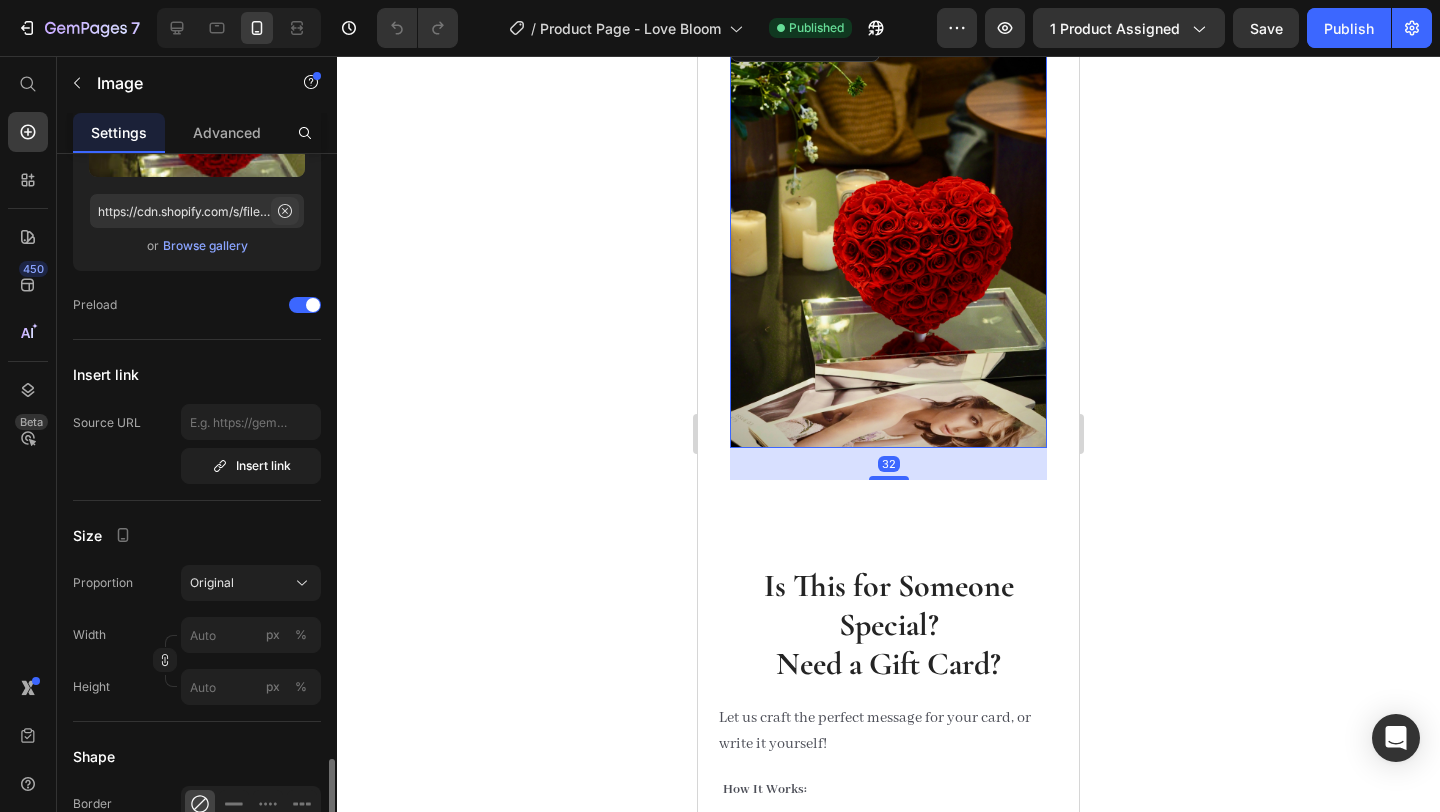 scroll, scrollTop: 756, scrollLeft: 0, axis: vertical 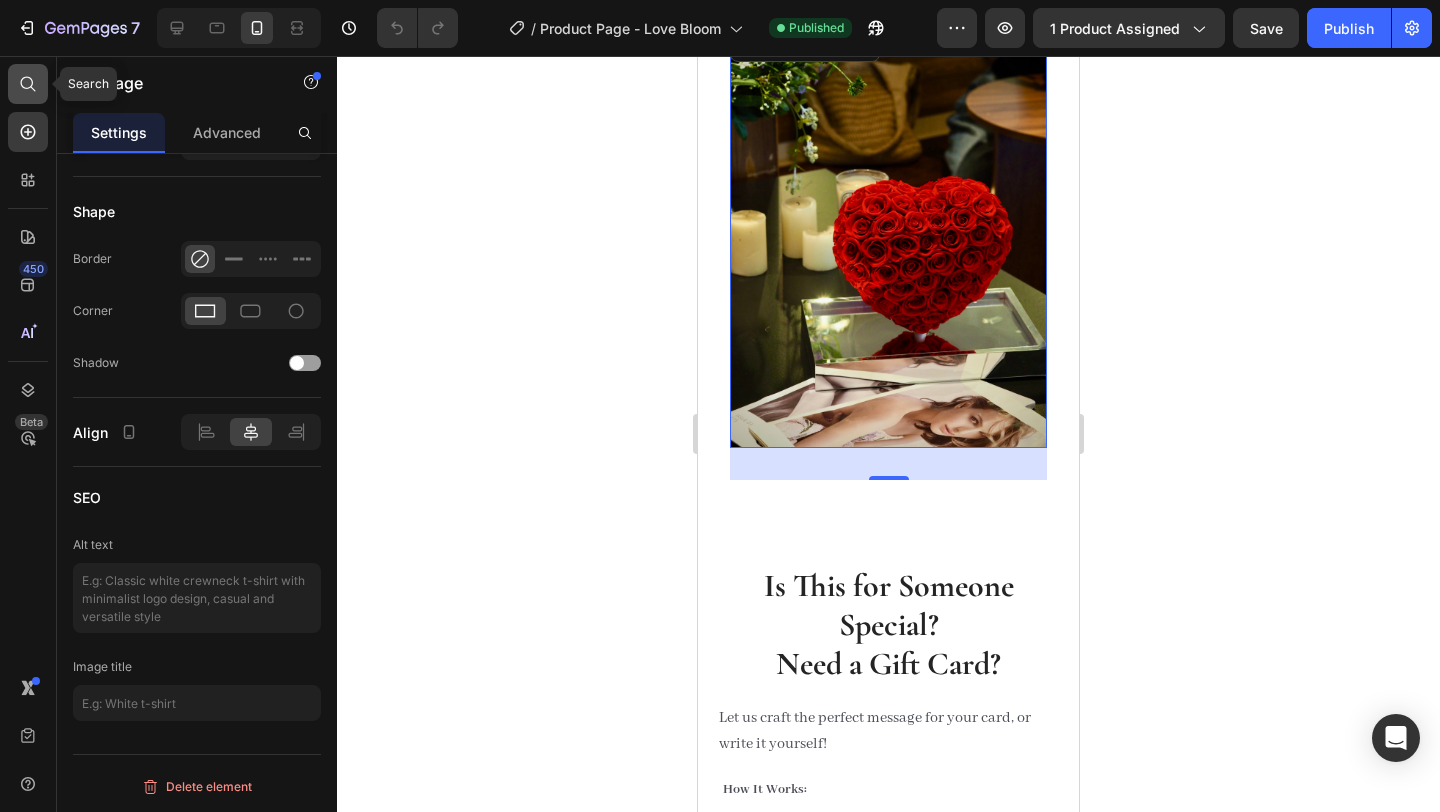 click 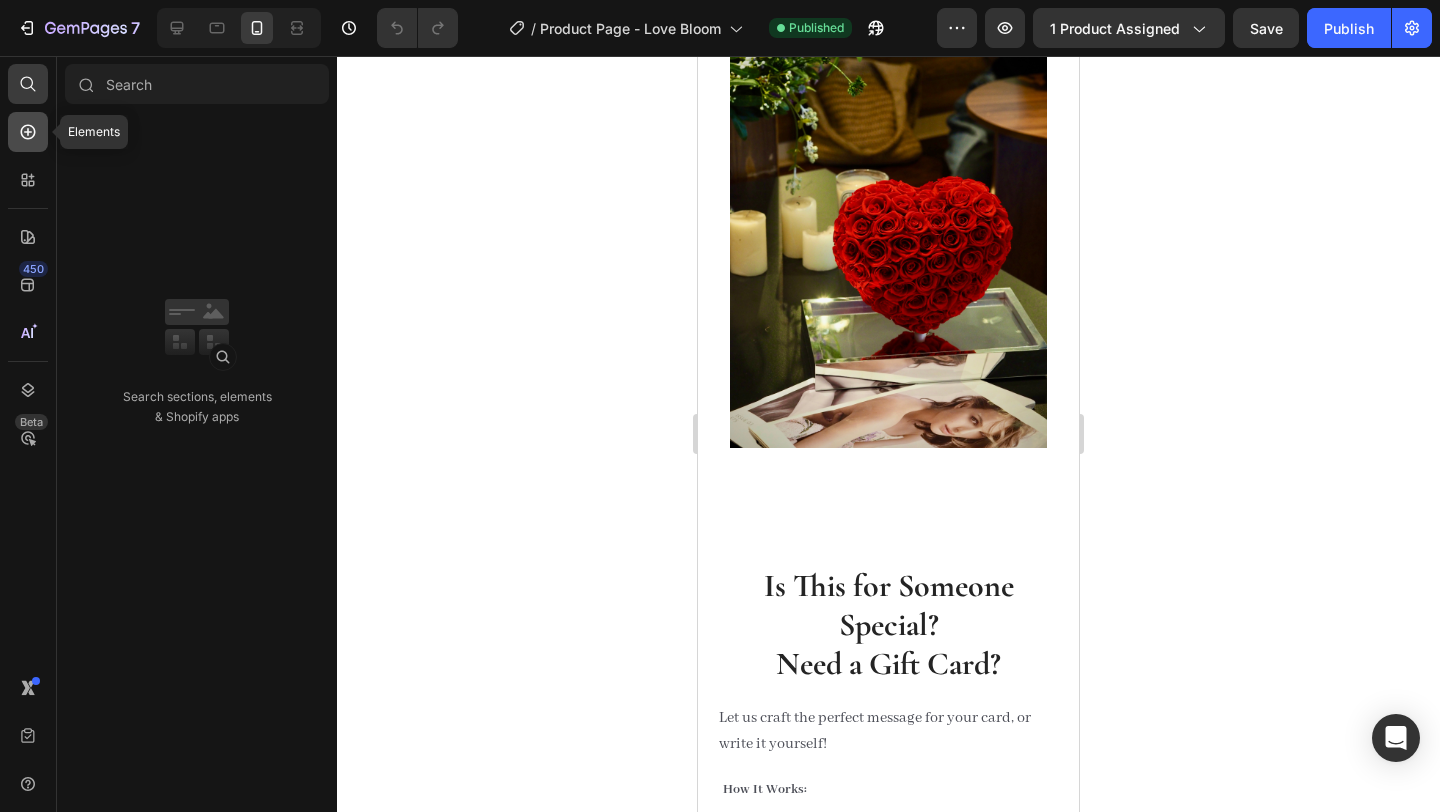 click 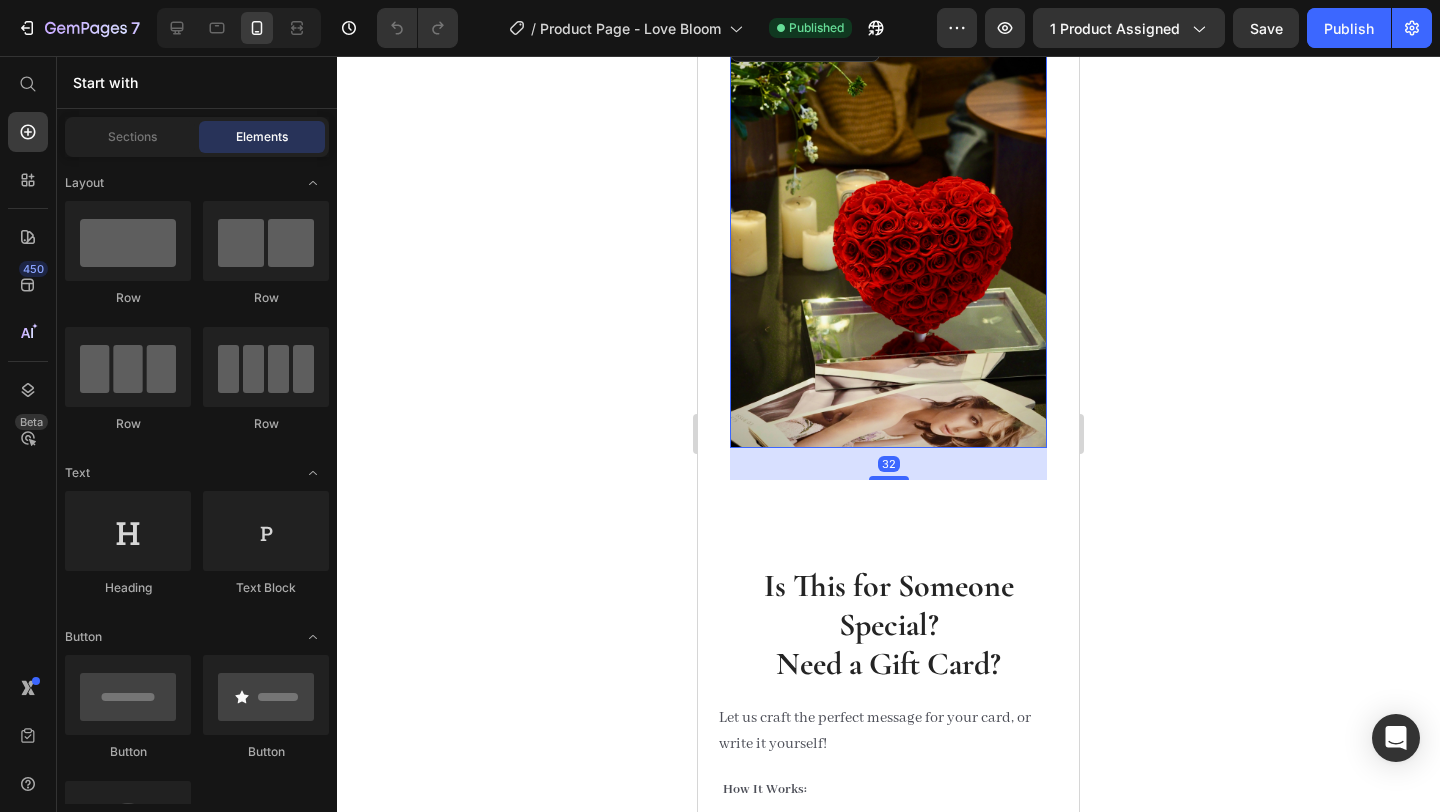 click at bounding box center (888, 237) 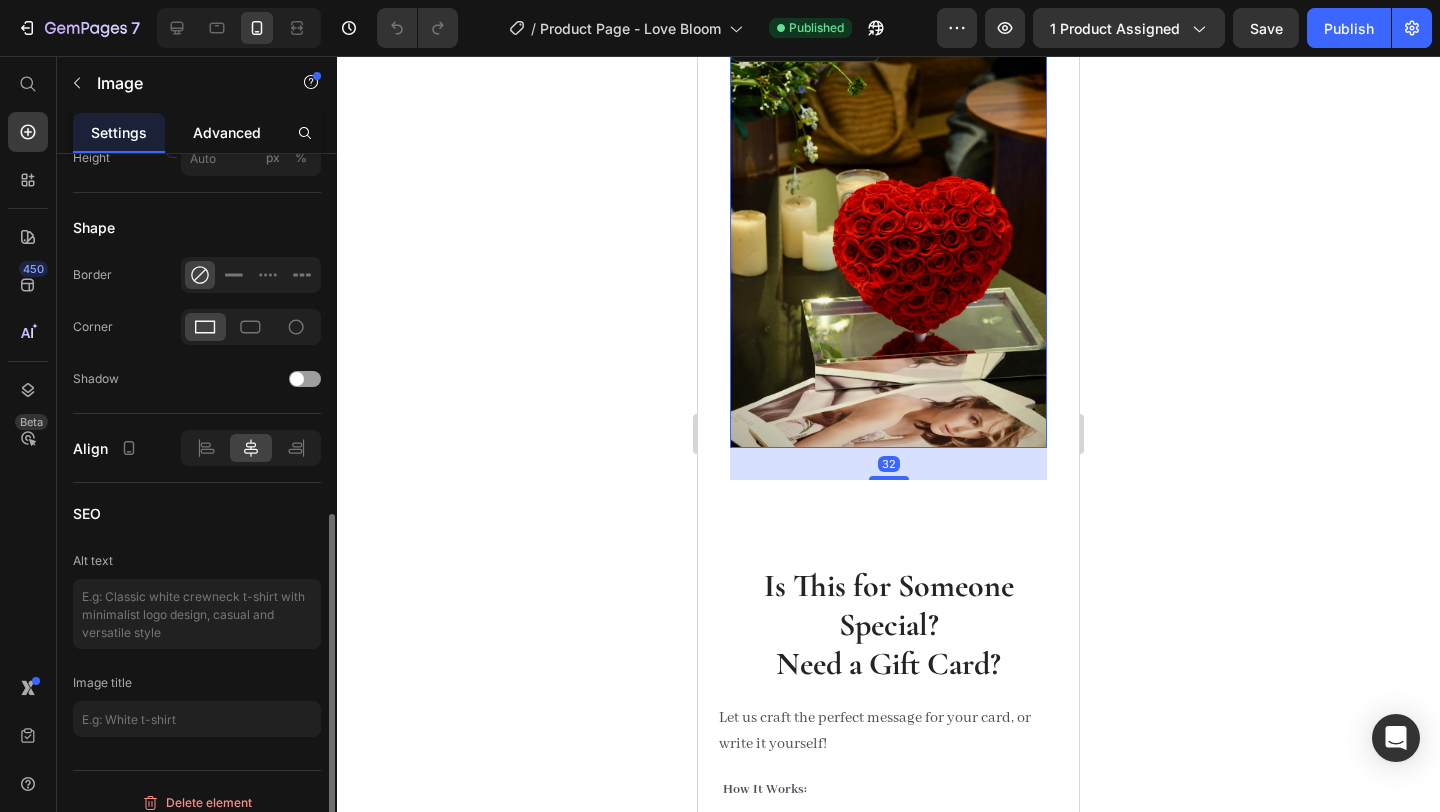click on "Advanced" at bounding box center (227, 132) 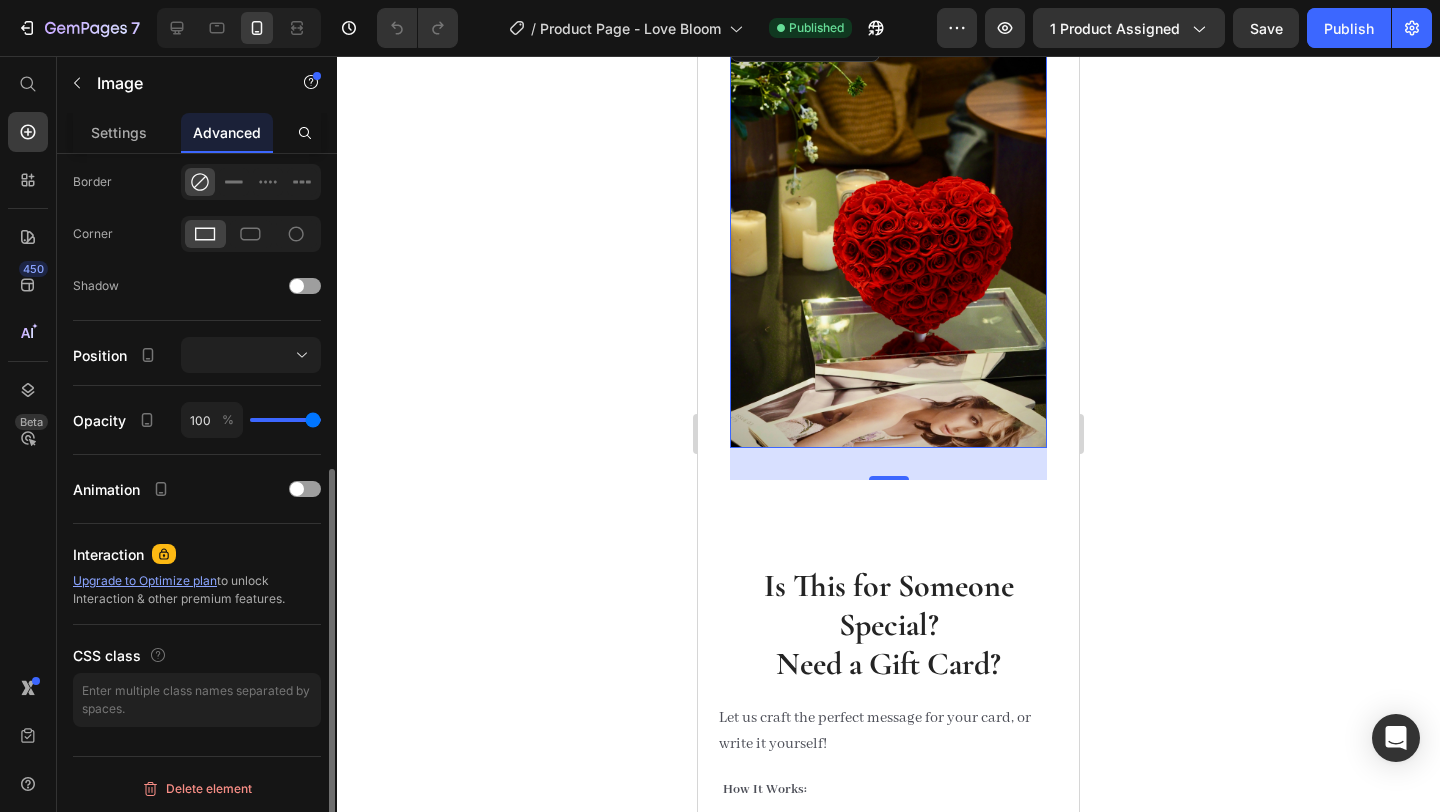 scroll, scrollTop: 554, scrollLeft: 0, axis: vertical 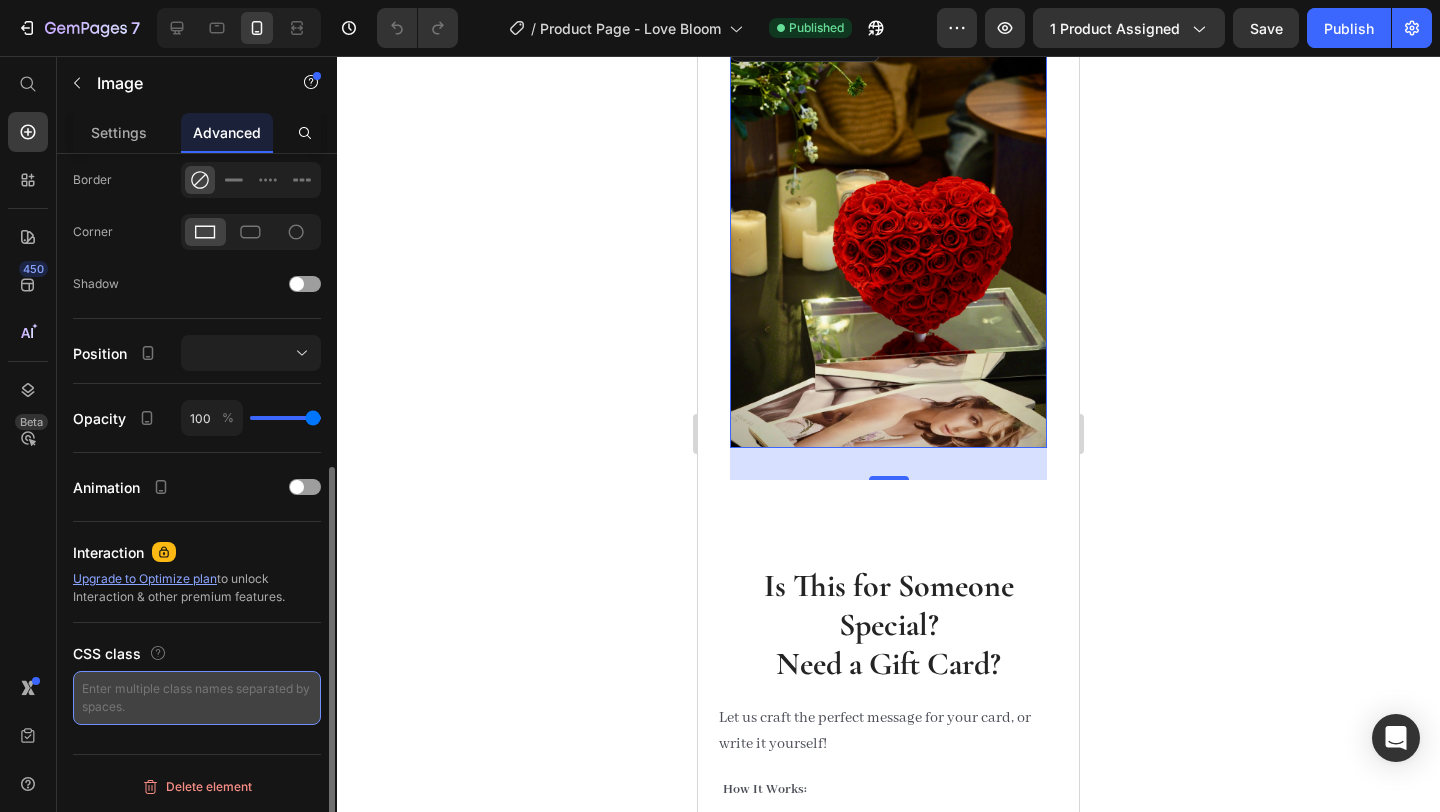 click at bounding box center [197, 698] 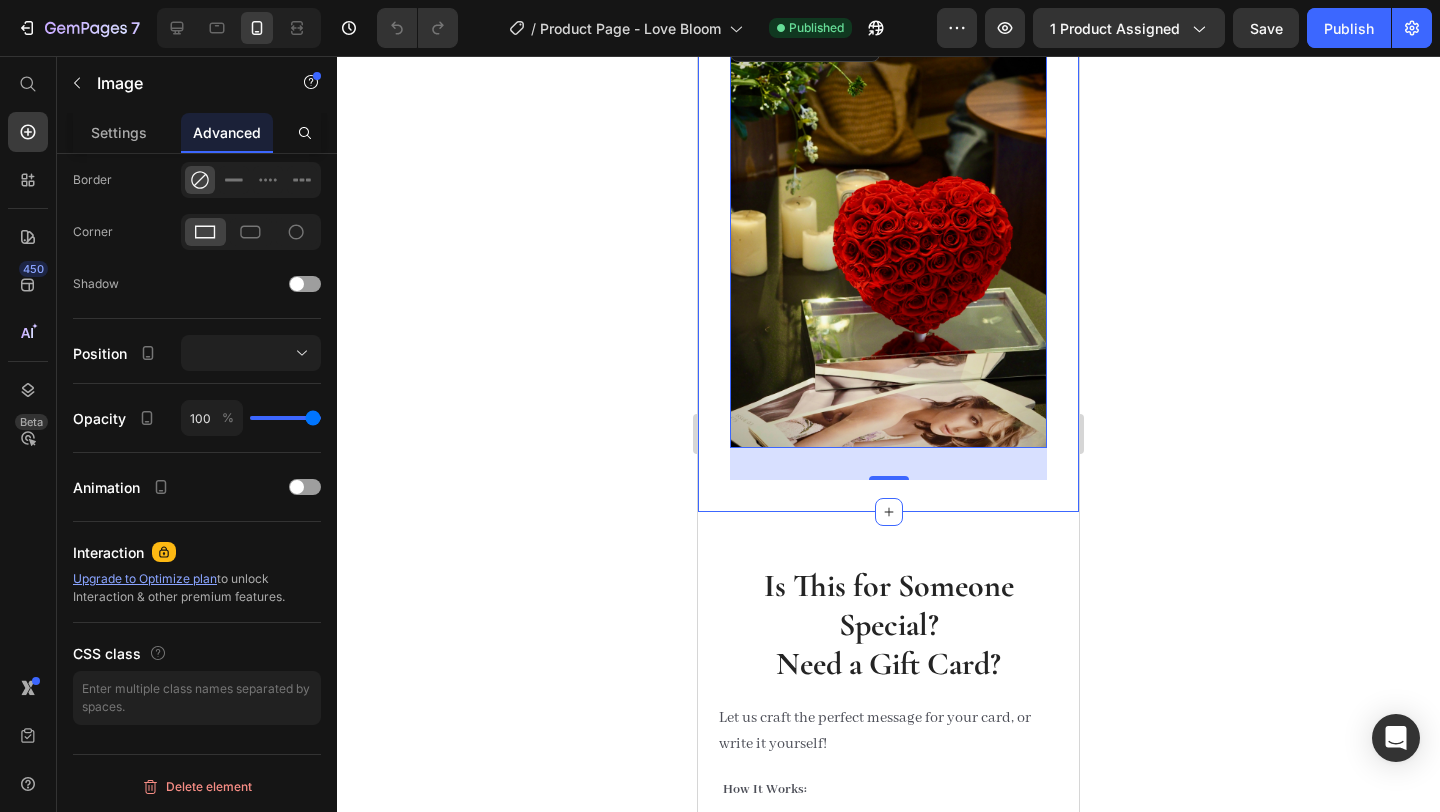 click on "Image Image Image   32 Section 4" at bounding box center (888, -234) 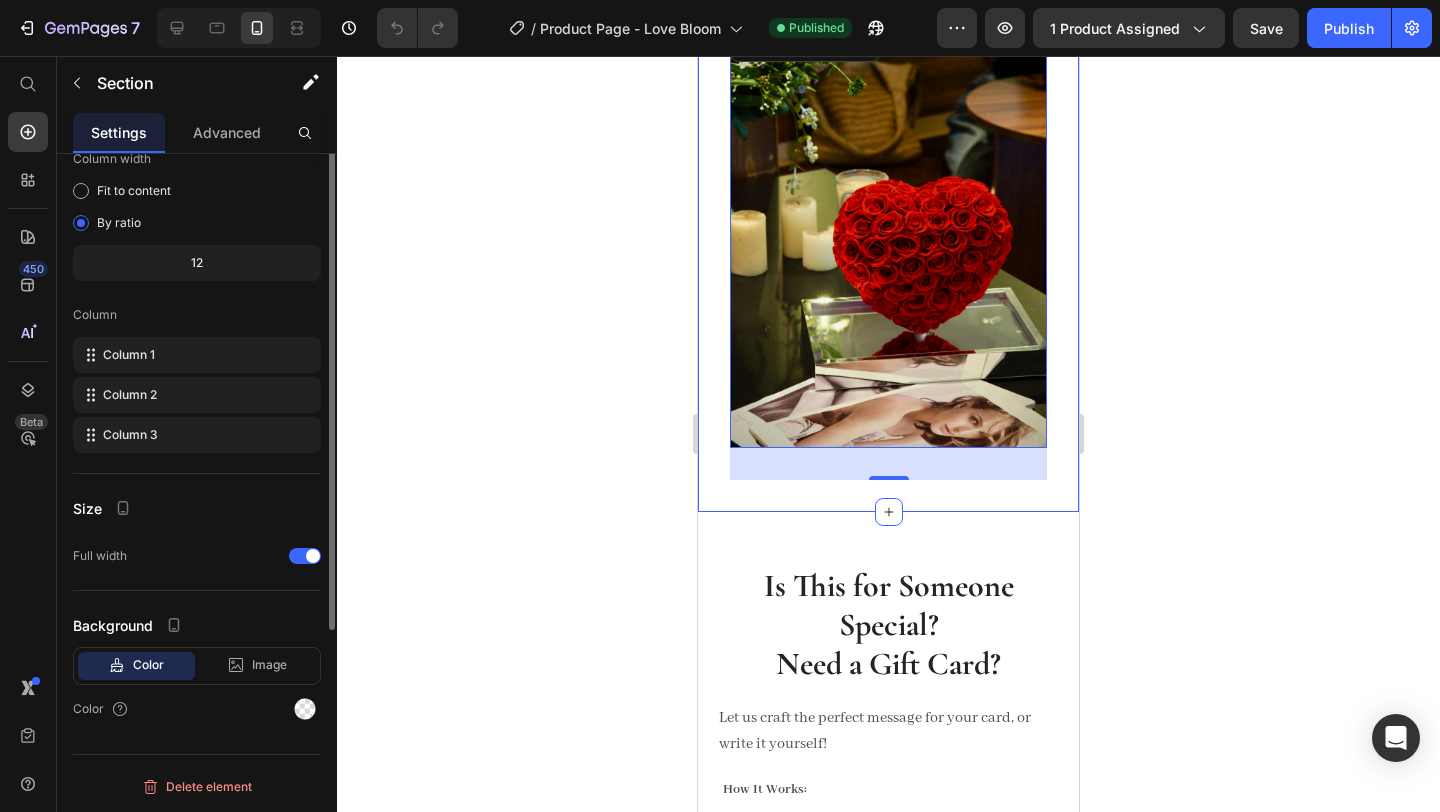 scroll, scrollTop: 0, scrollLeft: 0, axis: both 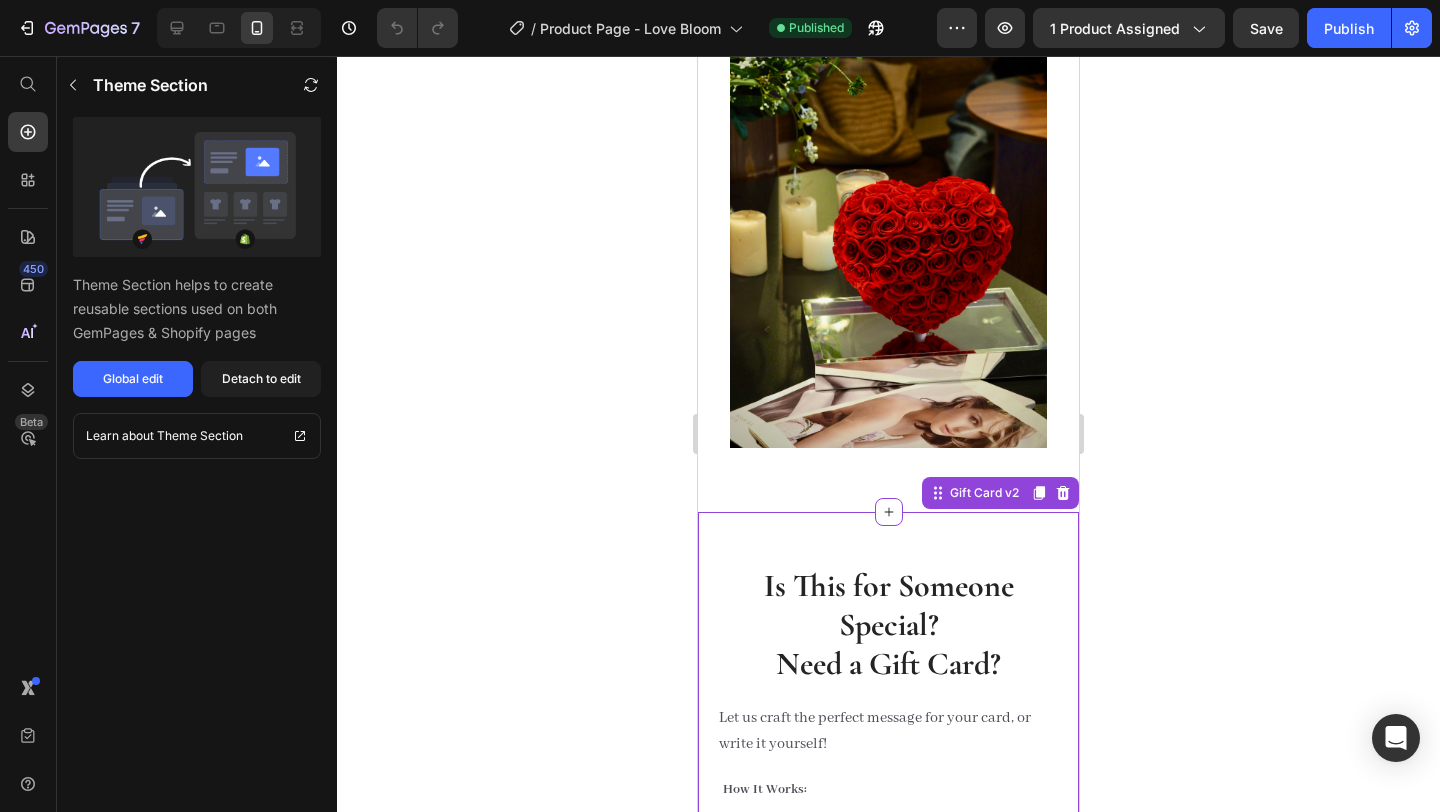 click on "Is This for Someone Special?   Need a Gift Card?  Heading" at bounding box center (888, 617) 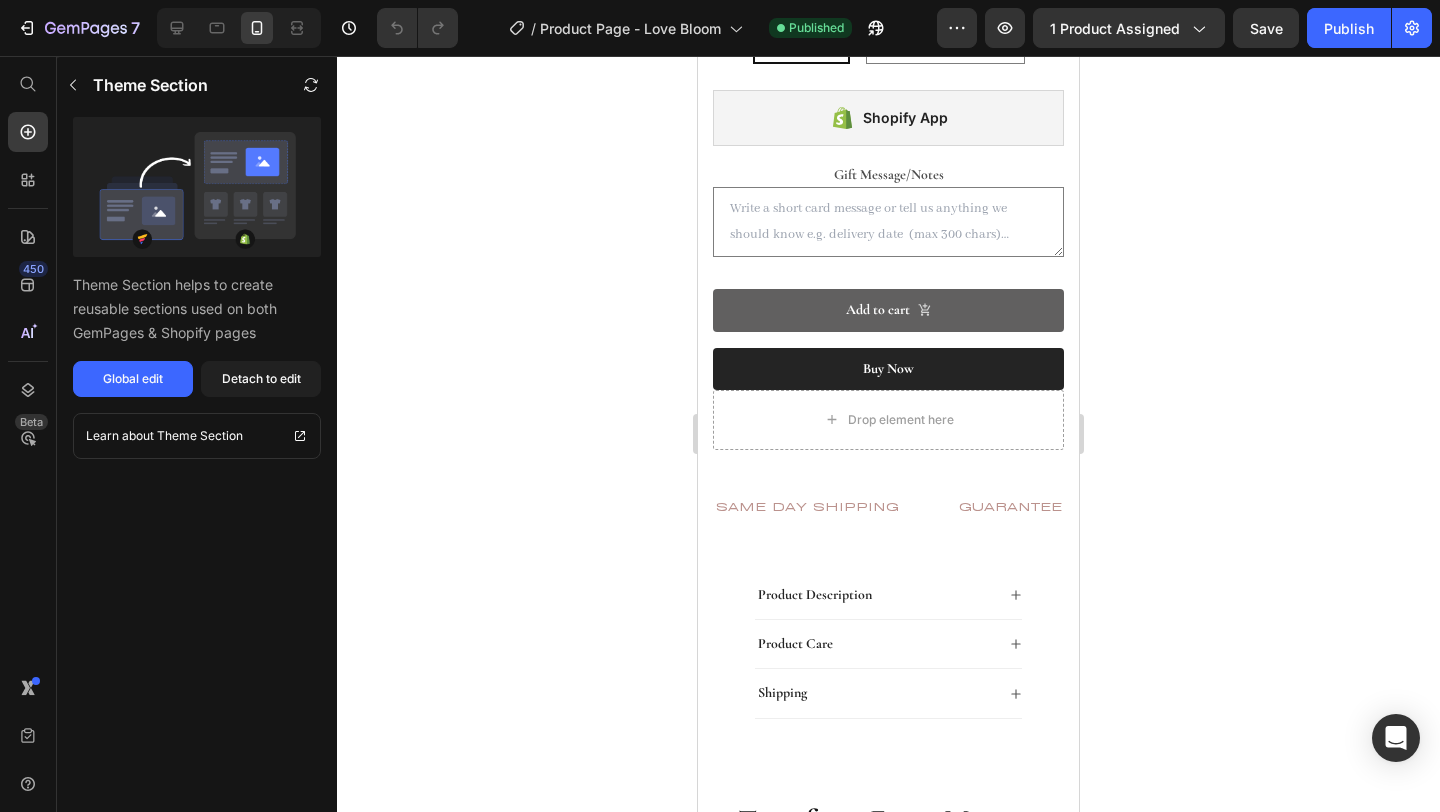scroll, scrollTop: 753, scrollLeft: 0, axis: vertical 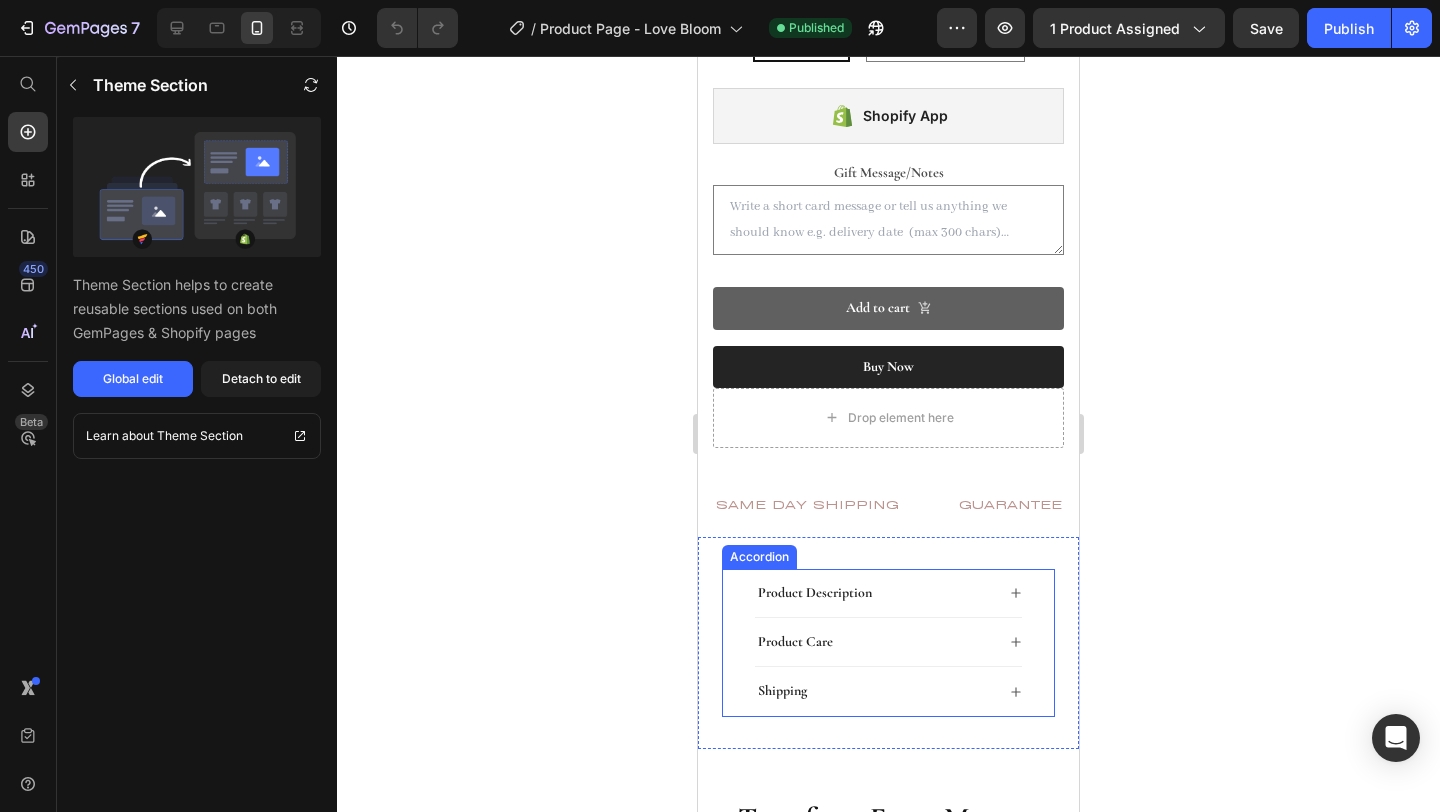 click on "Product Description" at bounding box center (888, 593) 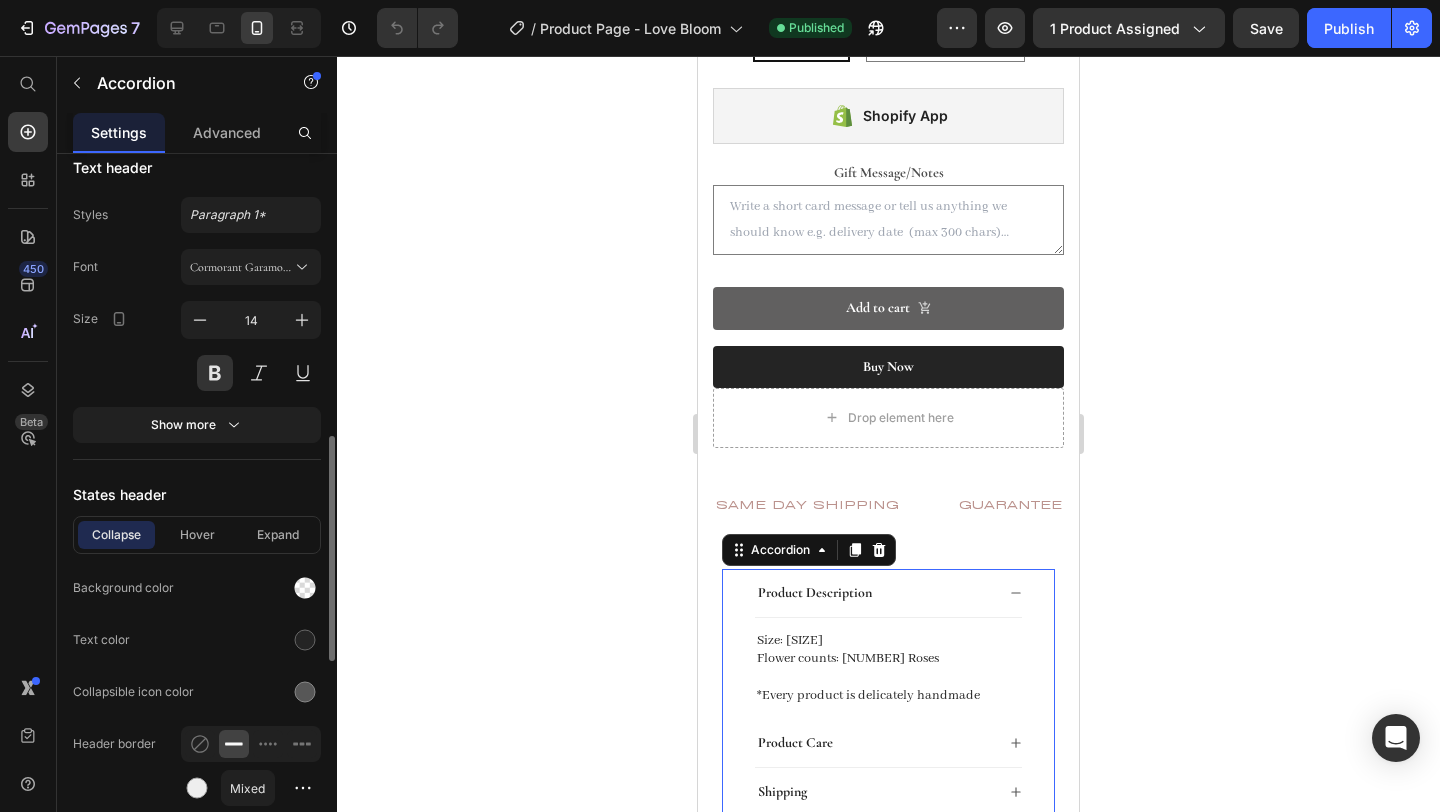 scroll, scrollTop: 911, scrollLeft: 0, axis: vertical 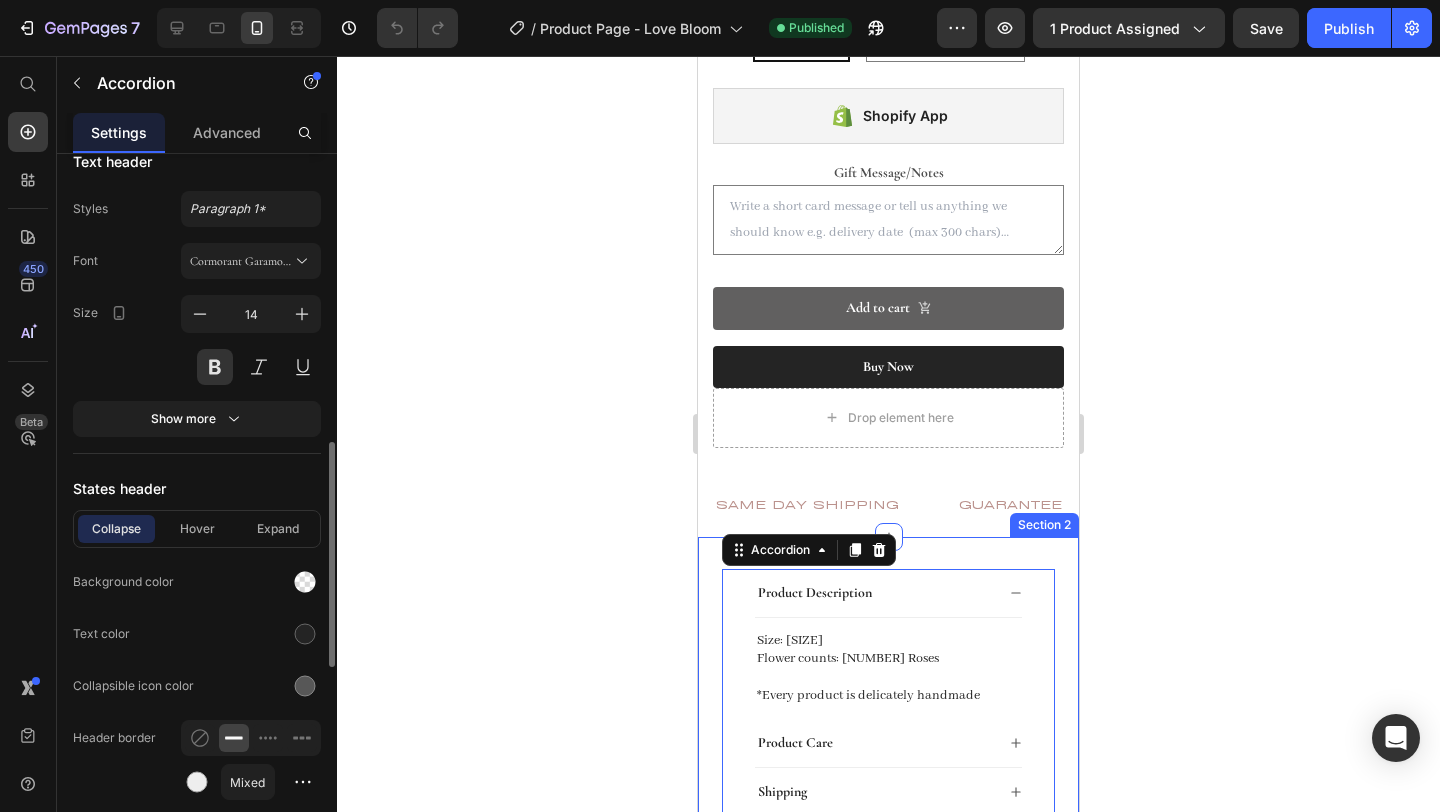 click on "Product Description  Size: [SIZE] Flower counts: [NUMBER] Roses   *Every product is delicately handmade Text Block
Product Care
Shipping Accordion   0" at bounding box center [888, 693] 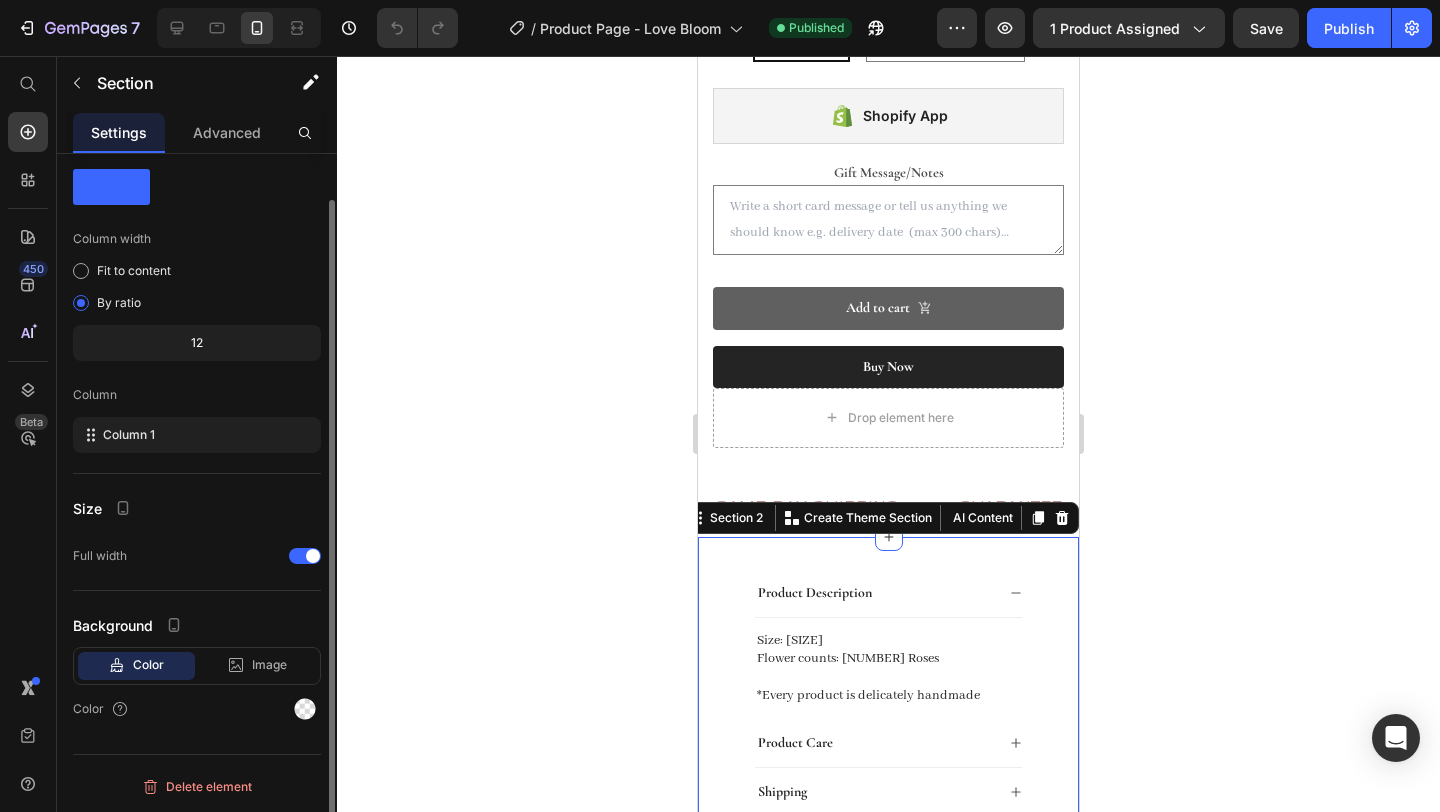 scroll, scrollTop: 0, scrollLeft: 0, axis: both 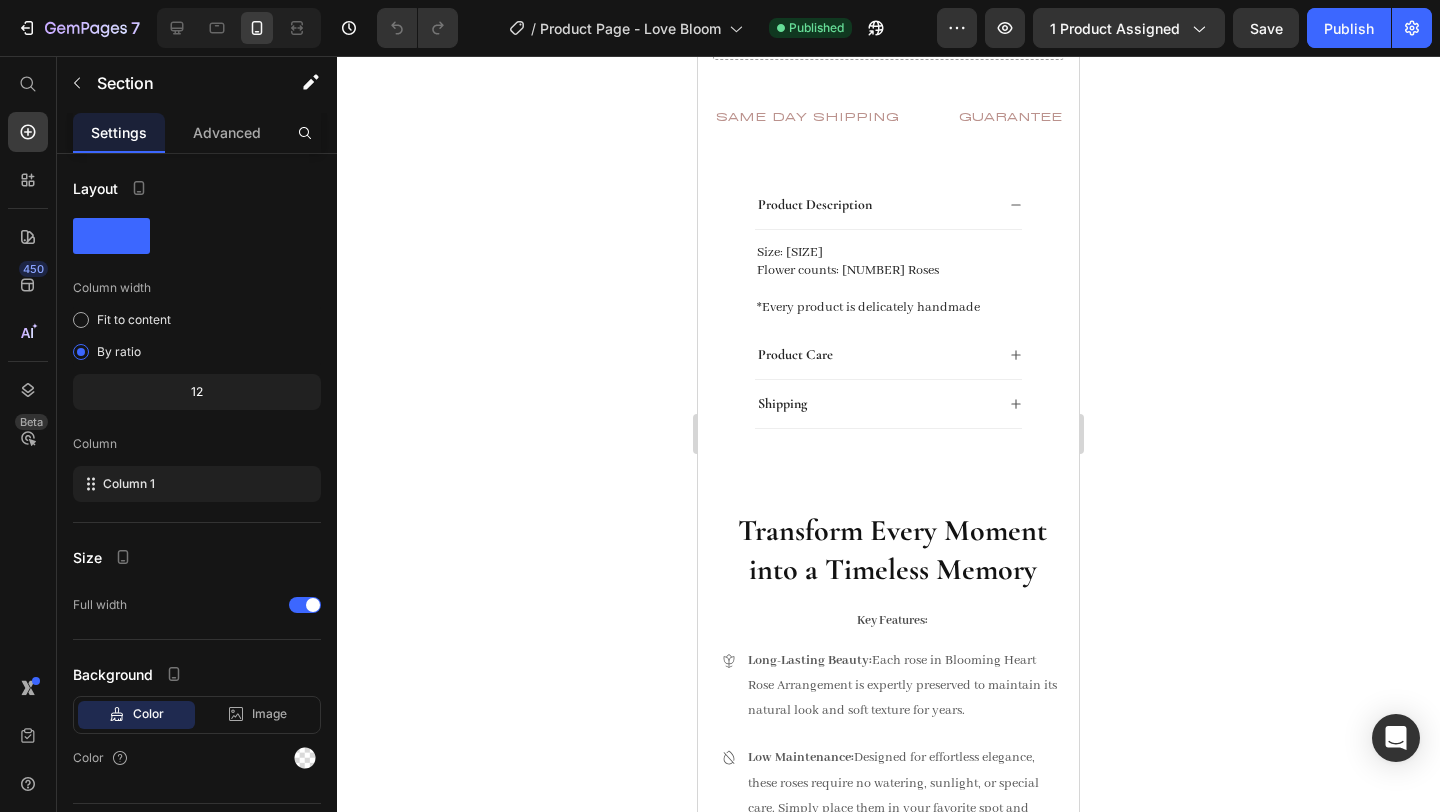 click on "Product Images Blooming Heart | [NUMBER] Red Roses Product Title                Title Line $[PRICE] Product Price
Row Availability: Ready Stock Ready Stock Ready Stock Ready Stock Pre-order ([DURATION]) Pre-order ([DURATION]) Pre-order ([DURATION]) Product Variants & Swatches Shopify App Shopify App Gift Message/Notes Product Custom Field
Add to cart Add to Cart Buy Now Add to Cart
Drop element here Row Row Product SAME DAY SHIPPING Text GUARANTEE LASTS FOR [YEARS] OR LONGER Text NO WATER OR EXTRA CARE NEEDED Text TOP [PERCENTAGE]% SELECTED ROSES Text SAME DAY SHIPPING Text GUARANTEE LASTS FOR [YEARS] OR LONGER Text NO WATER OR EXTRA CARE NEEDED Text TOP [PERCENTAGE]% SELECTED ROSES Text Marquee Section 1
Product Description  Size: [SIZE] Flower counts: [NUMBER] Roses   *Every product is delicately handmade Text Block
Product Care
Shipping Accordion Section 2 Transform Every Moment  into a Timeless Memory , a" at bounding box center (888, 2913) 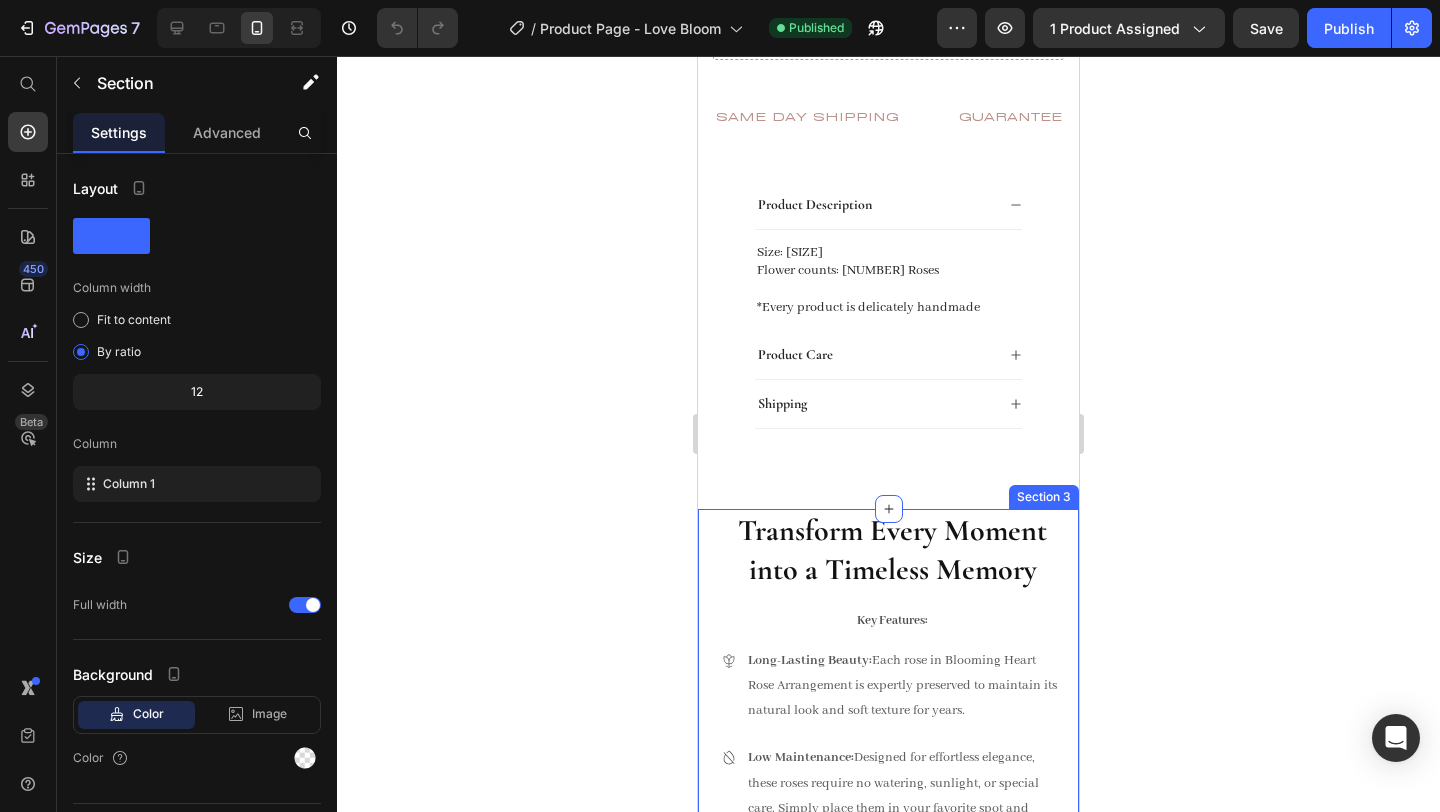 click on "Transform Every Moment  into a Timeless Memory Heading Key Features:  Text Block
Long-Lasting Beauty:  Each rose in Blooming Heart Rose Arrangement is expertly preserved to maintain its natural look and soft texture for years.
Low Maintenance:  Designed for effortless elegance, these roses require no watering, sunlight, or special care. Simply place them in your favorite spot and enjoy the beauty without the hassle.
Whether for  [HOLIDAY] , a  [EVENT] , a  [EVENT] , or even a  [EVENT] , you can always find a thoughtful and luxurious token that will leave a lasting impression at Toujours. Item List Video Row Section 3" at bounding box center [888, 1003] 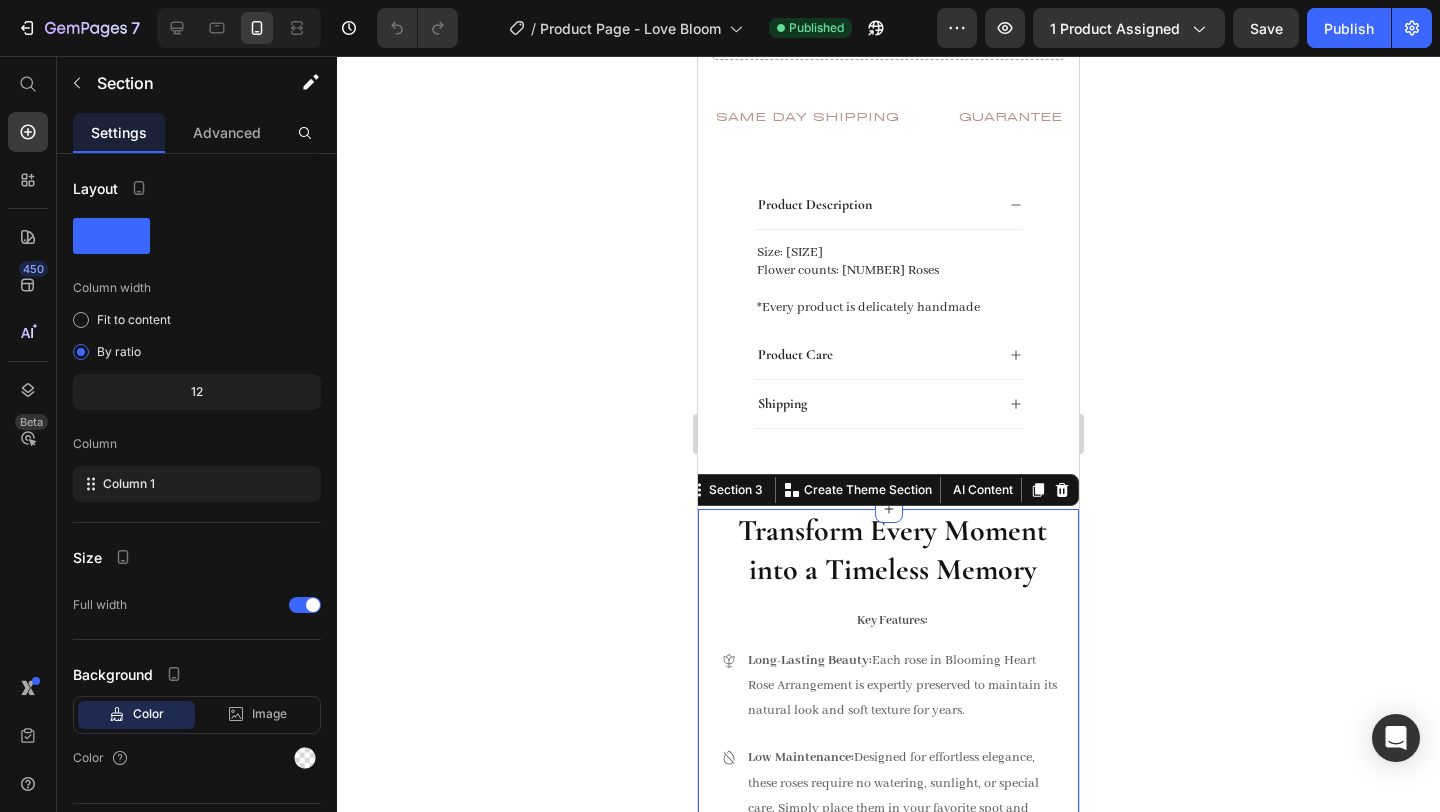 click 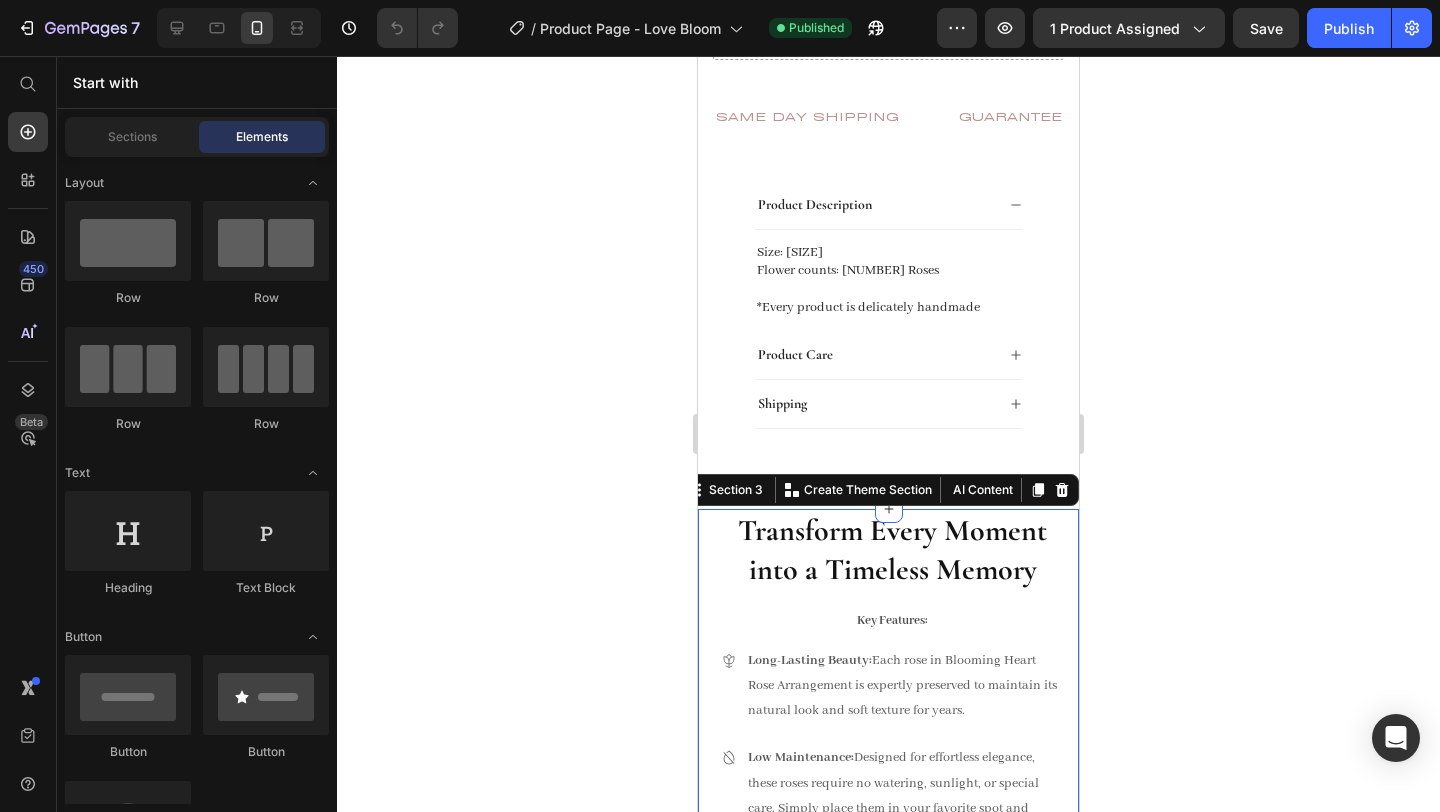 click on "Transform Every Moment  into a Timeless Memory Heading Key Features:  Text Block
Long-Lasting Beauty:  Each rose in Blooming Heart Rose Arrangement is expertly preserved to maintain its natural look and soft texture for years.
Low Maintenance:  Designed for effortless elegance, these roses require no watering, sunlight, or special care. Simply place them in your favorite spot and enjoy the beauty without the hassle.
Whether for  [DATE] , a  [EVENT] , a  [EVENT] , or even a  [EVENT] , you can always find a thoughtful and luxurious token that will leave a lasting impression at Toujours. Item List Video Row Section 3   Create Theme Section AI Content Write with GemAI What would you like to describe here? Tone and Voice Persuasive Product Preserved Rose Box | [NUMBER] Eternal Roses Show more Generate" at bounding box center [888, 1003] 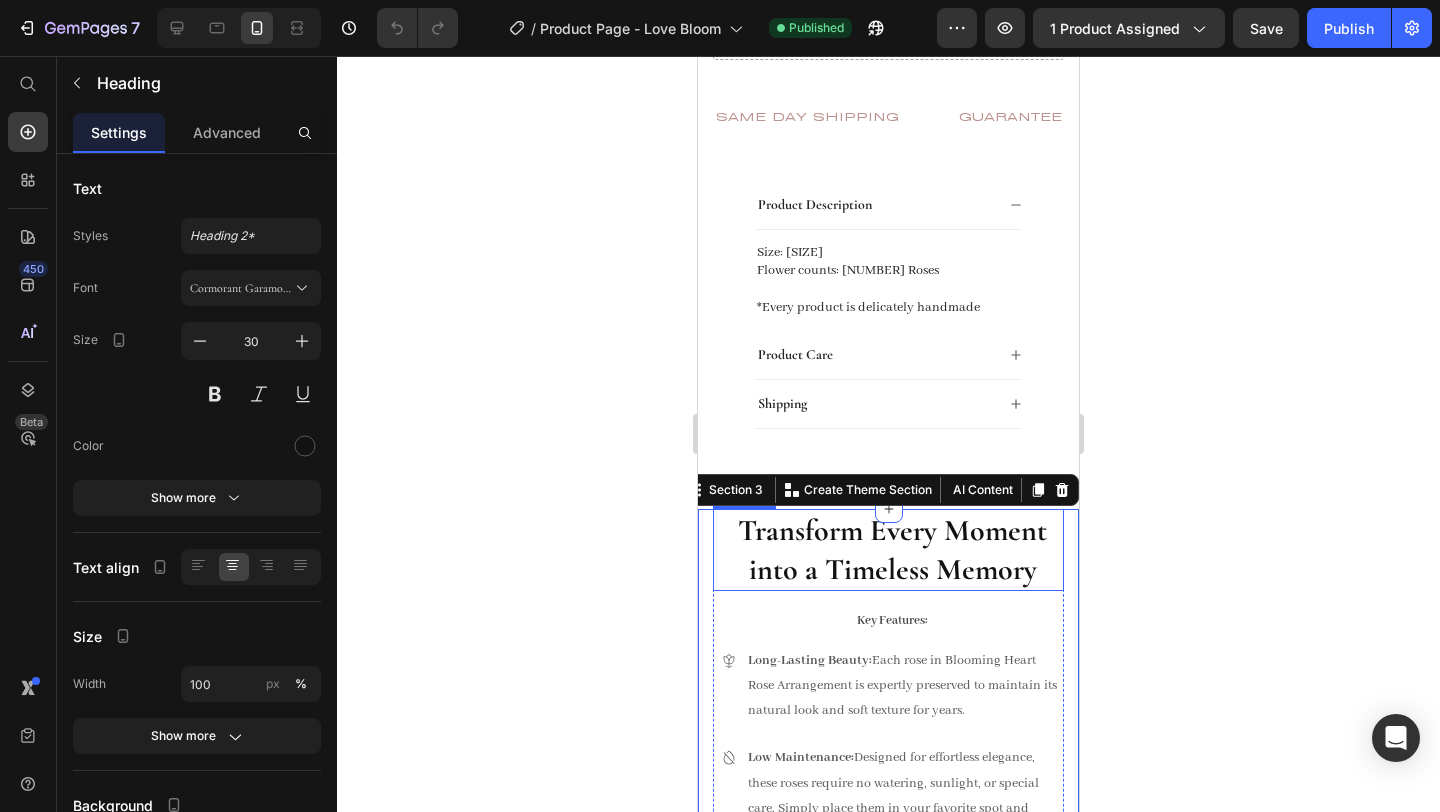 click on "Transform Every Moment" at bounding box center (892, 530) 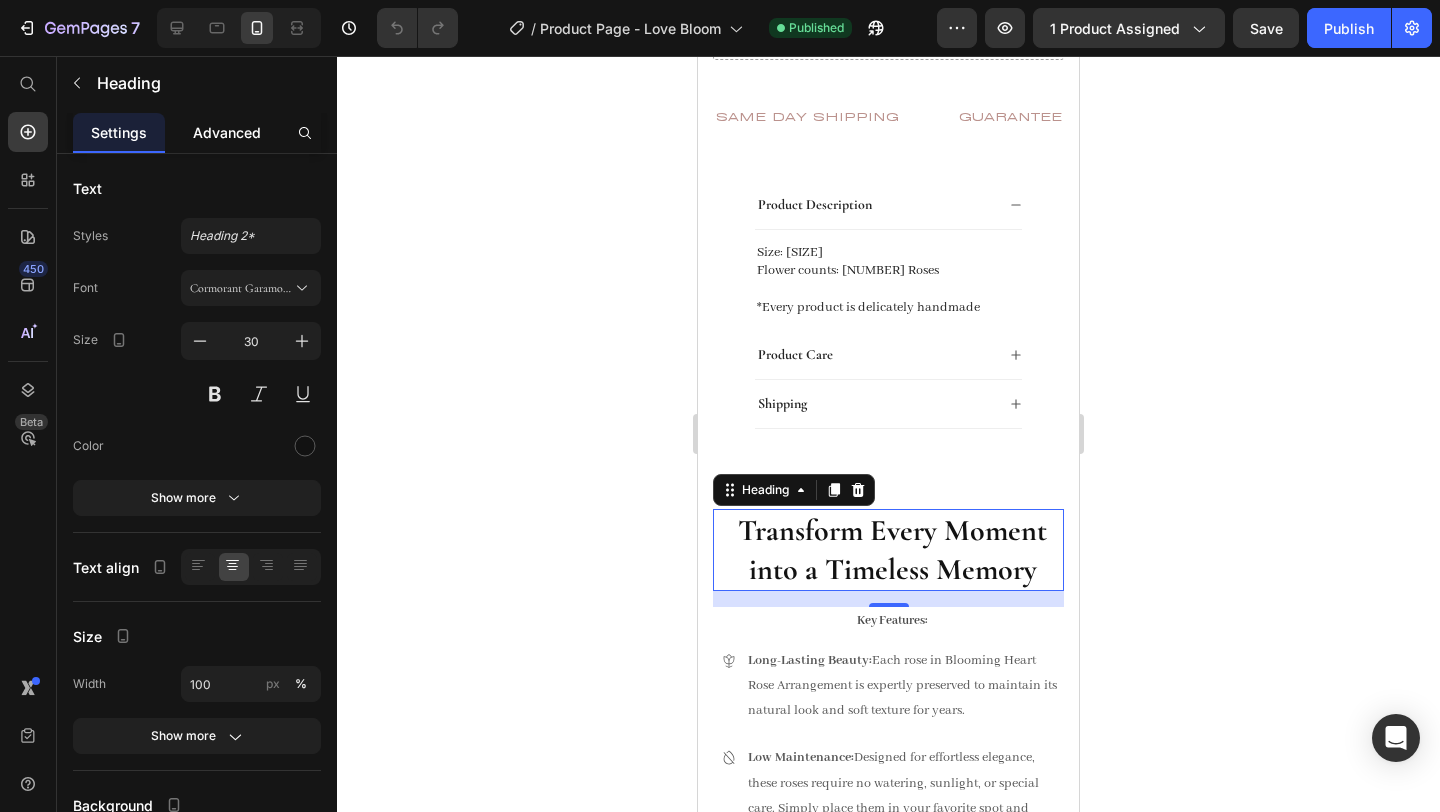 click on "Advanced" 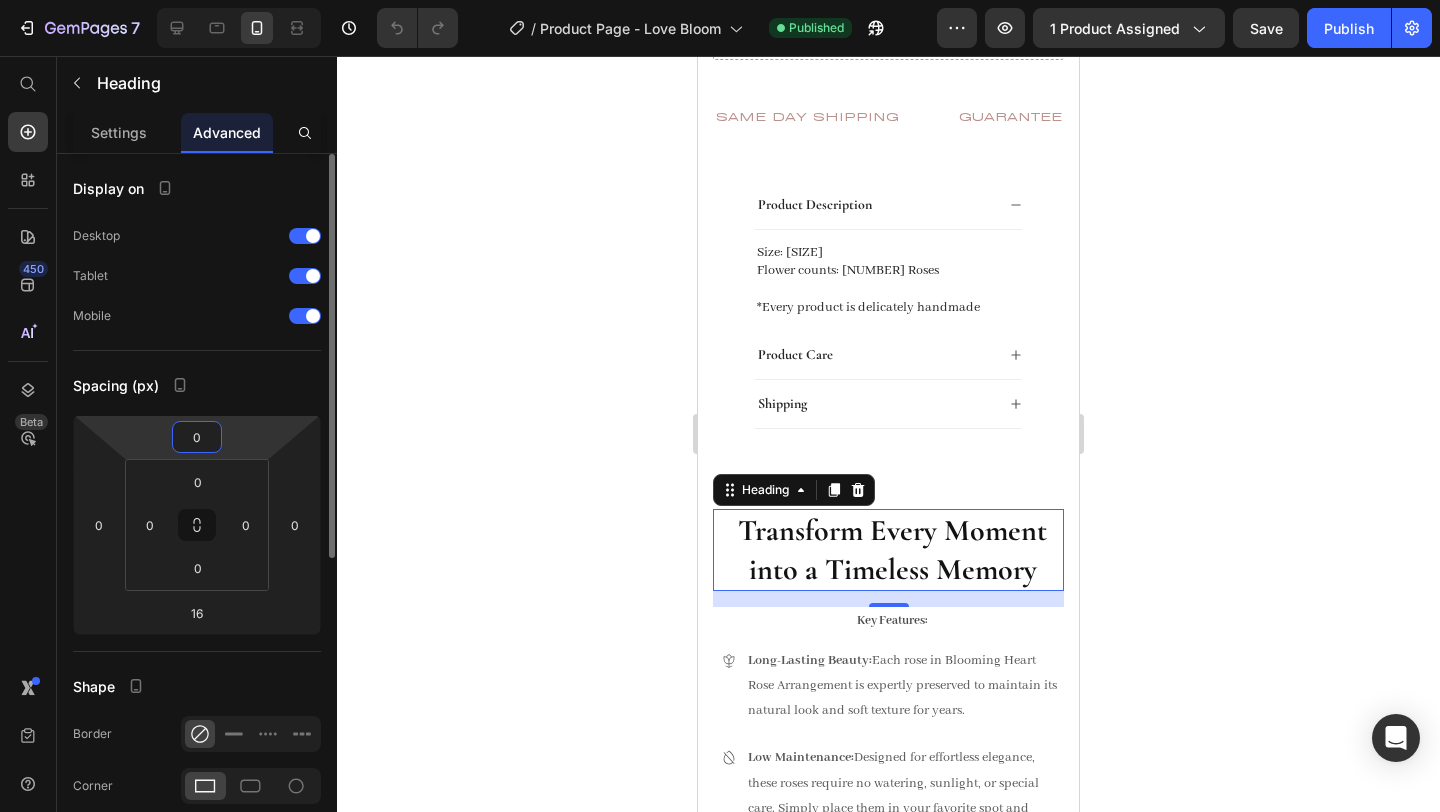 click on "0" at bounding box center (197, 437) 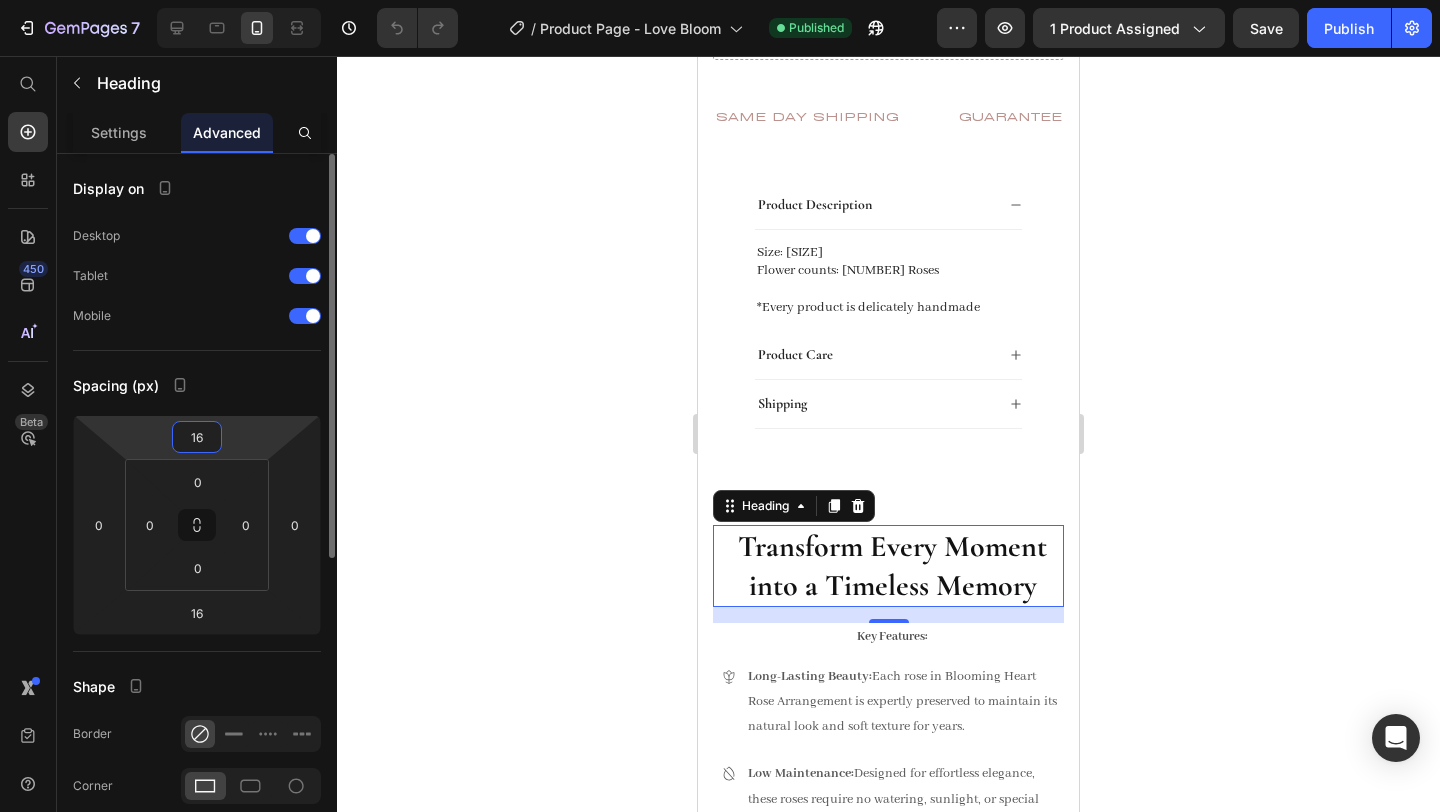 type on "16" 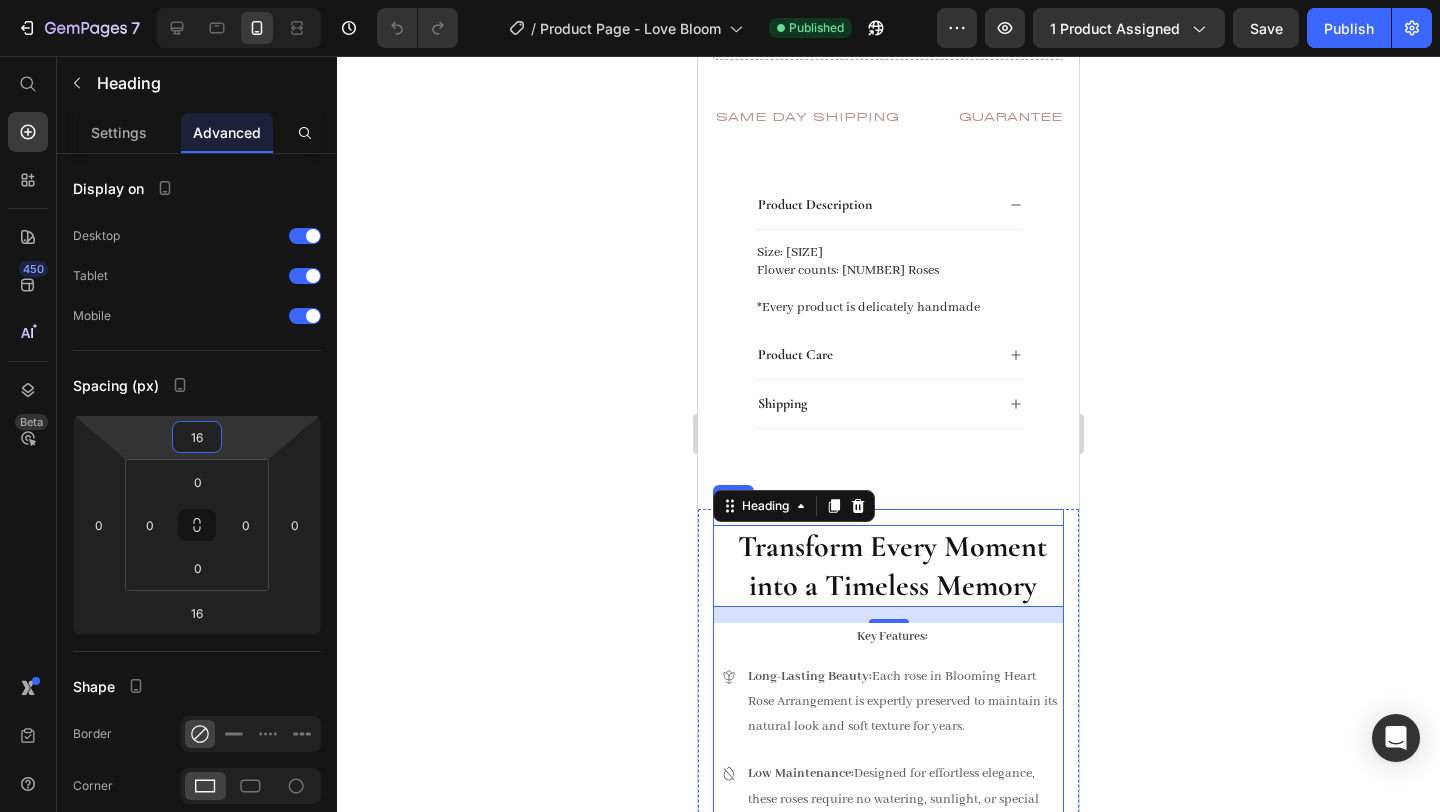 click on "Product Images Blooming Heart | [NUMBER] Red Roses Product Title                Title Line $[PRICE] Product Price
Row Availability: Ready Stock Ready Stock Ready Stock Ready Stock Pre-order ([DURATION]) Pre-order ([DURATION]) Pre-order ([DURATION]) Product Variants & Swatches Shopify App Shopify App Gift Message/Notes Product Custom Field
Add to cart Add to Cart Buy Now Add to Cart
Drop element here Row Row Product SAME DAY SHIPPING Text GUARANTEE LASTS FOR [YEARS] OR LONGER Text NO WATER OR EXTRA CARE NEEDED Text TOP [PERCENTAGE]% SELECTED ROSES Text SAME DAY SHIPPING Text GUARANTEE LASTS FOR [YEARS] OR LONGER Text NO WATER OR EXTRA CARE NEEDED Text TOP [PERCENTAGE]% SELECTED ROSES Text Marquee Section 1
Product Description  Size: [SIZE] Flower counts: [NUMBER] Roses   *Every product is delicately handmade Text Block
Product Care
Shipping Accordion Section 2 Transform Every Moment  into a Timeless Memory   [NUMBER]" at bounding box center [888, 2921] 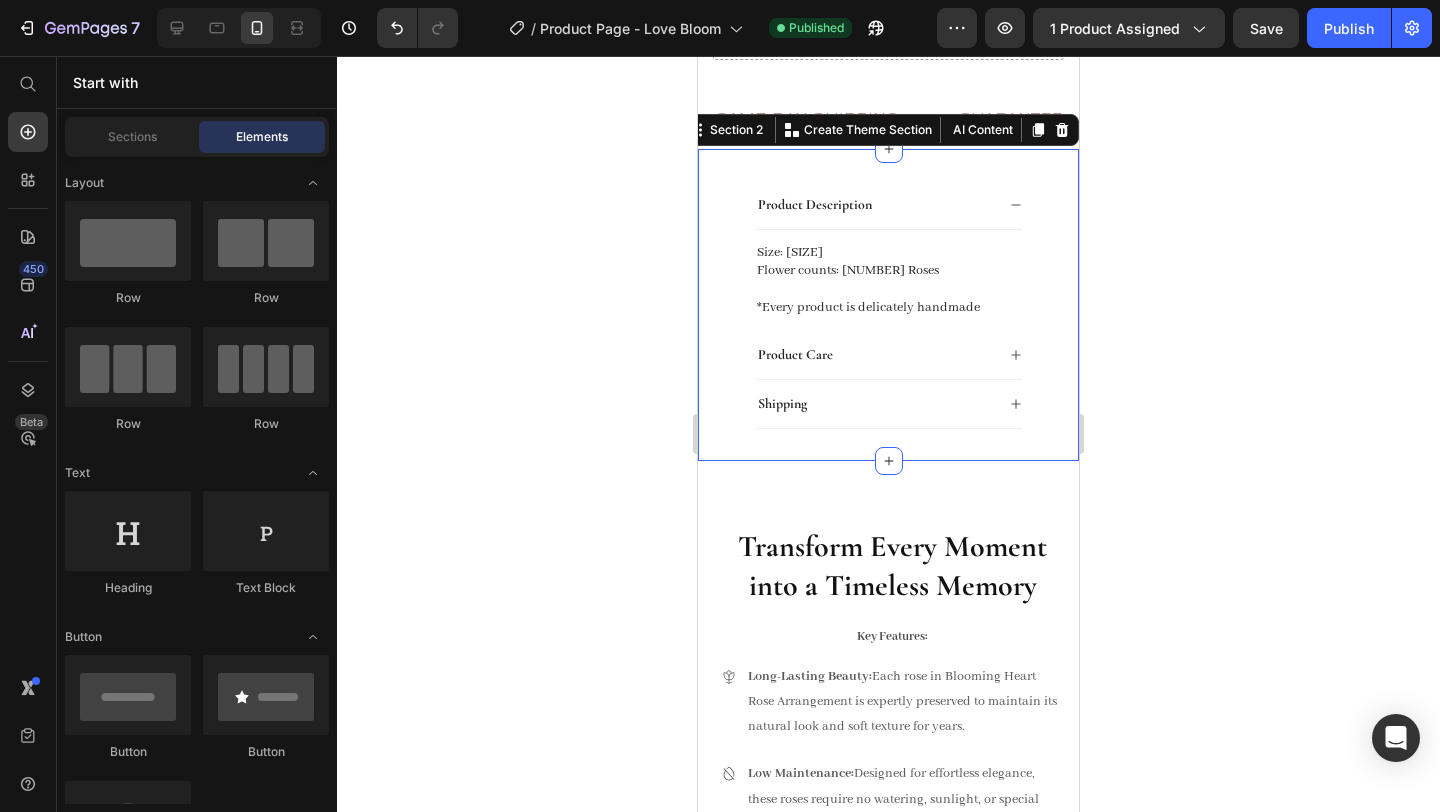 click on "Product Description  Size: [SIZE] Flower counts: [NUMBER] Roses   *Every product is delicately handmade Text Block
Product Care
Shipping Accordion Section 2   Create Theme Section AI Content Write with GemAI What would you like to describe here? Tone and Voice Persuasive Product Show more Generate" at bounding box center (888, 305) 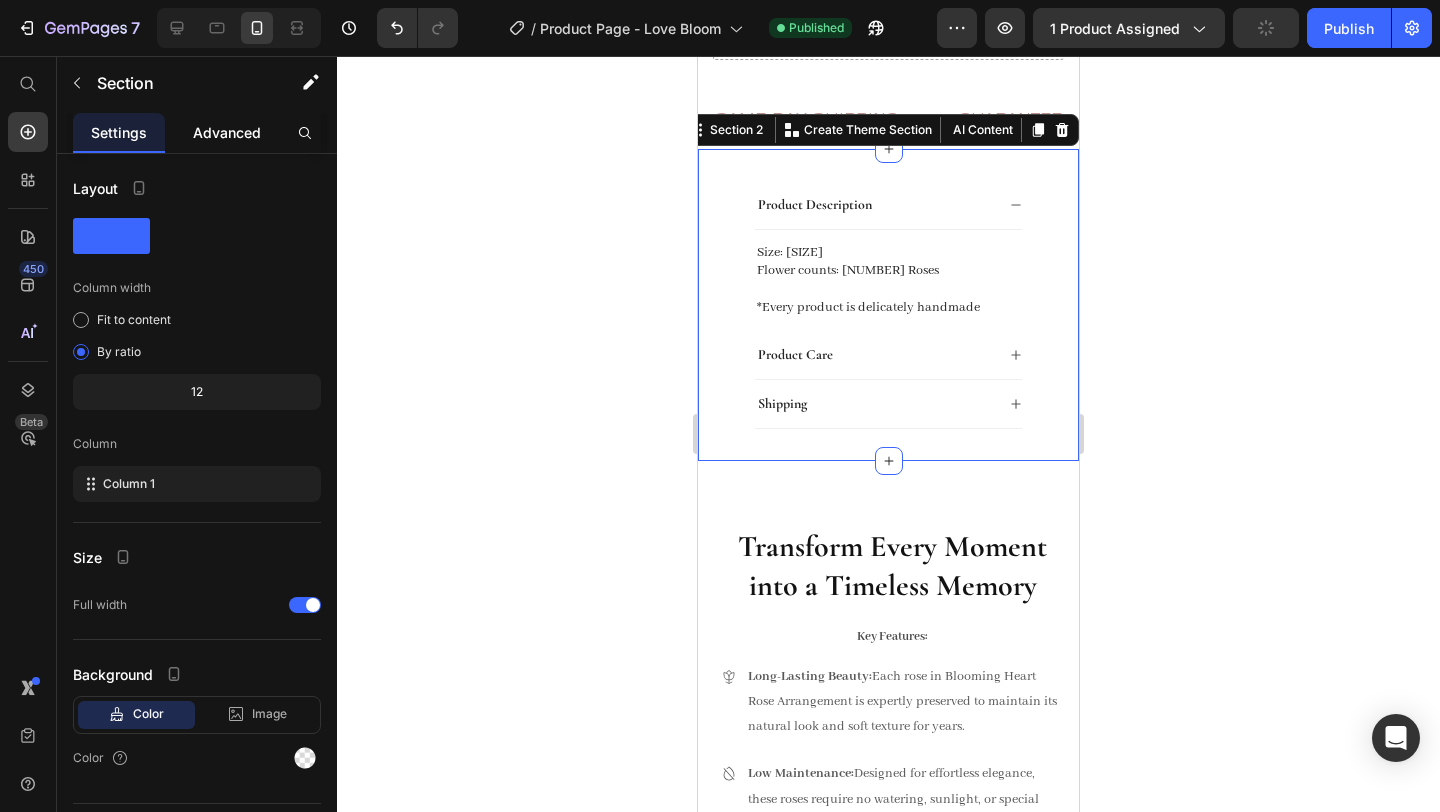 click on "Advanced" 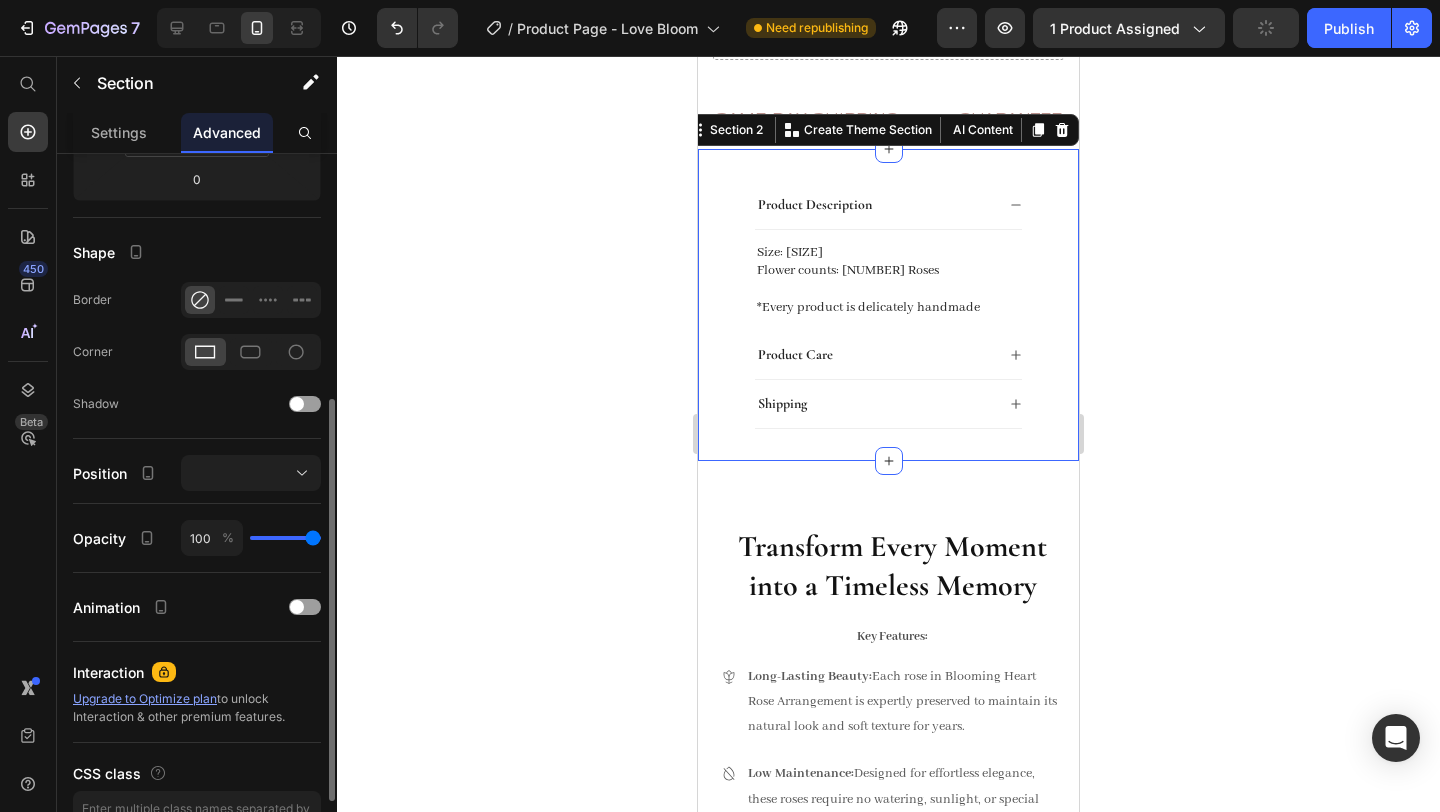 scroll, scrollTop: 451, scrollLeft: 0, axis: vertical 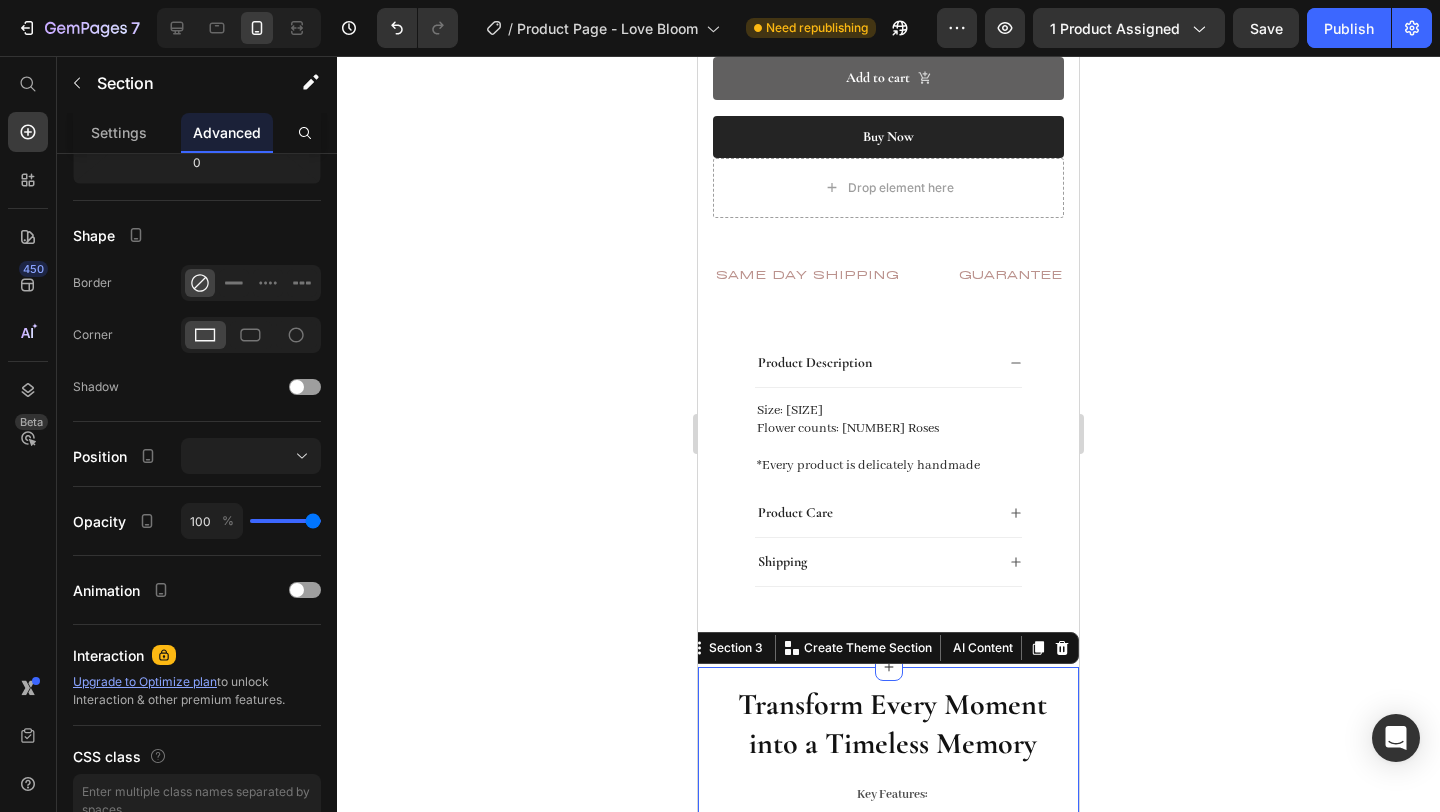 click on "Transform Every Moment  into a Timeless Memory Heading Key Features:  Text Block
Long-Lasting Beauty:  Each rose in Blooming Heart Rose Arrangement is expertly preserved to maintain its natural look and soft texture for years.
Low Maintenance:  Designed for effortless elegance, these roses require no watering, sunlight, or special care. Simply place them in your favorite spot and enjoy the beauty without the hassle.
Whether for  [DATE] , a  [EVENT] , a  [EVENT] , or even a  [EVENT] , you can always find a thoughtful and luxurious token that will leave a lasting impression at Toujours. Item List Video Row Section 3   Create Theme Section AI Content Write with GemAI What would you like to describe here? Tone and Voice Persuasive Product Preserved Rose Box | [NUMBER] Eternal Roses Show more Generate" at bounding box center [888, 1169] 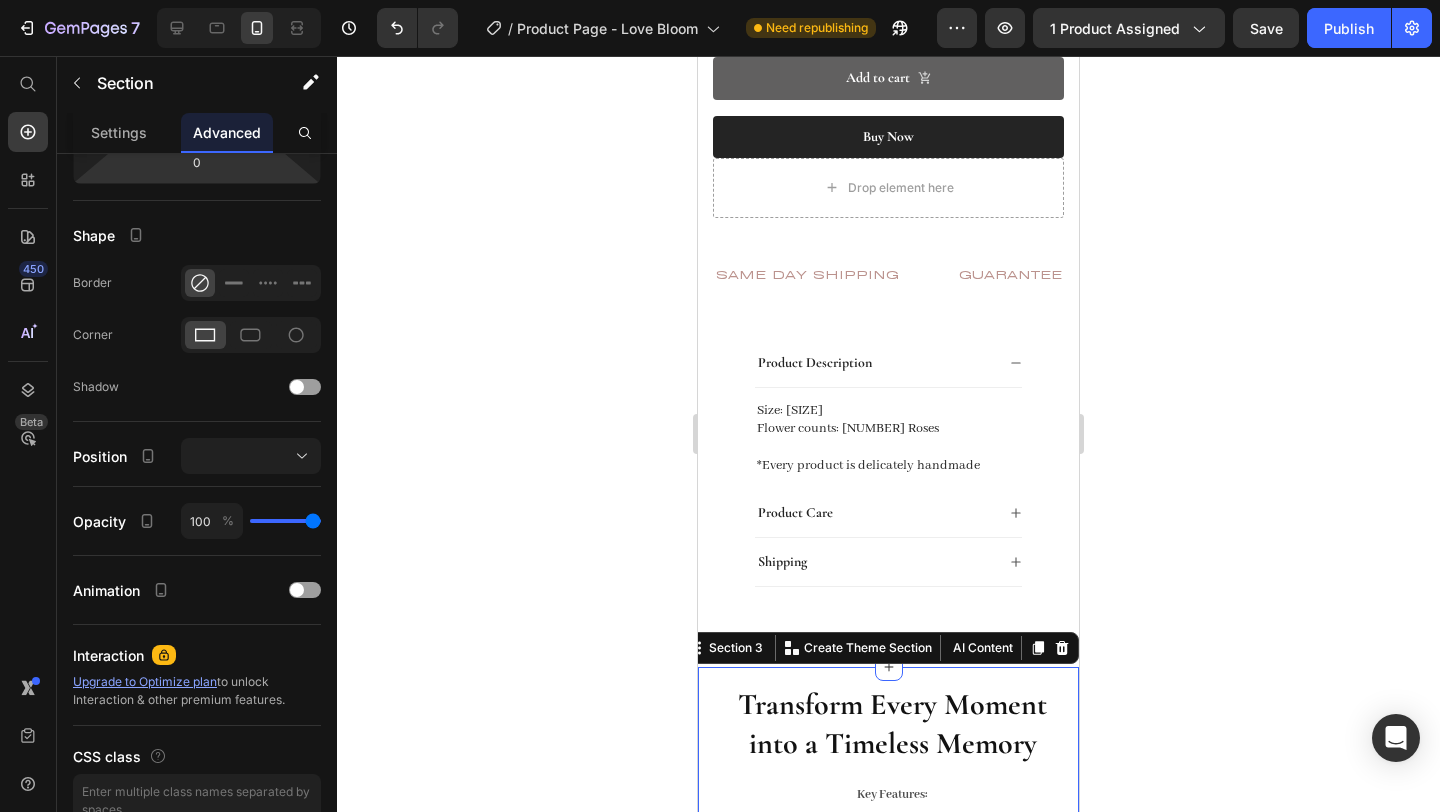click on "Advanced" at bounding box center (227, 132) 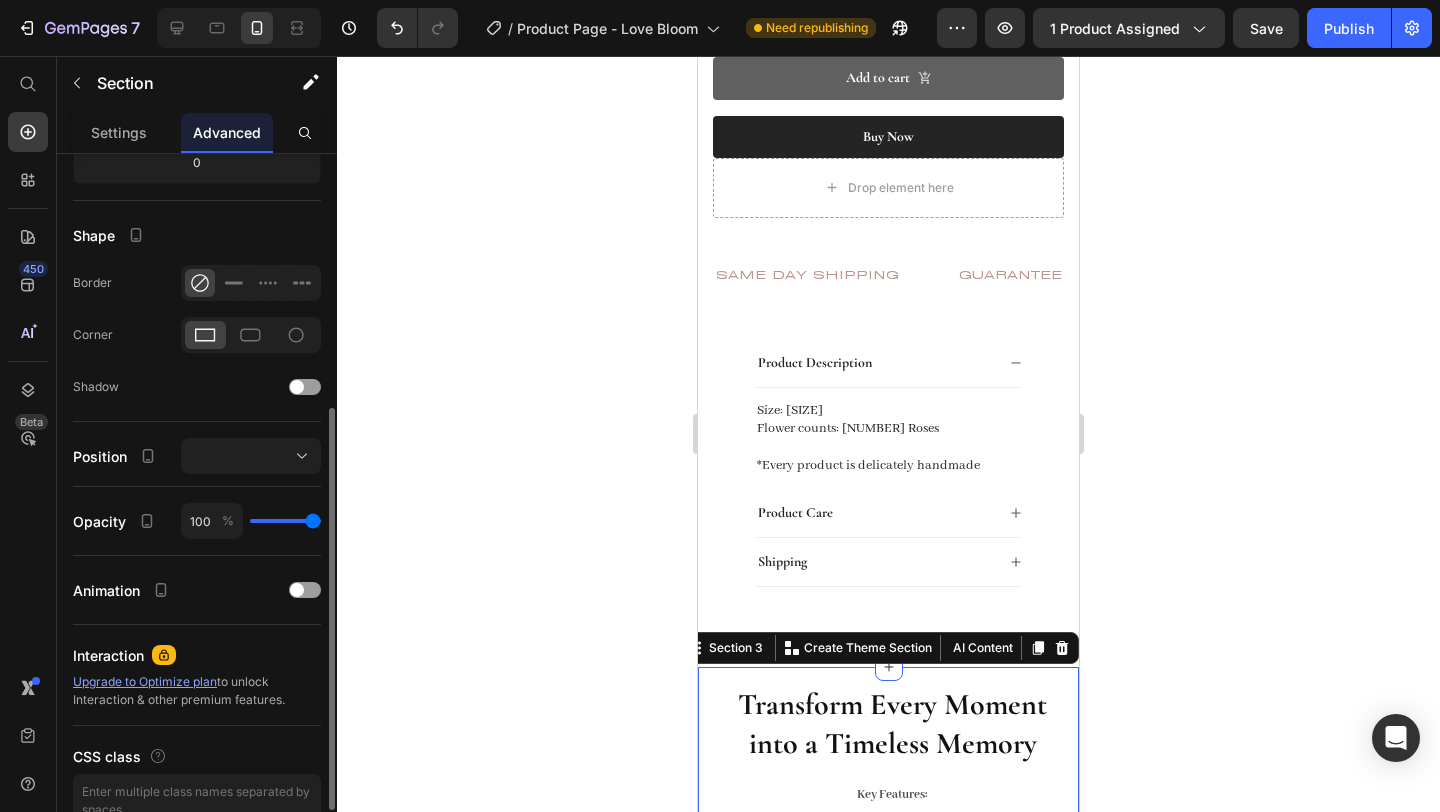 scroll, scrollTop: 0, scrollLeft: 0, axis: both 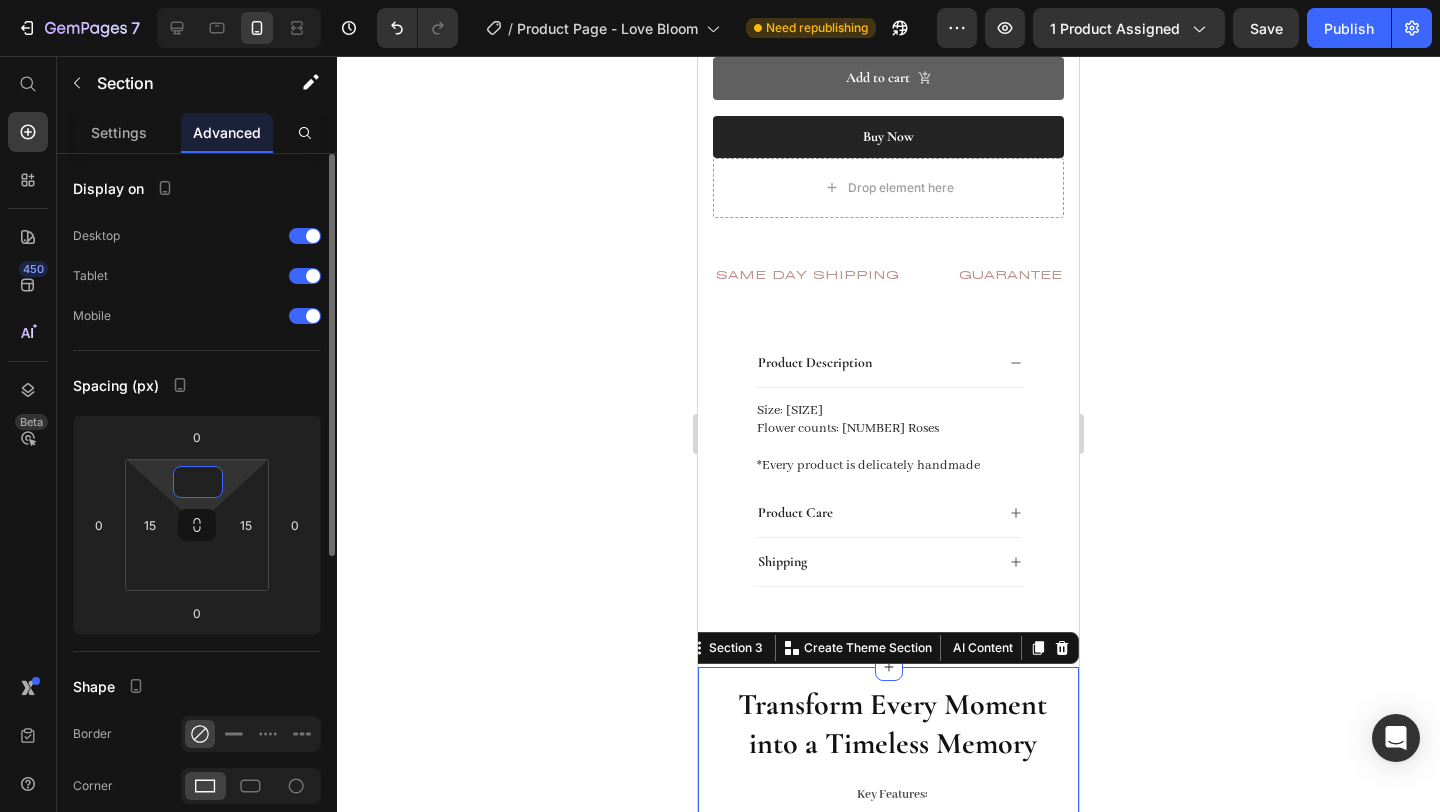 click at bounding box center (198, 482) 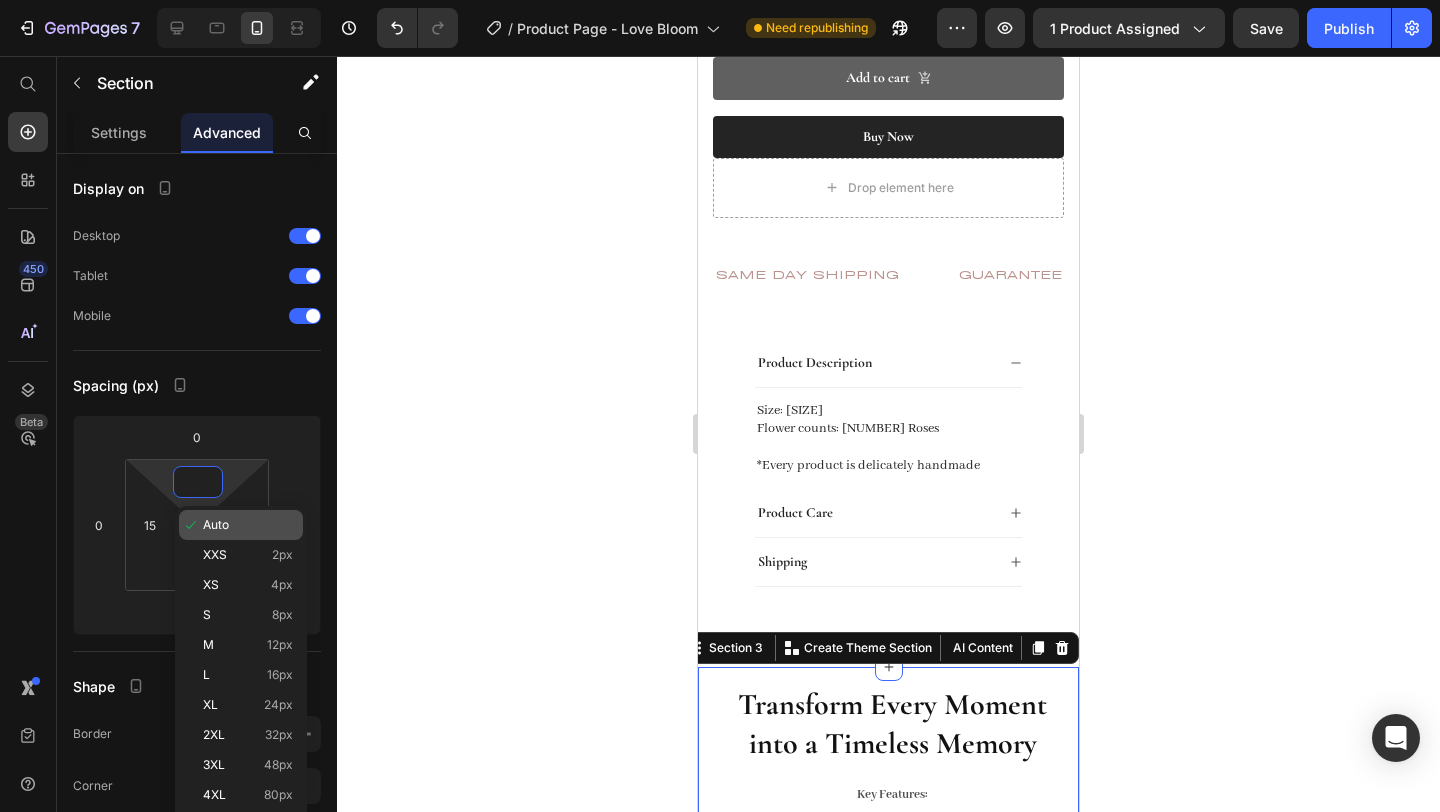 click on "Auto" at bounding box center (248, 525) 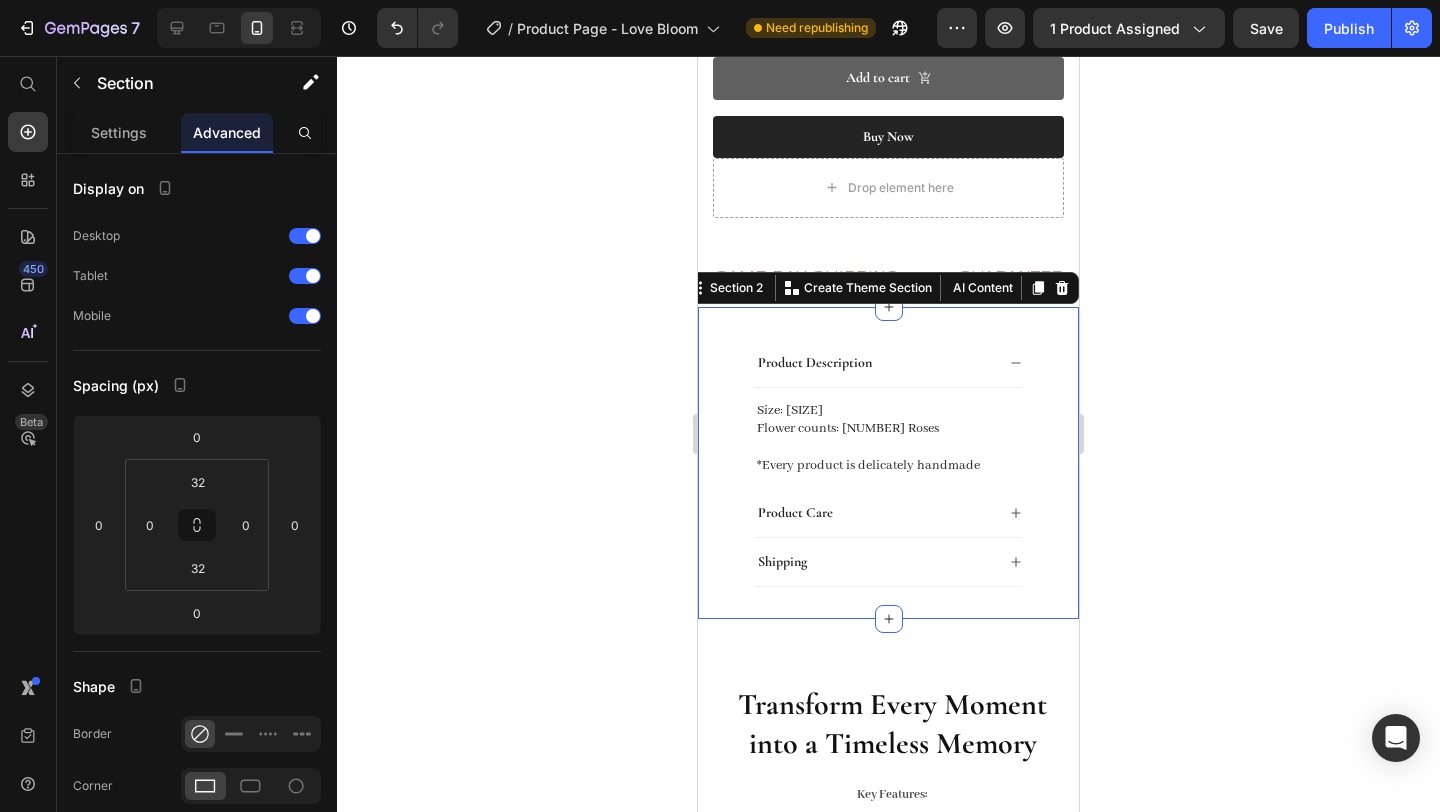 click on "Product Description  Size: 26*15*26cm Flower counts: 99 Roses   *Every product is delicately handmade Text Block
Product Care
Shipping Accordion Section 2   Create Theme Section AI Content Write with GemAI What would you like to describe here? Tone and Voice Persuasive Product Preserved Rose Box | 9 Eternal Roses Show more Generate" at bounding box center [888, 463] 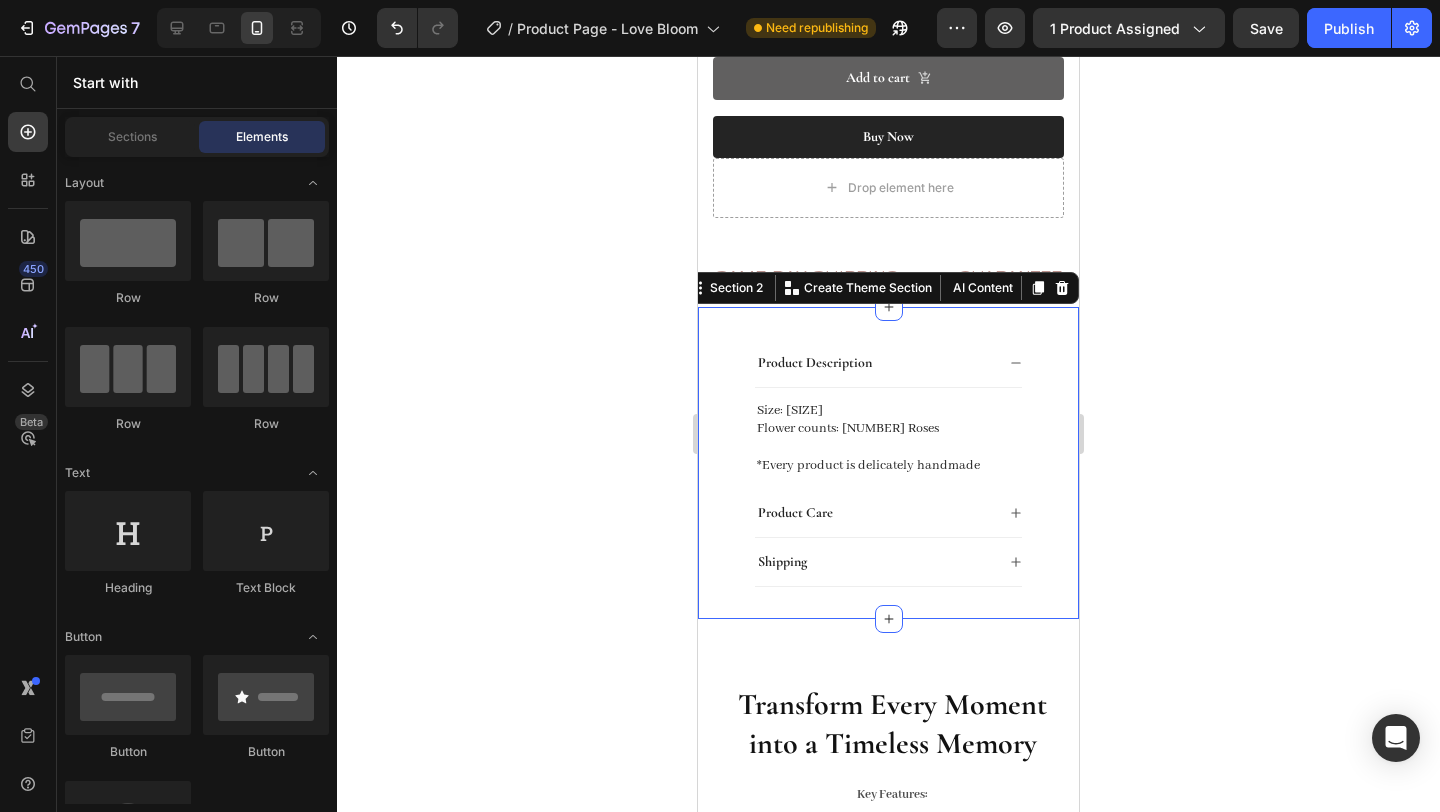 click on "Product Images Blooming Heart | [NUMBER] Red Roses Product Title                Title Line $[PRICE] Product Price
Row Availability: Ready Stock Ready Stock Ready Stock Ready Stock Pre-order ([DURATION]) Pre-order ([DURATION]) Pre-order ([DURATION]) Product Variants & Swatches Shopify App Shopify App Gift Message/Notes Product Custom Field
Add to cart Add to Cart Buy Now Add to Cart
Drop element here Row Row Product SAME DAY SHIPPING Text GUARANTEE LASTS FOR [YEARS] OR LONGER Text NO WATER OR EXTRA CARE NEEDED Text TOP [PERCENTAGE]% SELECTED ROSES Text SAME DAY SHIPPING Text GUARANTEE LASTS FOR [YEARS] OR LONGER Text NO WATER OR EXTRA CARE NEEDED Text TOP [PERCENTAGE]% SELECTED ROSES Text Marquee Section 1
Product Description  Size: [SIZE] Flower counts: [NUMBER] Roses   *Every product is delicately handmade Text Block
Product Care
Shipping Accordion Section 2   Create Theme Section AI Content Write with GemAI" at bounding box center (888, 3079) 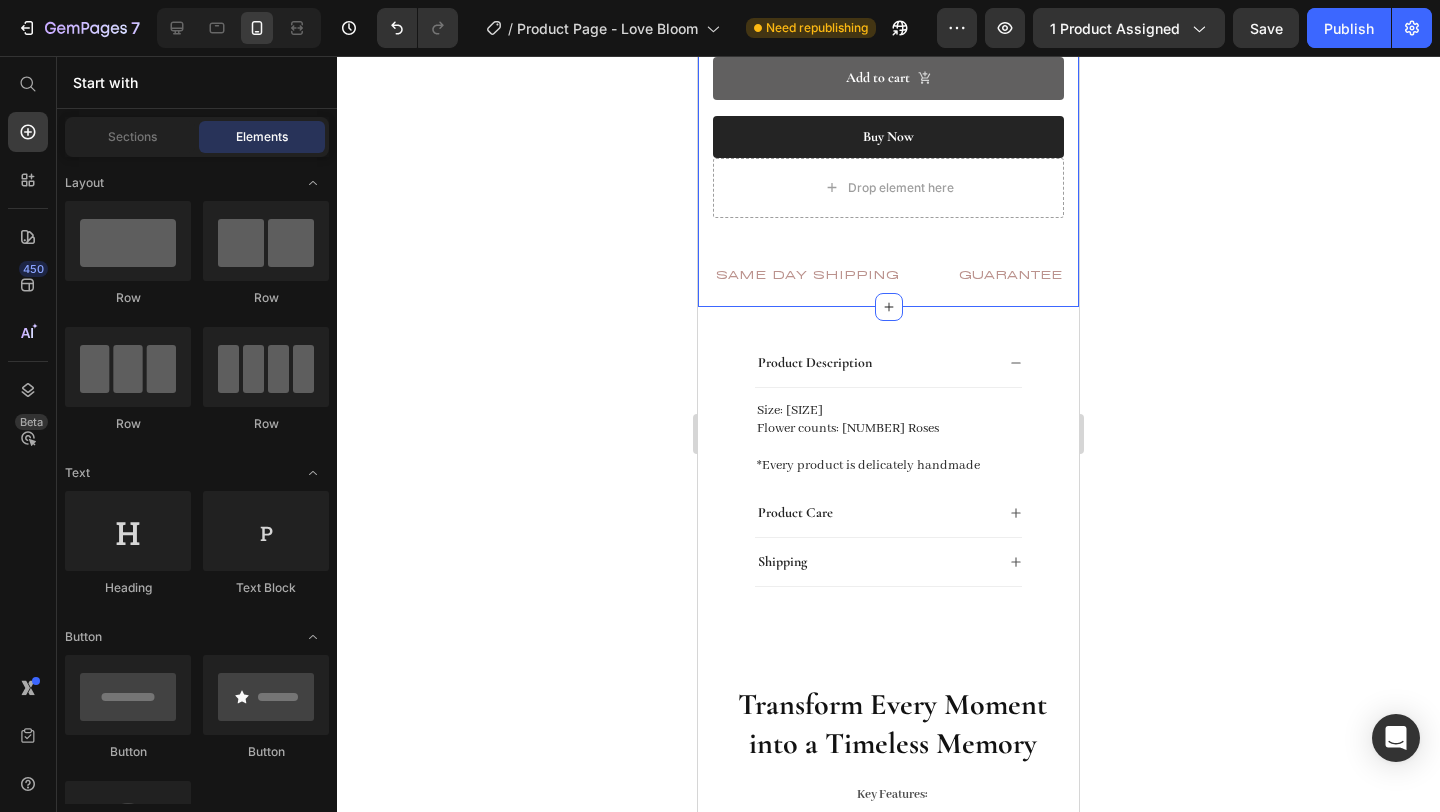 click on "Product Images Blooming Heart | [NUMBER] Red Roses Product Title                Title Line $[PRICE] Product Price
Row Availability: Ready Stock Ready Stock Ready Stock Ready Stock Pre-order ([DURATION]) Pre-order ([DURATION]) Pre-order ([DURATION]) Product Variants & Swatches Shopify App Shopify App Gift Message/Notes Product Custom Field
Add to cart Add to Cart Buy Now Add to Cart
Drop element here Row Row Product SAME DAY SHIPPING Text GUARANTEE LASTS FOR [YEARS] OR LONGER Text NO WATER OR EXTRA CARE NEEDED Text TOP [PERCENTAGE]% SELECTED ROSES Text SAME DAY SHIPPING Text GUARANTEE LASTS FOR [YEARS] OR LONGER Text NO WATER OR EXTRA CARE NEEDED Text TOP [PERCENTAGE]% SELECTED ROSES Text Marquee Section 1   Create Theme Section AI Content Write with GemAI What would you like to describe here? Tone and Voice Persuasive Product Preserved Rose Box | [NUMBER] Eternal Roses Show more Generate" at bounding box center (888, -290) 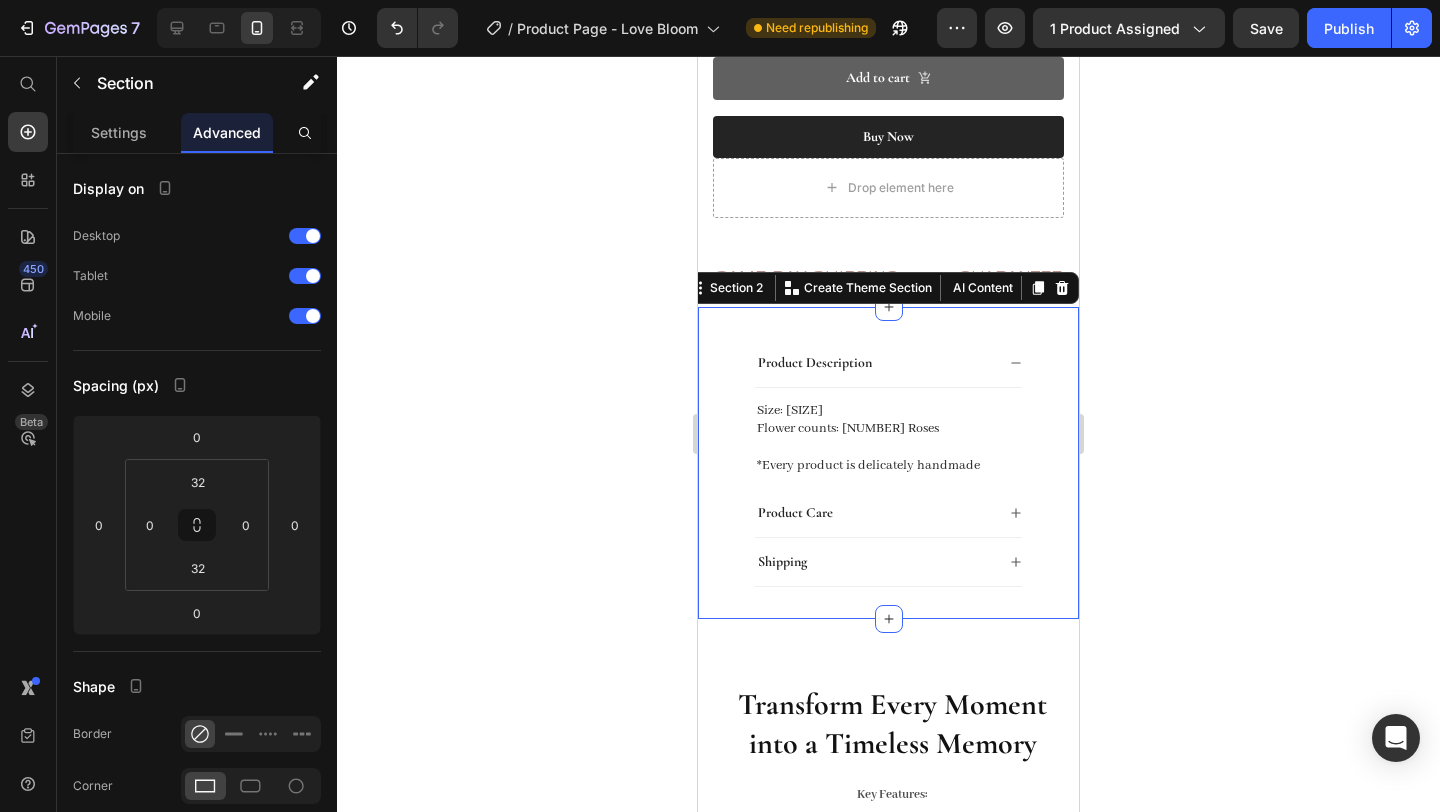 click on "Product Description  Size: 26*15*26cm Flower counts: 99 Roses   *Every product is delicately handmade Text Block
Product Care
Shipping Accordion Section 2   Create Theme Section AI Content Write with GemAI What would you like to describe here? Tone and Voice Persuasive Product Preserved Rose Box | 9 Eternal Roses Show more Generate" at bounding box center [888, 463] 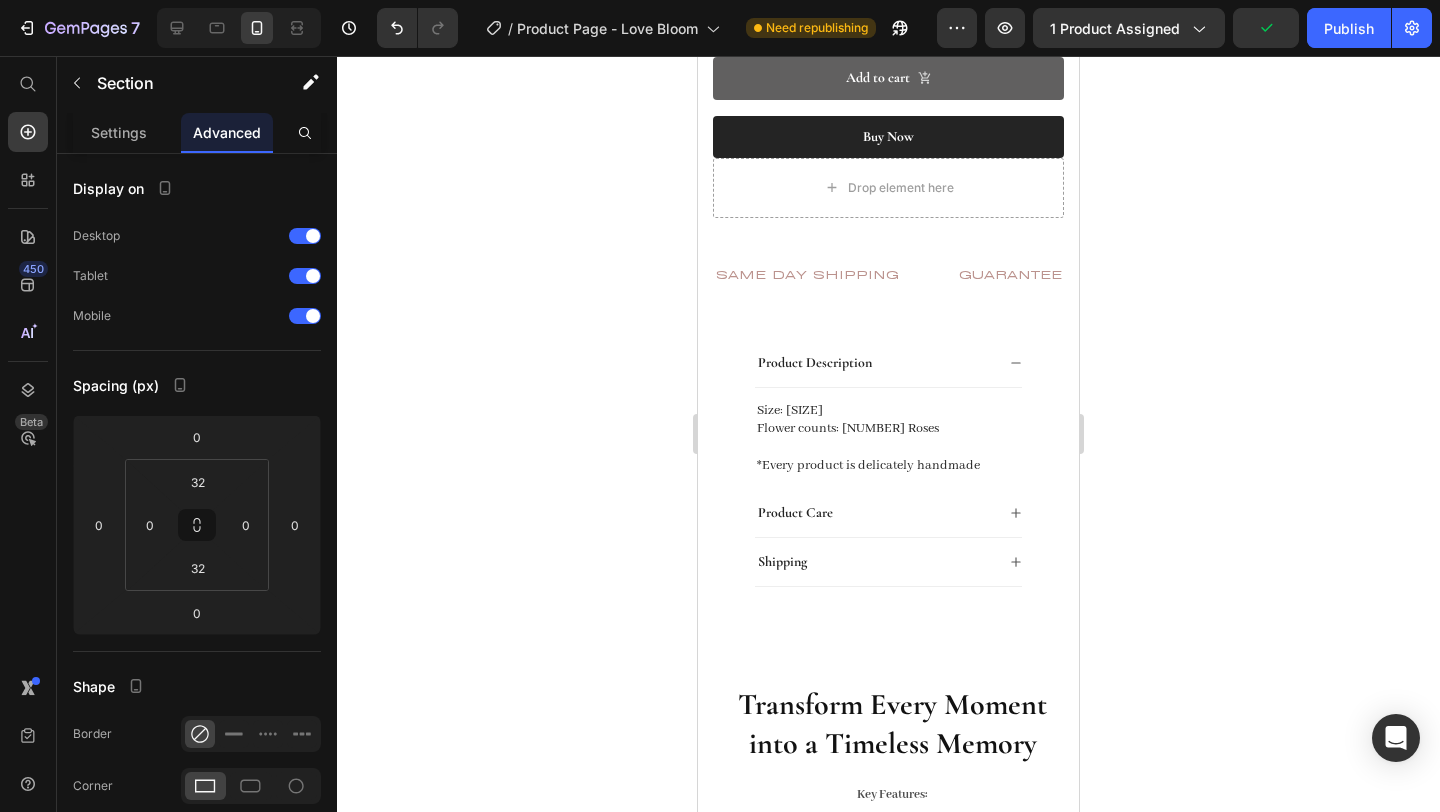 click on "Product Images Blooming Heart | [NUMBER] Red Roses Product Title                Title Line $[PRICE] Product Price
Row Availability: Ready Stock Ready Stock Ready Stock Ready Stock Pre-order ([DURATION]) Pre-order ([DURATION]) Pre-order ([DURATION]) Product Variants & Swatches Shopify App Shopify App Gift Message/Notes Product Custom Field
Add to cart Add to Cart Buy Now Add to Cart
Drop element here Row Row Product SAME DAY SHIPPING Text GUARANTEE LASTS FOR [YEARS] OR LONGER Text NO WATER OR EXTRA CARE NEEDED Text TOP [PERCENTAGE]% SELECTED ROSES Text SAME DAY SHIPPING Text GUARANTEE LASTS FOR [YEARS] OR LONGER Text NO WATER OR EXTRA CARE NEEDED Text TOP [PERCENTAGE]% SELECTED ROSES Text Marquee Section 1
Product Description  Size: [SIZE] Flower counts: [NUMBER] Roses   *Every product is delicately handmade Text Block
Product Care
Shipping Accordion Section 2 Transform Every Moment  into a Timeless Memory , a" at bounding box center [888, 3079] 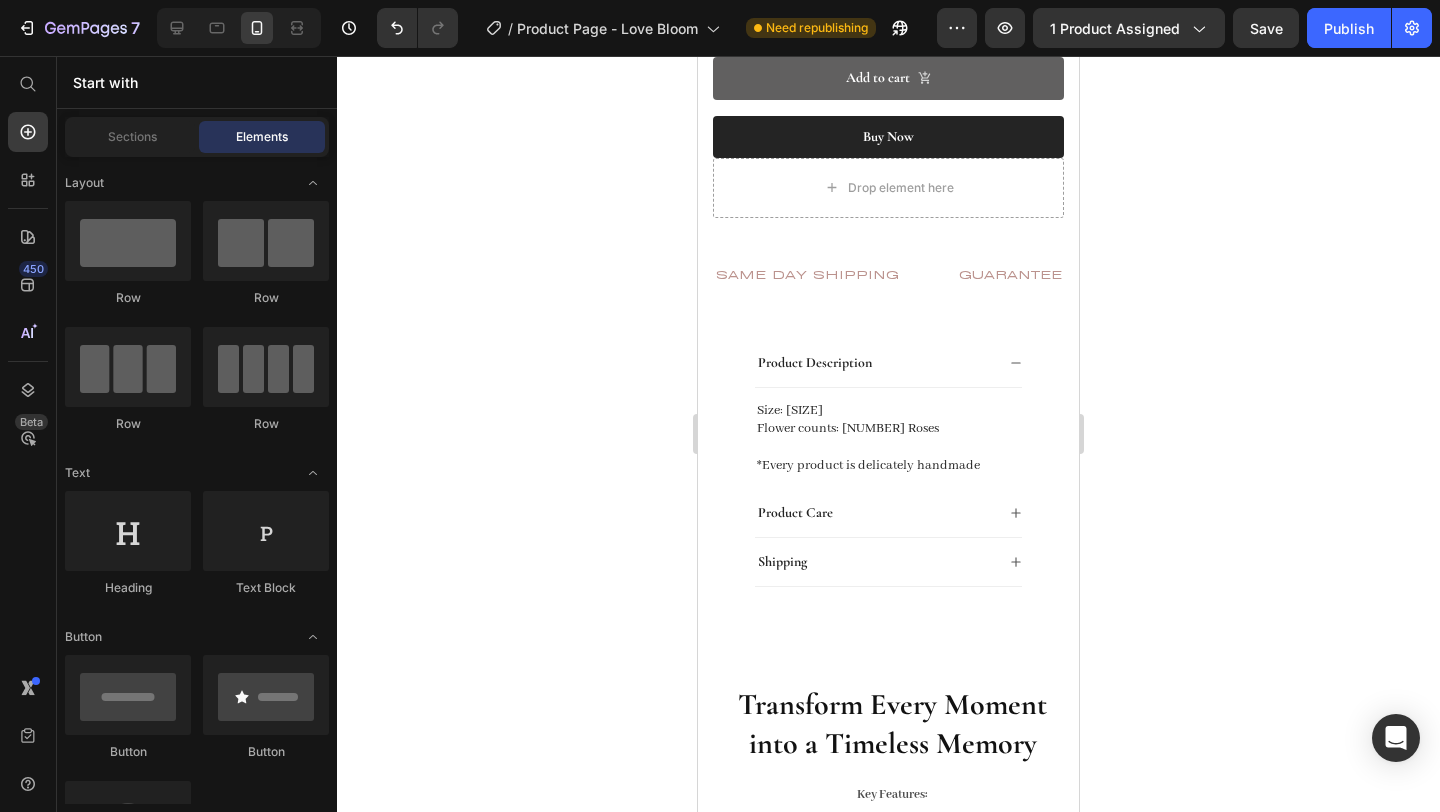 click on "Product Images Blooming Heart | [NUMBER] Red Roses Product Title                Title Line $[PRICE] Product Price
Row Availability: Ready Stock Ready Stock Ready Stock Ready Stock Pre-order ([DURATION]) Pre-order ([DURATION]) Pre-order ([DURATION]) Product Variants & Swatches Shopify App Shopify App Gift Message/Notes Product Custom Field
Add to cart Add to Cart Buy Now Add to Cart
Drop element here Row Row Product SAME DAY SHIPPING Text GUARANTEE LASTS FOR [YEARS] OR LONGER Text NO WATER OR EXTRA CARE NEEDED Text TOP [PERCENTAGE]% SELECTED ROSES Text SAME DAY SHIPPING Text GUARANTEE LASTS FOR [YEARS] OR LONGER Text NO WATER OR EXTRA CARE NEEDED Text TOP [PERCENTAGE]% SELECTED ROSES Text Marquee Section 1
Product Description  Size: [SIZE] Flower counts: [NUMBER] Roses   *Every product is delicately handmade Text Block
Product Care
Shipping Accordion Section 2 Transform Every Moment  into a Timeless Memory , a" at bounding box center (888, 3079) 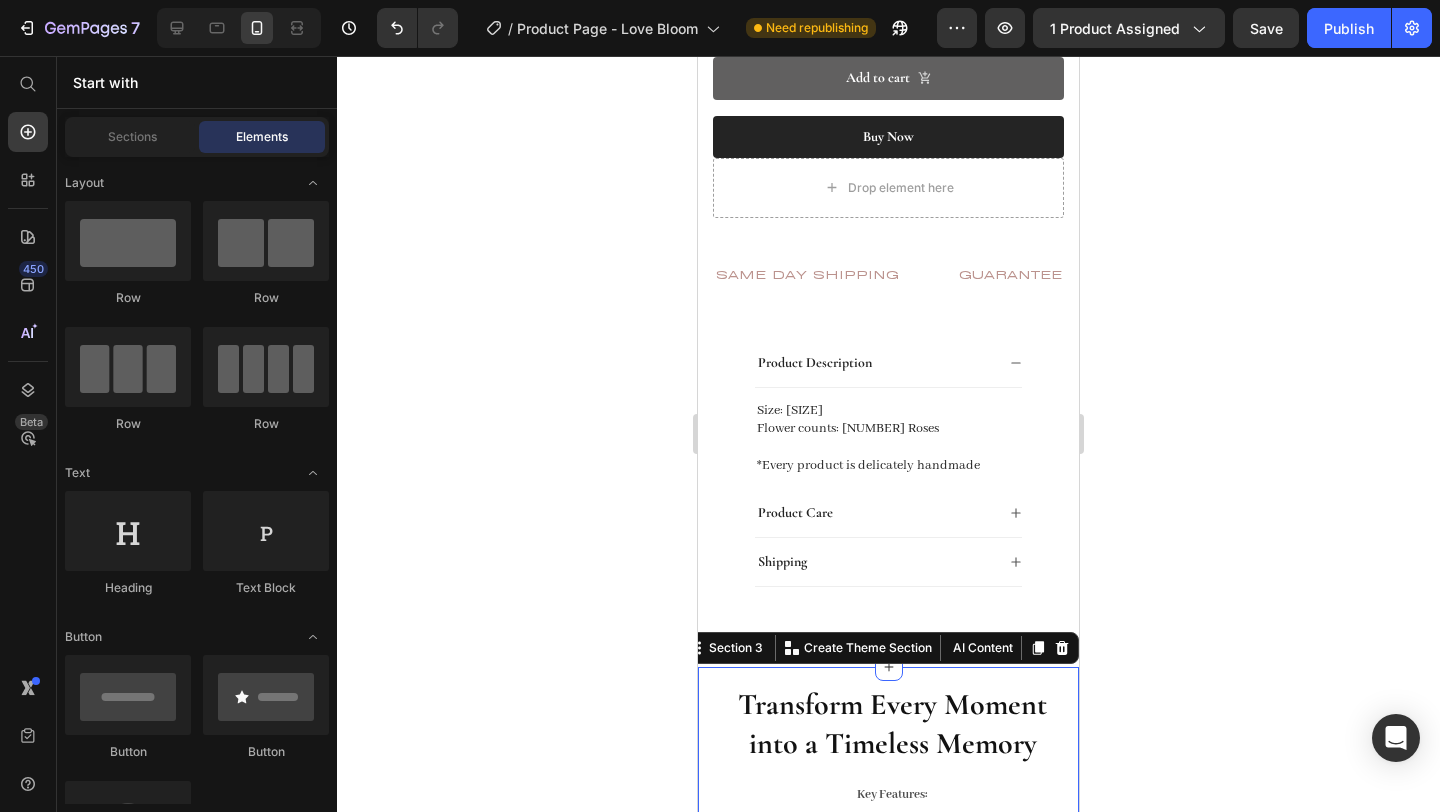 click on "Transform Every Moment  into a Timeless Memory Heading Key Features:  Text Block
Long-Lasting Beauty:  Each rose in Blooming Heart Rose Arrangement is expertly preserved to maintain its natural look and soft texture for years.
Low Maintenance:  Designed for effortless elegance, these roses require no watering, sunlight, or special care. Simply place them in your favorite spot and enjoy the beauty without the hassle.
Whether for  [DATE] , a  [EVENT] , a  [EVENT] , or even a  [EVENT] , you can always find a thoughtful and luxurious token that will leave a lasting impression at Toujours. Item List Video Row Section 3   Create Theme Section AI Content Write with GemAI What would you like to describe here? Tone and Voice Persuasive Product Preserved Rose Box | [NUMBER] Eternal Roses Show more Generate" at bounding box center [888, 1169] 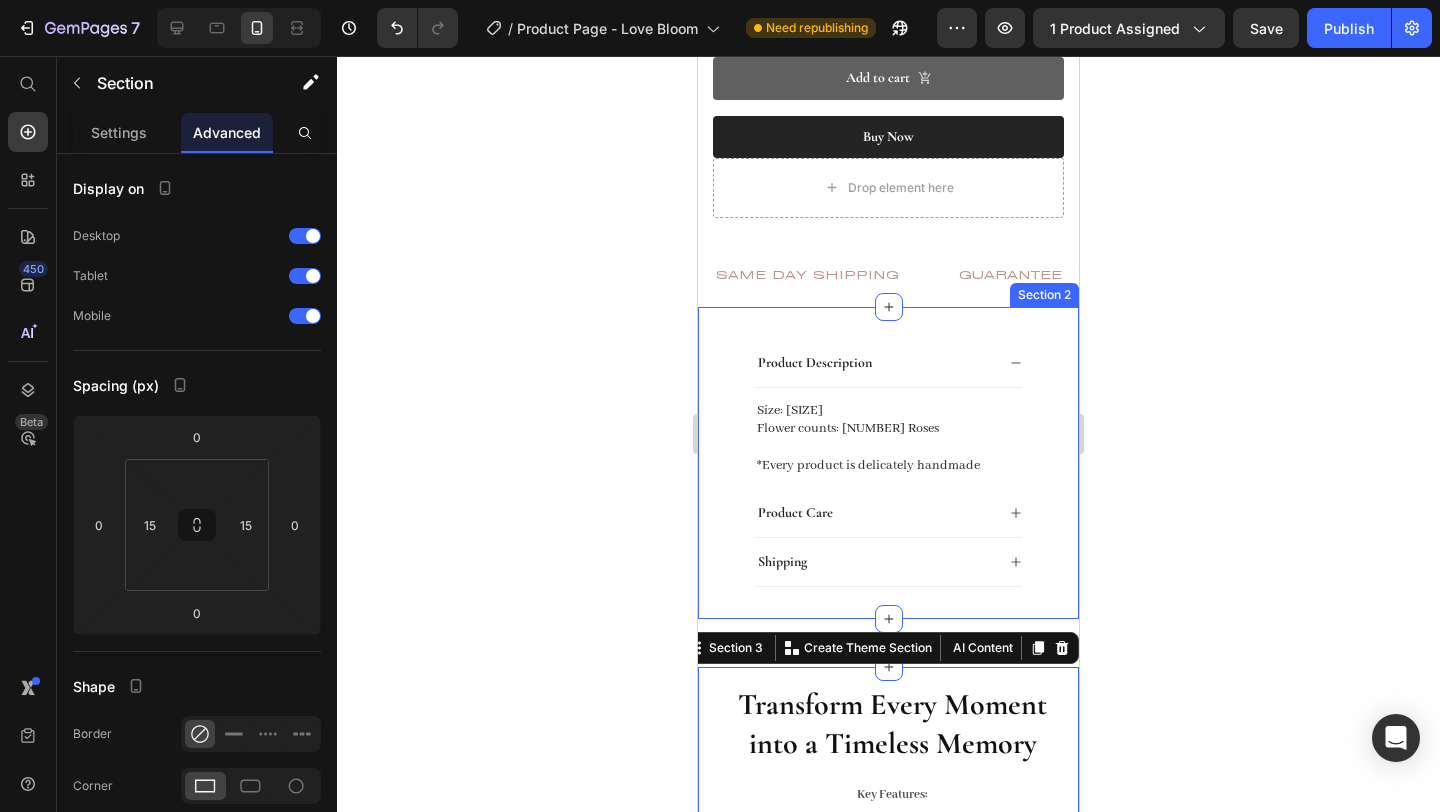 click on "Product Description  Size: 26*15*26cm Flower counts: 99 Roses   *Every product is delicately handmade Text Block
Product Care
Shipping Accordion Section 2" at bounding box center (888, 463) 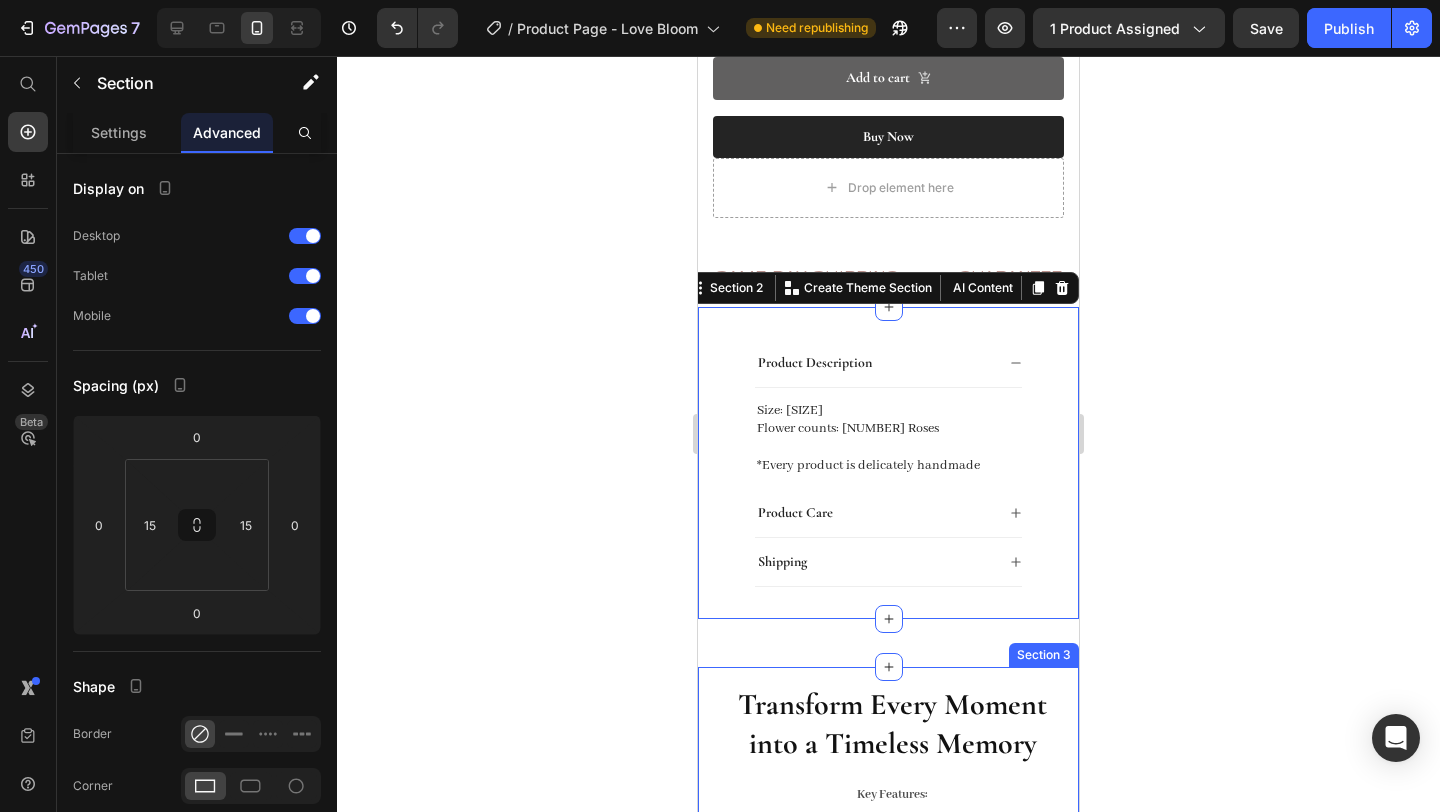 click on "Transform Every Moment  into a Timeless Memory Heading Key Features:  Text Block
Long-Lasting Beauty:  Each rose in Blooming Heart Rose Arrangement is expertly preserved to maintain its natural look and soft texture for years.
Low Maintenance:  Designed for effortless elegance, these roses require no watering, sunlight, or special care. Simply place them in your favorite spot and enjoy the beauty without the hassle.
Whether for  [HOLIDAY] , a  [EVENT] , a  [EVENT] , or even a  [EVENT] , you can always find a thoughtful and luxurious token that will leave a lasting impression at Toujours. Item List Video Row Section 3" at bounding box center [888, 1169] 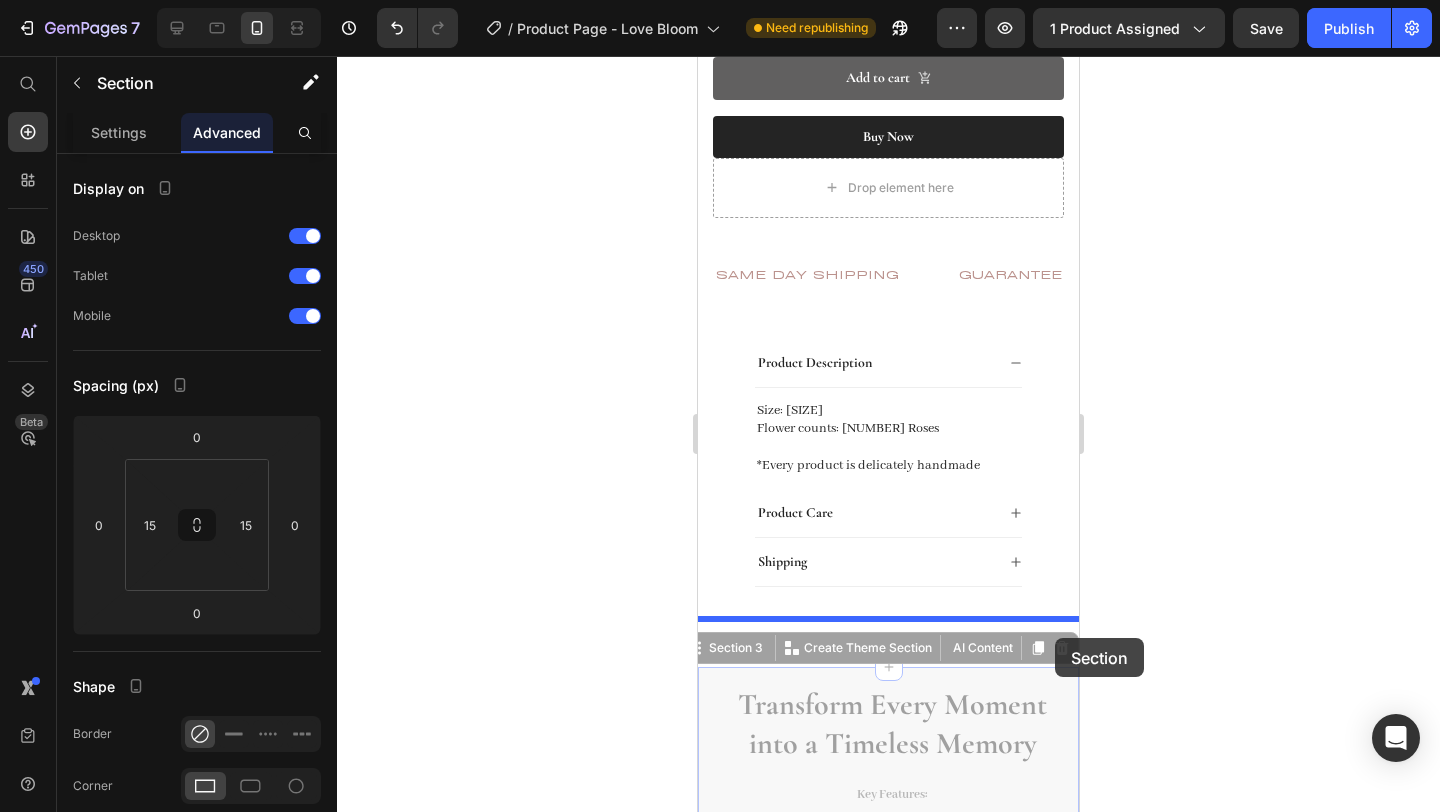 drag, startPoint x: 1072, startPoint y: 684, endPoint x: 1055, endPoint y: 638, distance: 49.0408 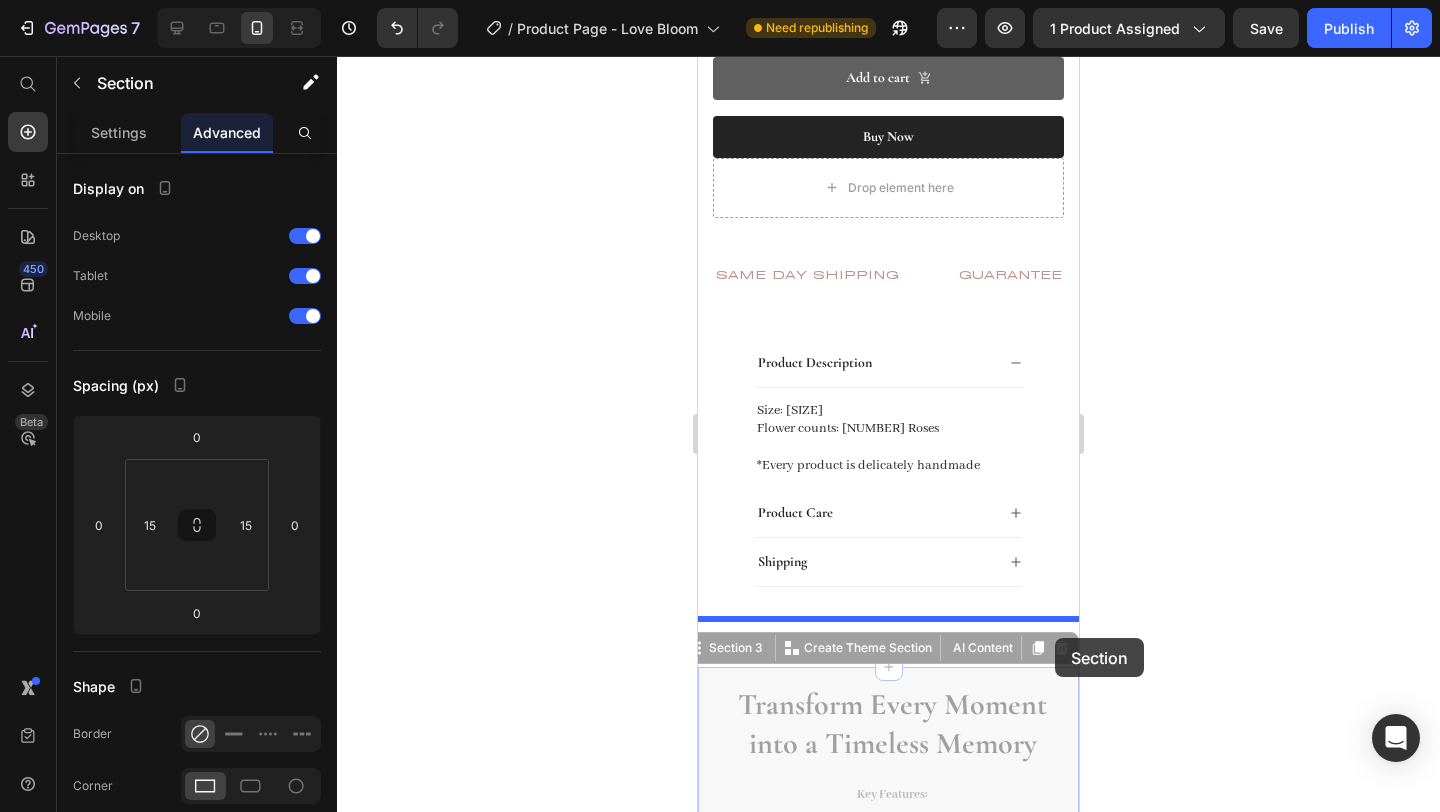 click on "Mobile  ( [PX] px) iPhone [MODEL] iPhone [MODEL] iPhone [MODEL] iPhone [MODEL] Pixel [MODEL] Galaxy [MODEL] Galaxy [MODEL] iPad [MODEL] iPad [MODEL] iPad [MODEL] Header
Product Images Blooming Heart | [NUMBER] Red Roses Product Title                Title Line $[PRICE] Product Price
Row Availability: Ready Stock Ready Stock Ready Stock Ready Stock Pre-order ([DURATION]) Pre-order ([DURATION]) Pre-order ([DURATION]) Product Variants & Swatches Shopify App Shopify App Gift Message/Notes Product Custom Field
Add to cart Add to Cart Buy Now Add to Cart
Drop element here Row Row Product SAME DAY SHIPPING Text GUARANTEE LASTS FOR [YEARS] OR LONGER Text NO WATER OR EXTRA CARE NEEDED Text TOP [PERCENTAGE]% SELECTED ROSES Text SAME DAY SHIPPING Text GUARANTEE LASTS FOR [YEARS] OR LONGER Text NO WATER OR EXTRA CARE NEEDED Text TOP [PERCENTAGE]% SELECTED ROSES Text Marquee Section 1
Product Description  Size: [SIZE] Flower counts: [NUMBER] Roses   Text Block Shipping Row" at bounding box center (888, 3270) 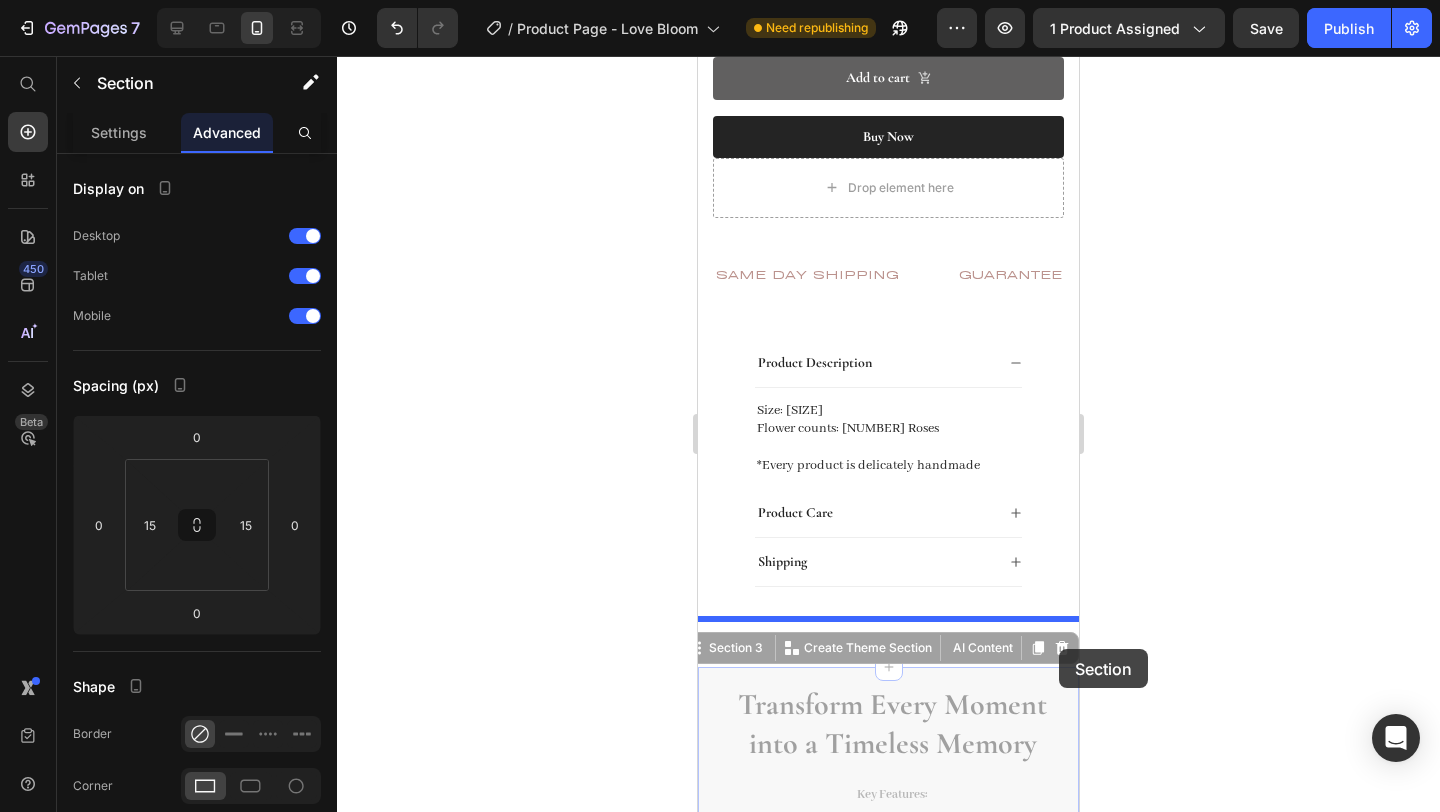 drag, startPoint x: 1071, startPoint y: 691, endPoint x: 1059, endPoint y: 649, distance: 43.68066 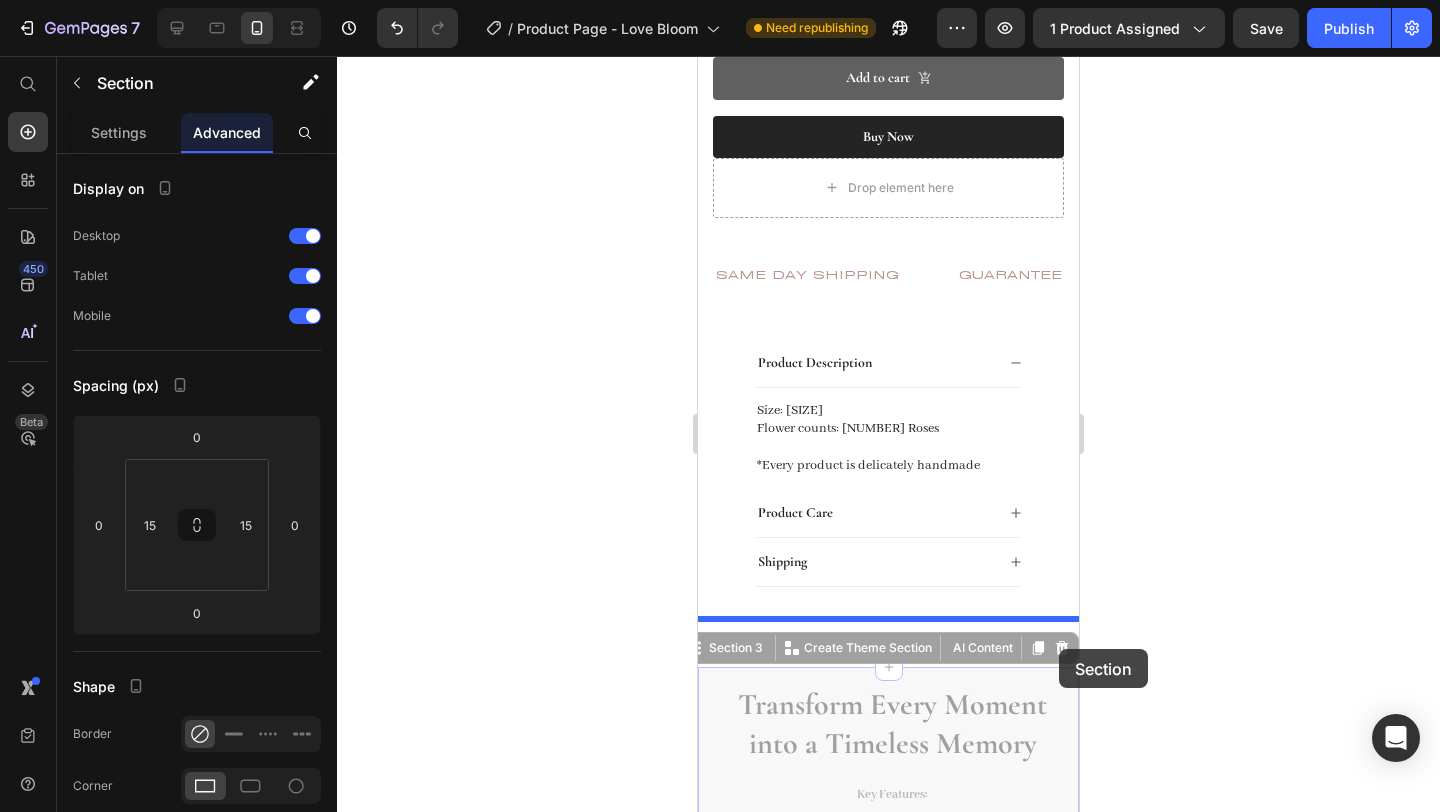 click on "Mobile  ( [PX] px) iPhone [MODEL] iPhone [MODEL] iPhone [MODEL] iPhone [MODEL] Pixel [MODEL] Galaxy [MODEL] Galaxy [MODEL] iPad [MODEL] iPad [MODEL] iPad [MODEL] Header
Product Images Blooming Heart | [NUMBER] Red Roses Product Title                Title Line $[PRICE] Product Price
Row Availability: Ready Stock Ready Stock Ready Stock Ready Stock Pre-order ([DURATION]) Pre-order ([DURATION]) Pre-order ([DURATION]) Product Variants & Swatches Shopify App Shopify App Gift Message/Notes Product Custom Field
Add to cart Add to Cart Buy Now Add to Cart
Drop element here Row Row Product SAME DAY SHIPPING Text GUARANTEE LASTS FOR [YEARS] OR LONGER Text NO WATER OR EXTRA CARE NEEDED Text TOP [PERCENTAGE]% SELECTED ROSES Text SAME DAY SHIPPING Text GUARANTEE LASTS FOR [YEARS] OR LONGER Text NO WATER OR EXTRA CARE NEEDED Text TOP [PERCENTAGE]% SELECTED ROSES Text Marquee Section 1
Product Description  Size: [SIZE] Flower counts: [NUMBER] Roses   Text Block Shipping Row" at bounding box center (888, 3270) 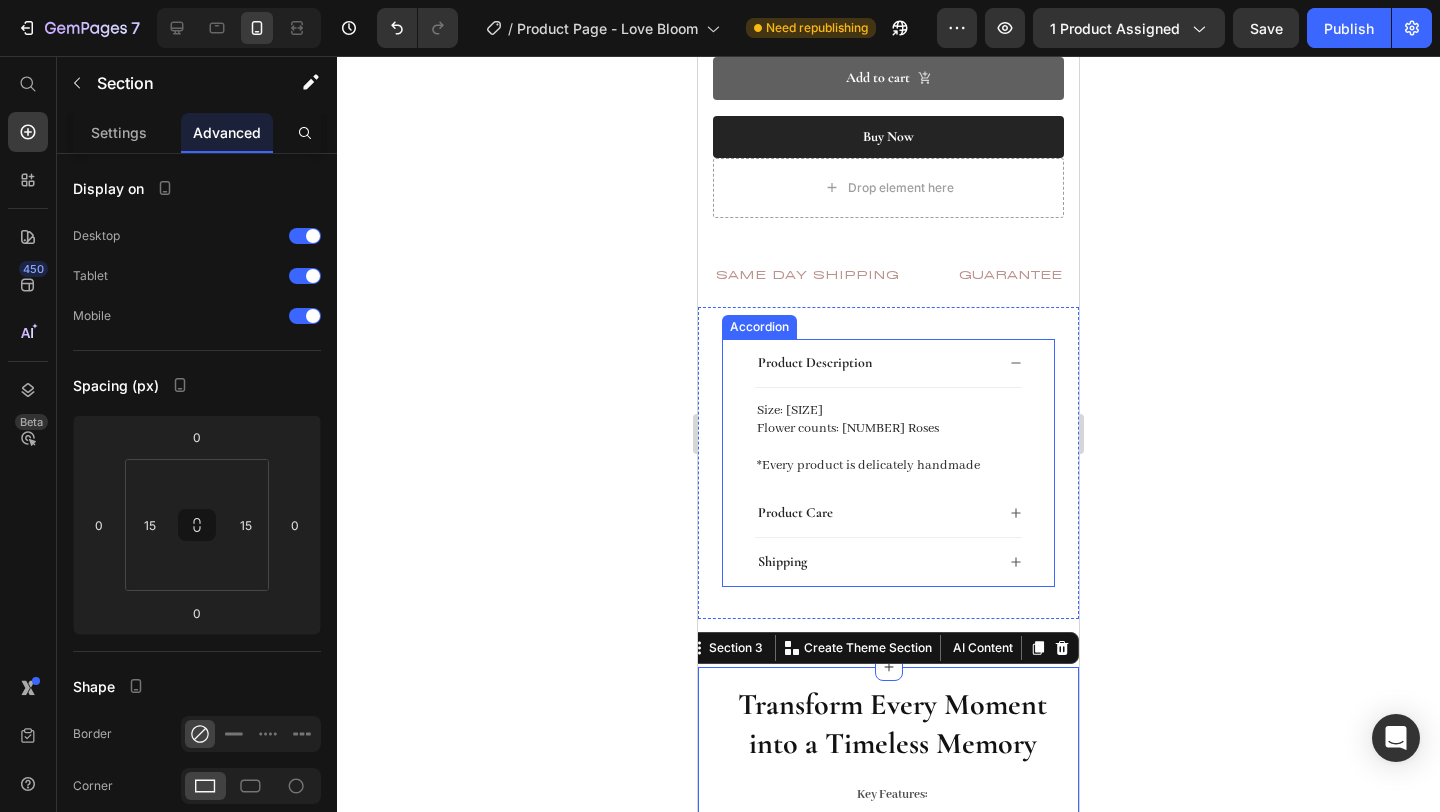 click on "Product Description  Size: [SIZE] Flower counts: [NUMBER] Roses   *Every product is delicately handmade Text Block
Product Care
Shipping Accordion" at bounding box center (888, 463) 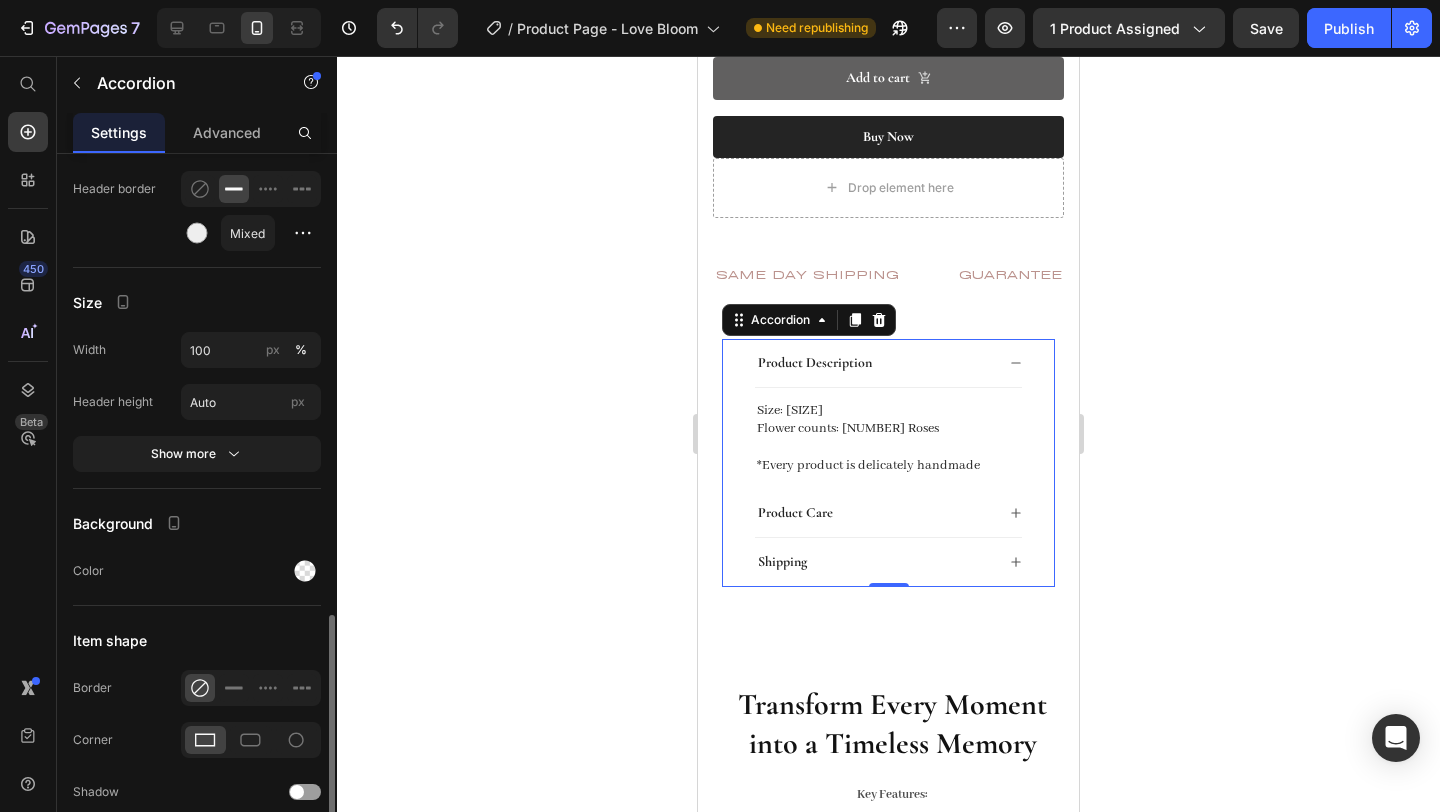 scroll, scrollTop: 1549, scrollLeft: 0, axis: vertical 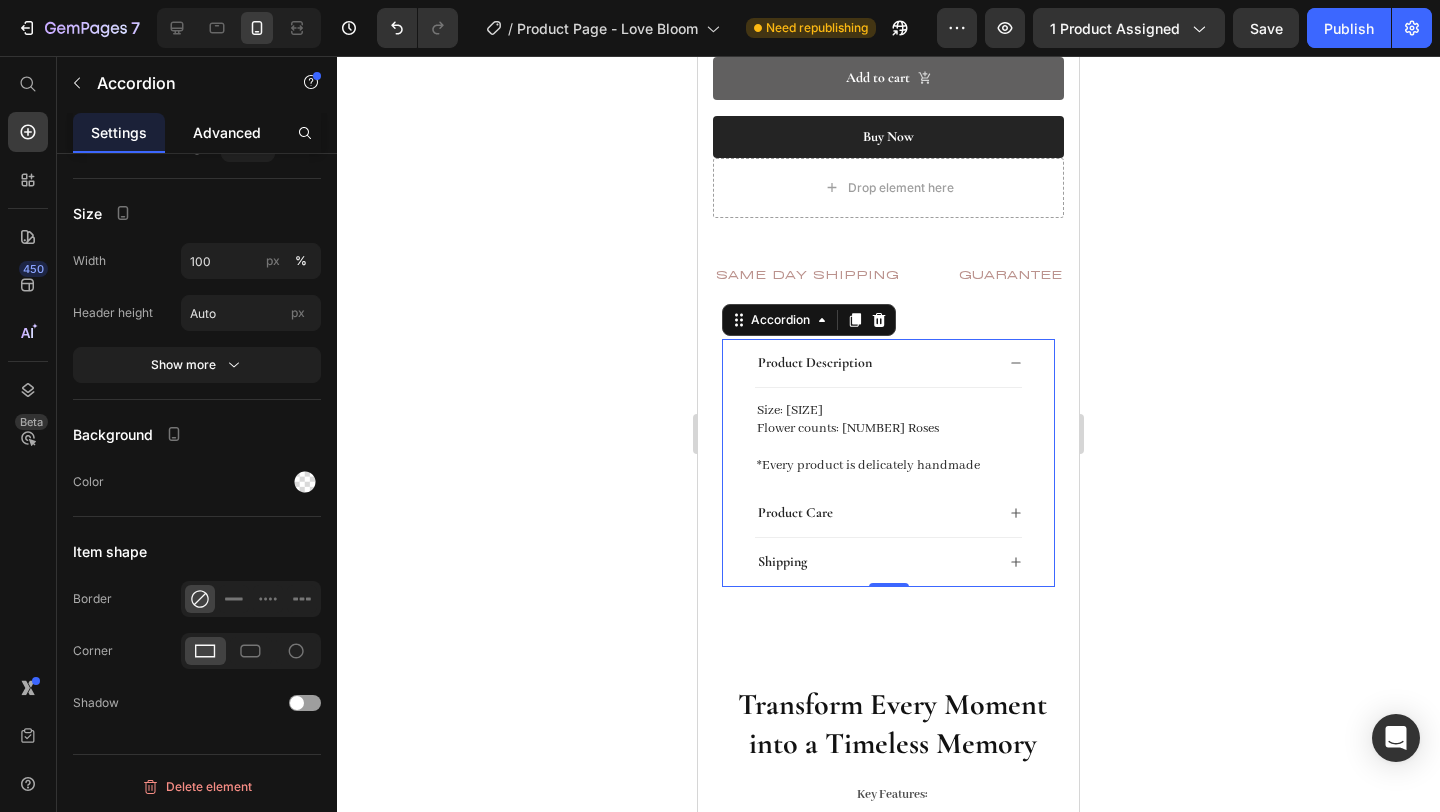 click on "Advanced" 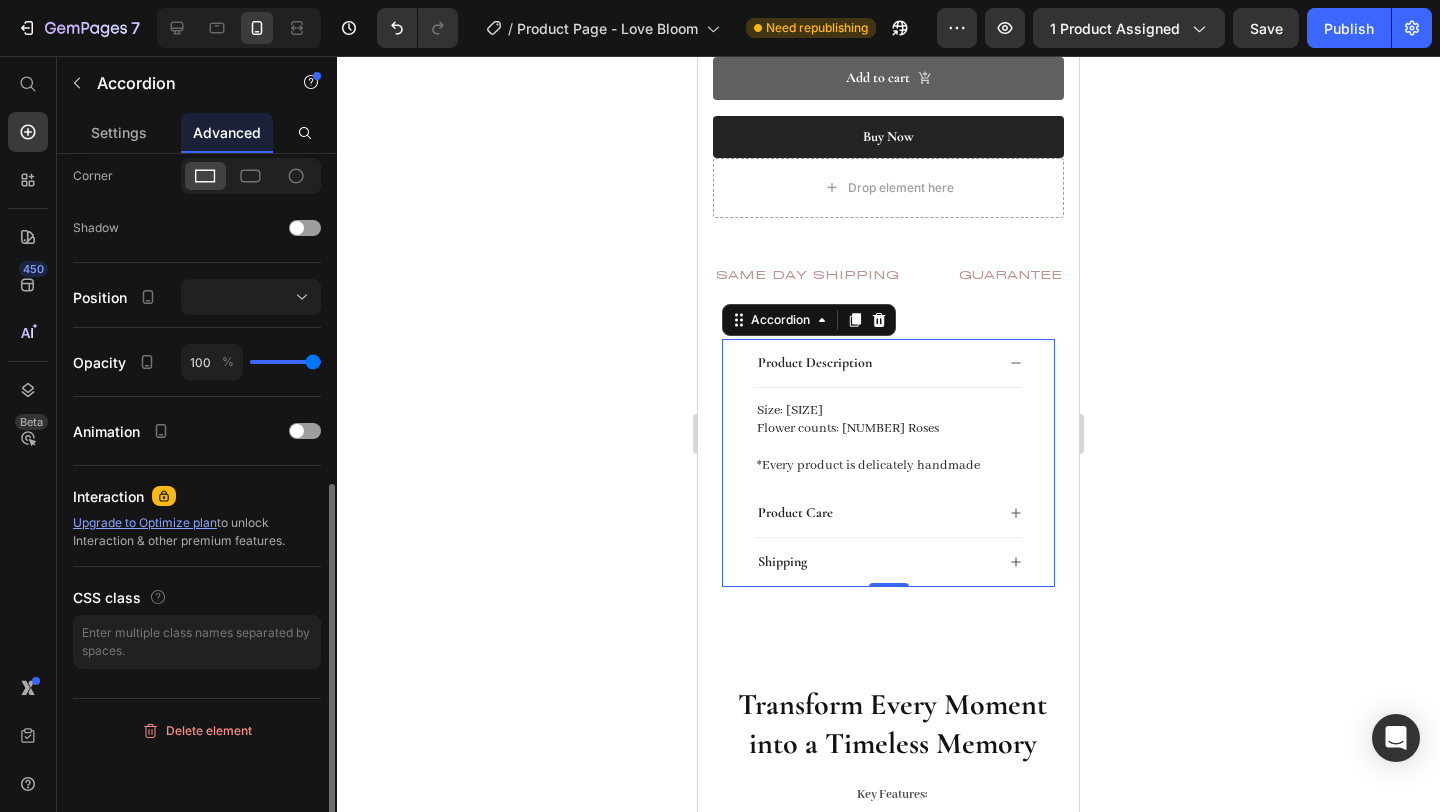 scroll, scrollTop: 0, scrollLeft: 0, axis: both 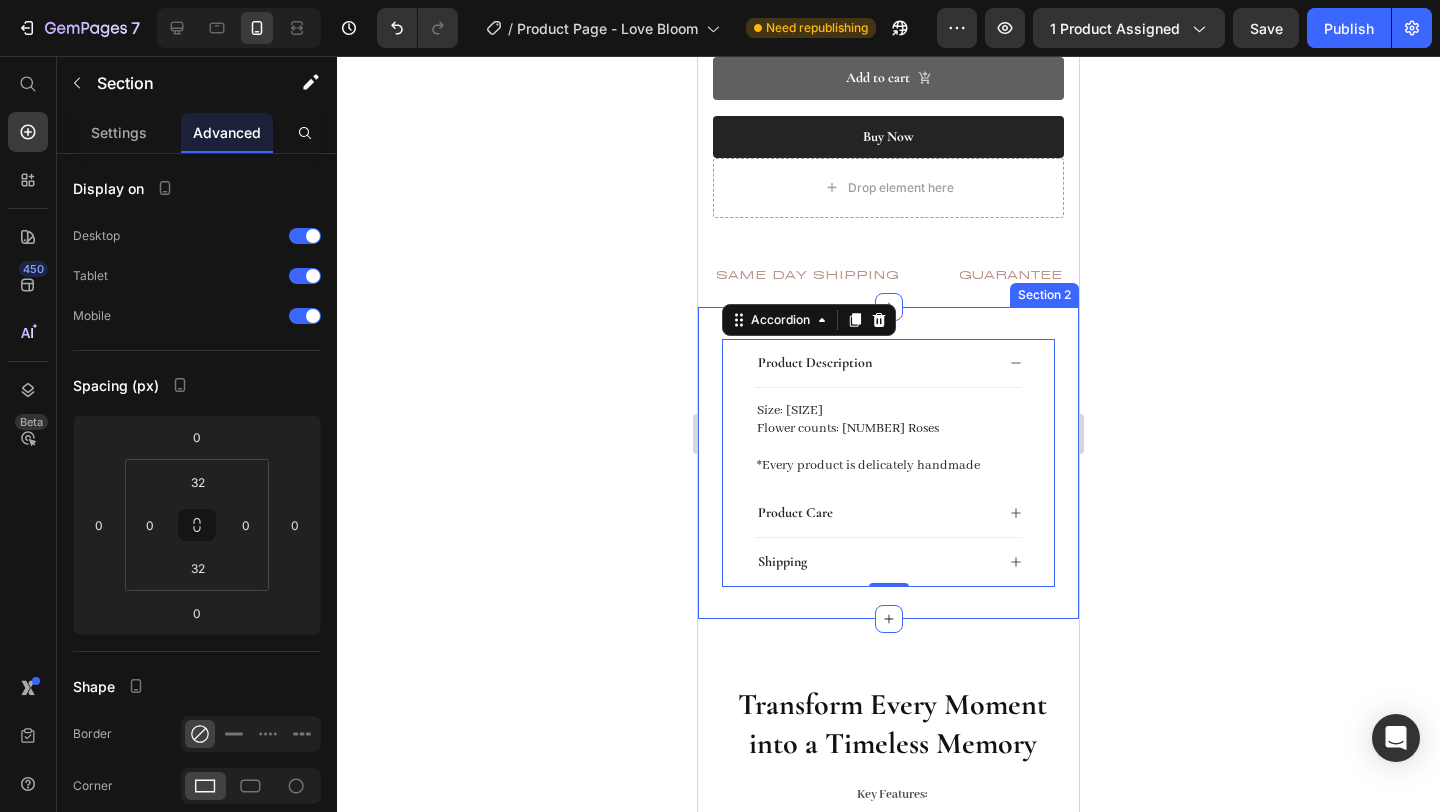click on "Product Description  Size: [SIZE] Flower counts: [NUMBER] Roses   *Every product is delicately handmade Text Block
Product Care
Shipping Accordion   0 Section 2" at bounding box center (888, 463) 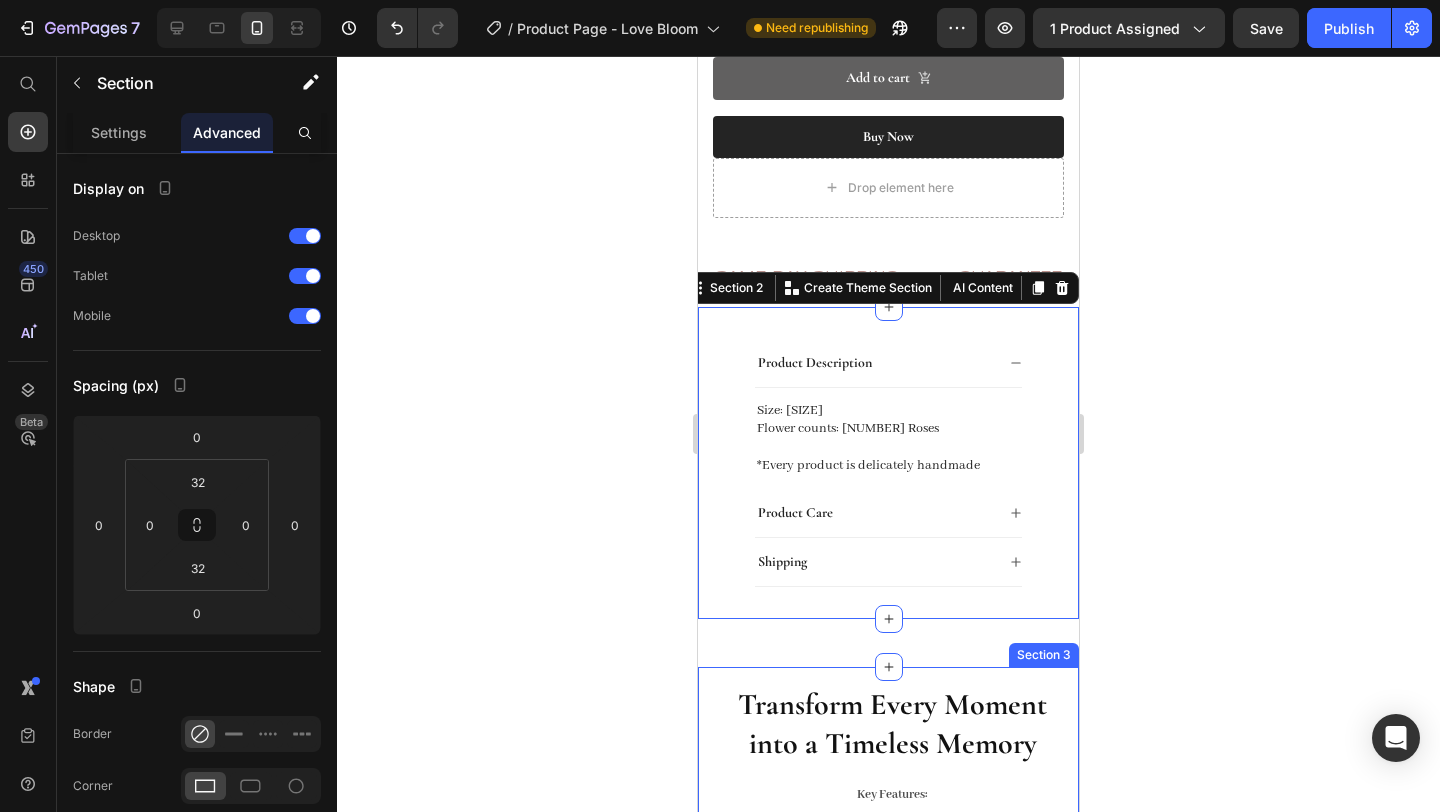 click on "Transform Every Moment  into a Timeless Memory Heading Key Features:  Text Block
Long-Lasting Beauty:  Each rose in Blooming Heart Rose Arrangement is expertly preserved to maintain its natural look and soft texture for years.
Low Maintenance:  Designed for effortless elegance, these roses require no watering, sunlight, or special care. Simply place them in your favorite spot and enjoy the beauty without the hassle.
Whether for  [HOLIDAY] , a  [EVENT] , a  [EVENT] , or even a  [EVENT] , you can always find a thoughtful and luxurious token that will leave a lasting impression at Toujours. Item List Video Row Section 3" at bounding box center (888, 1169) 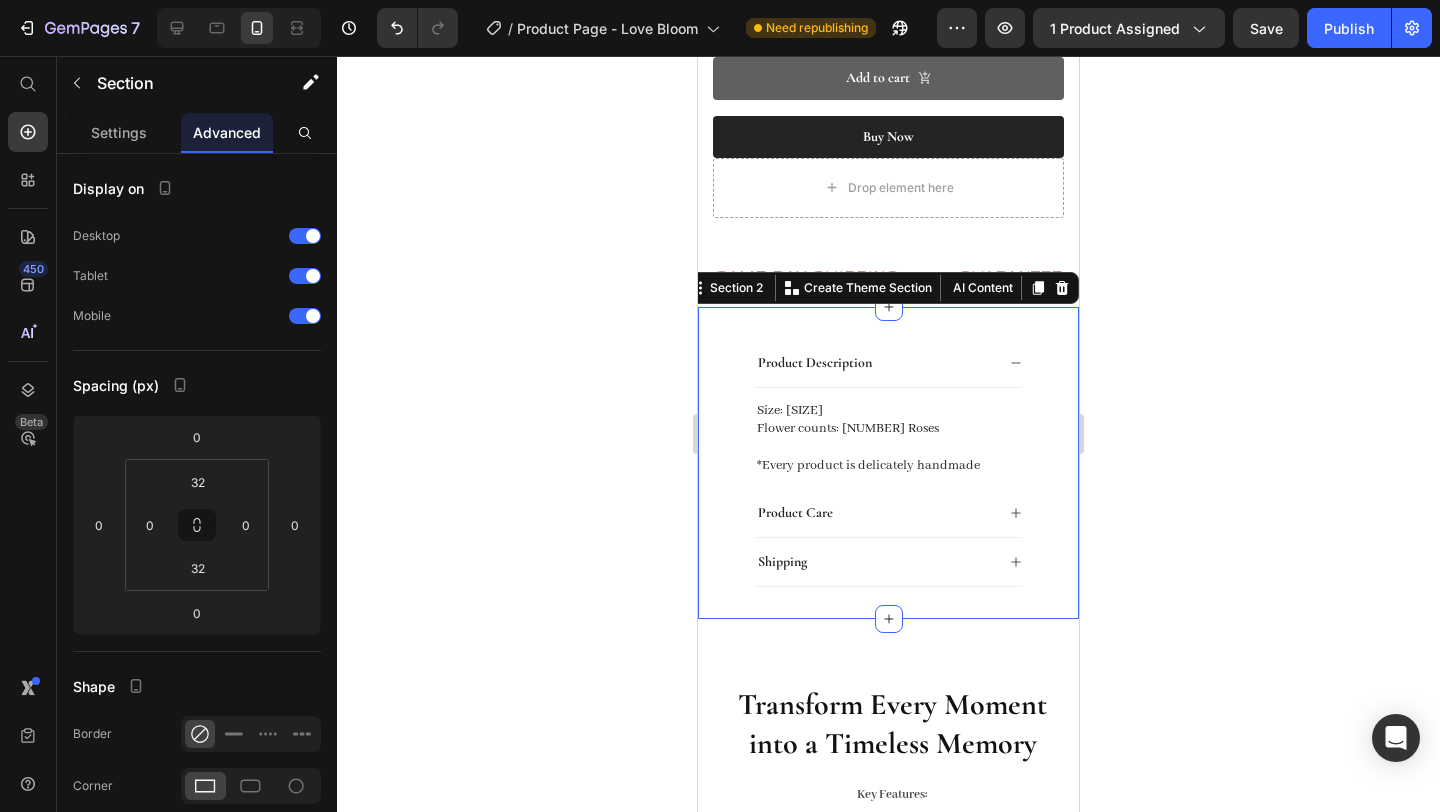 click on "Product Description  Size: 26*15*26cm Flower counts: 99 Roses   *Every product is delicately handmade Text Block
Product Care
Shipping Accordion Section 2   Create Theme Section AI Content Write with GemAI What would you like to describe here? Tone and Voice Persuasive Product Preserved Rose Box | 9 Eternal Roses Show more Generate" at bounding box center (888, 463) 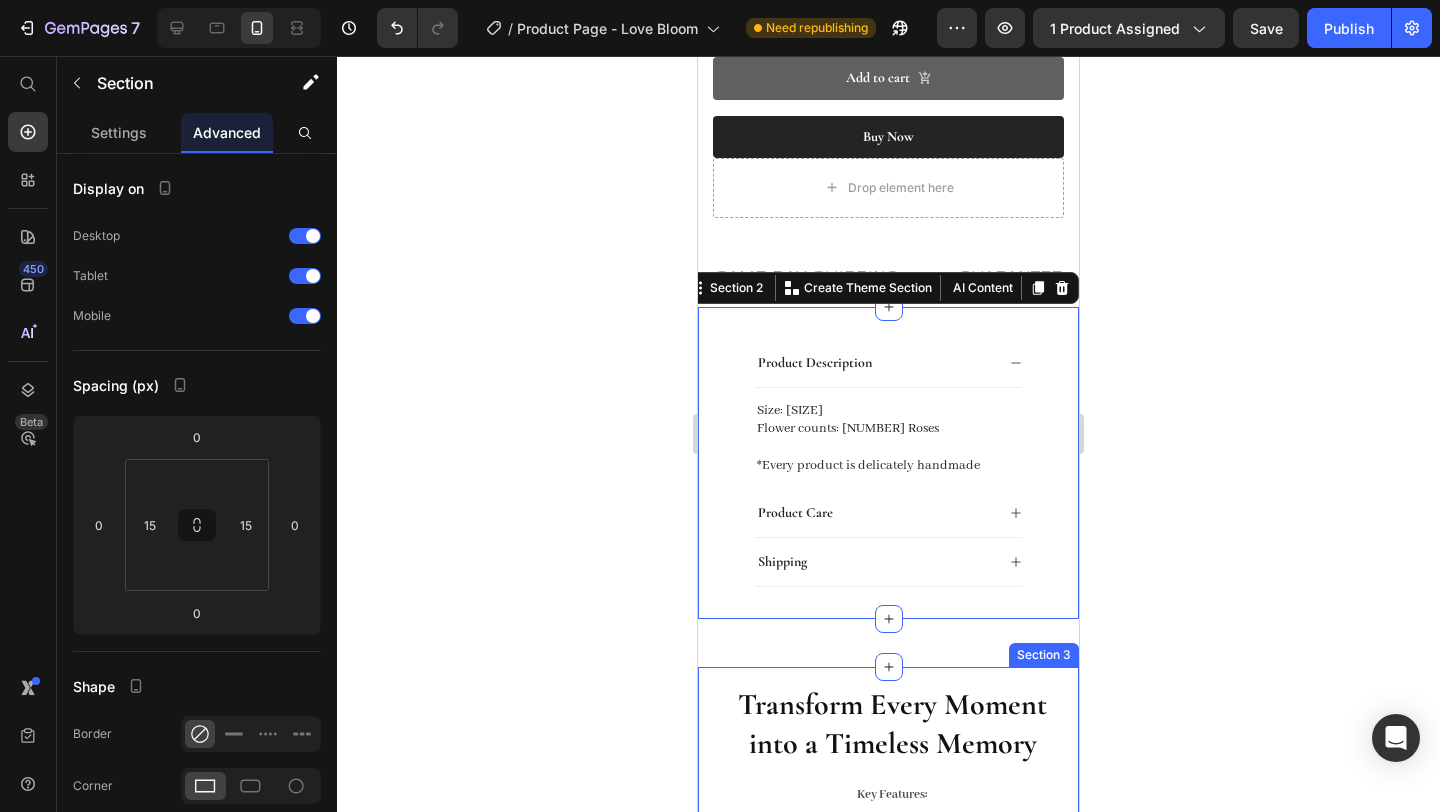 click on "Transform Every Moment  into a Timeless Memory Heading Key Features:  Text Block
Long-Lasting Beauty:  Each rose in Blooming Heart Rose Arrangement is expertly preserved to maintain its natural look and soft texture for years.
Low Maintenance:  Designed for effortless elegance, these roses require no watering, sunlight, or special care. Simply place them in your favorite spot and enjoy the beauty without the hassle.
Whether for  [HOLIDAY] , a  [EVENT] , a  [EVENT] , or even a  [EVENT] , you can always find a thoughtful and luxurious token that will leave a lasting impression at Toujours. Item List Video Row Section 3" at bounding box center [888, 1169] 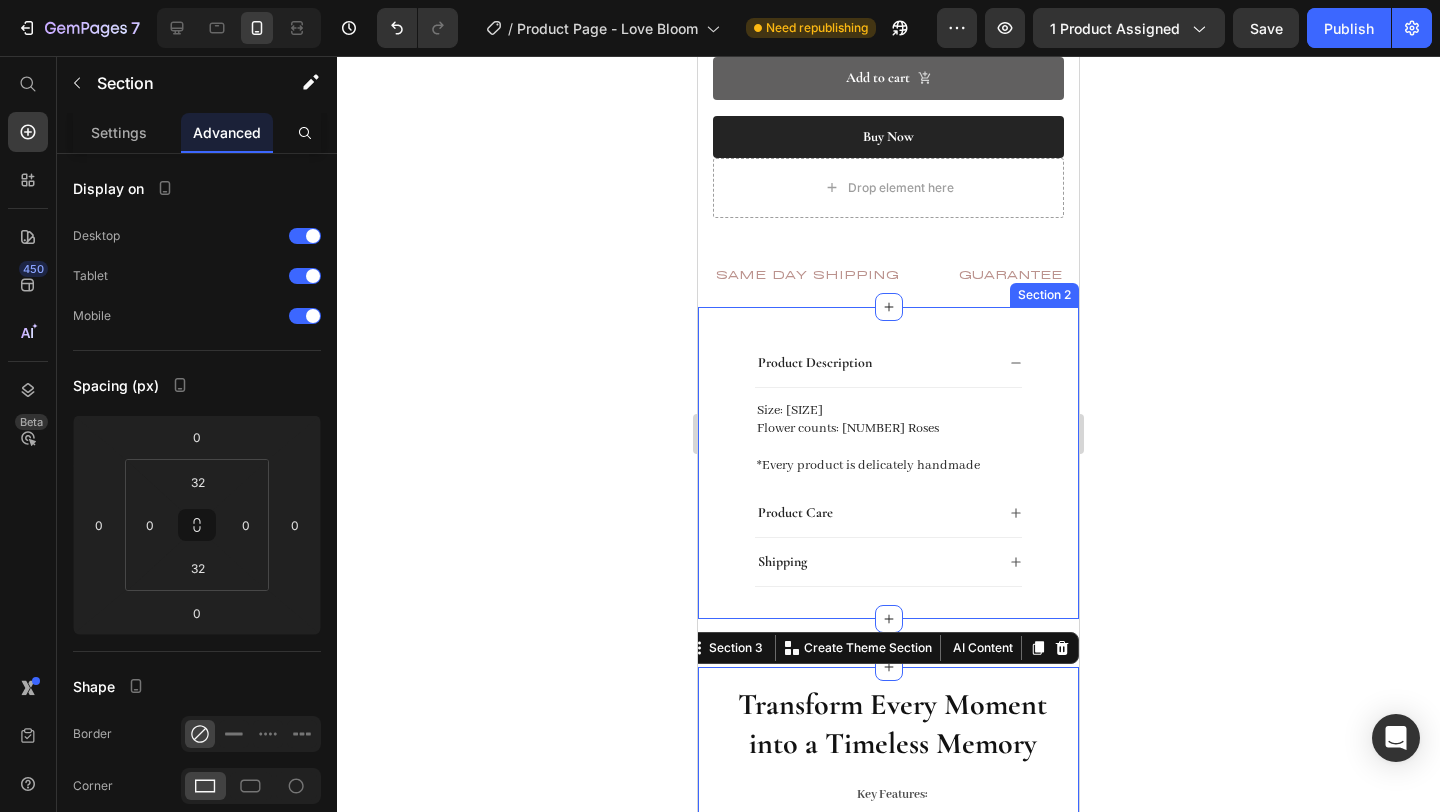click on "Product Description  Size: [SIZE] Flower counts: [NUMBER] Roses   *Every product is delicately handmade Text Block
Product Care
Shipping Accordion" at bounding box center [888, 463] 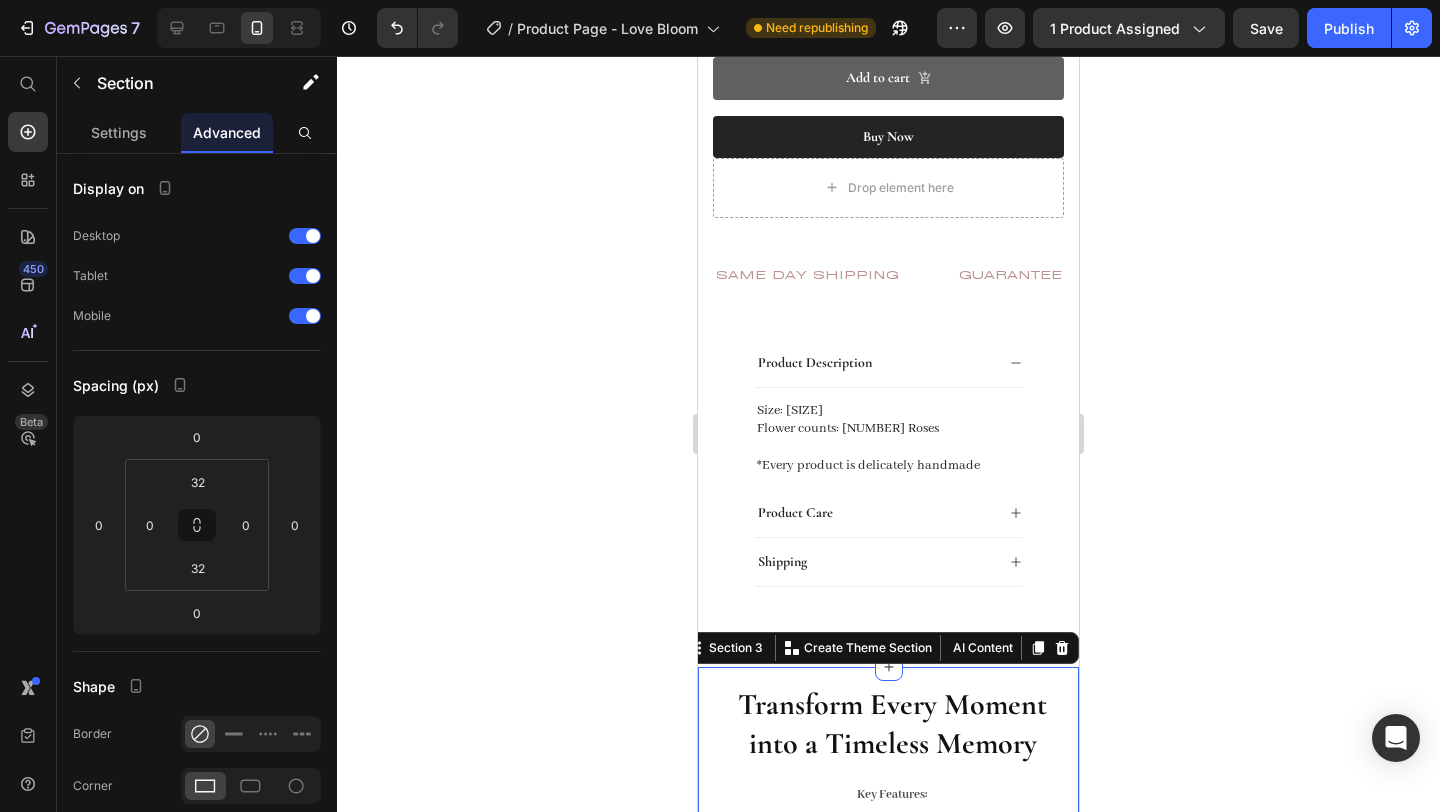 click on "Transform Every Moment  into a Timeless Memory Heading Key Features:  Text Block
Long-Lasting Beauty:  Each rose in Blooming Heart Rose Arrangement is expertly preserved to maintain its natural look and soft texture for years.
Low Maintenance:  Designed for effortless elegance, these roses require no watering, sunlight, or special care. Simply place them in your favorite spot and enjoy the beauty without the hassle.
Whether for  [DATE] , a  [EVENT] , a  [EVENT] , or even a  [EVENT] , you can always find a thoughtful and luxurious token that will leave a lasting impression at Toujours. Item List Video Row Section 3   Create Theme Section AI Content Write with GemAI What would you like to describe here? Tone and Voice Persuasive Product Preserved Rose Box | [NUMBER] Eternal Roses Show more Generate" at bounding box center [888, 1169] 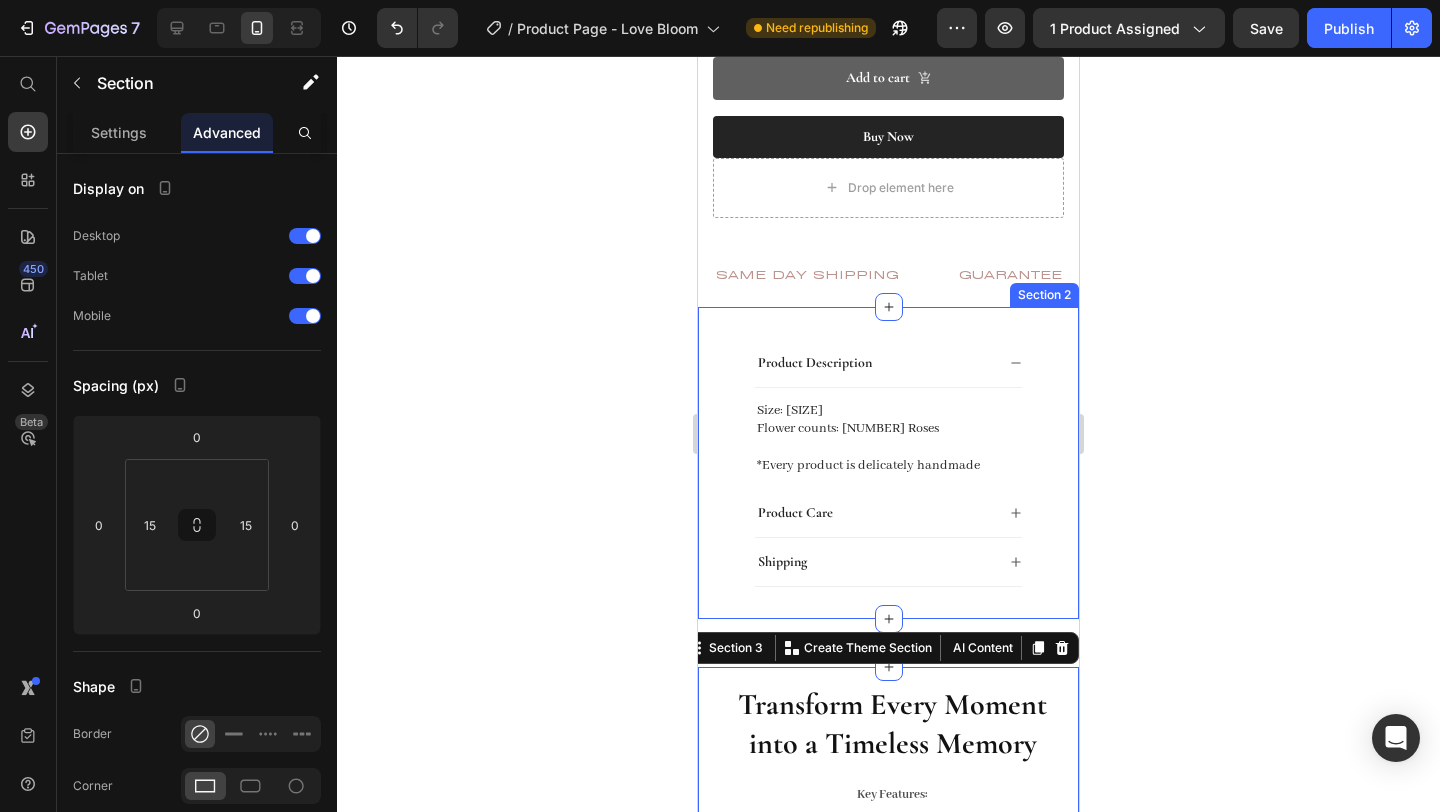 click on "Product Description  Size: [SIZE] Flower counts: [NUMBER] Roses   *Every product is delicately handmade Text Block
Product Care
Shipping Accordion" at bounding box center [888, 463] 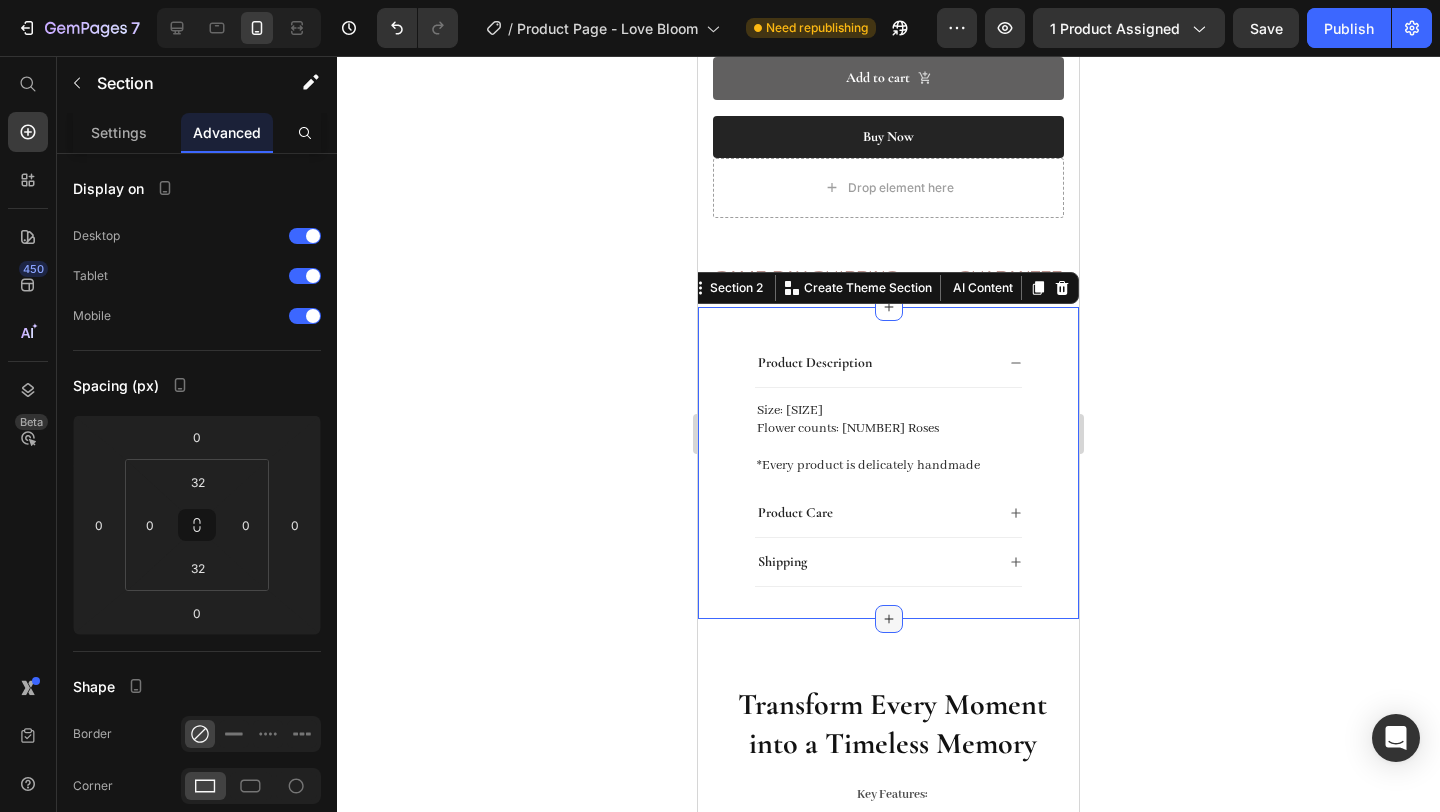 click 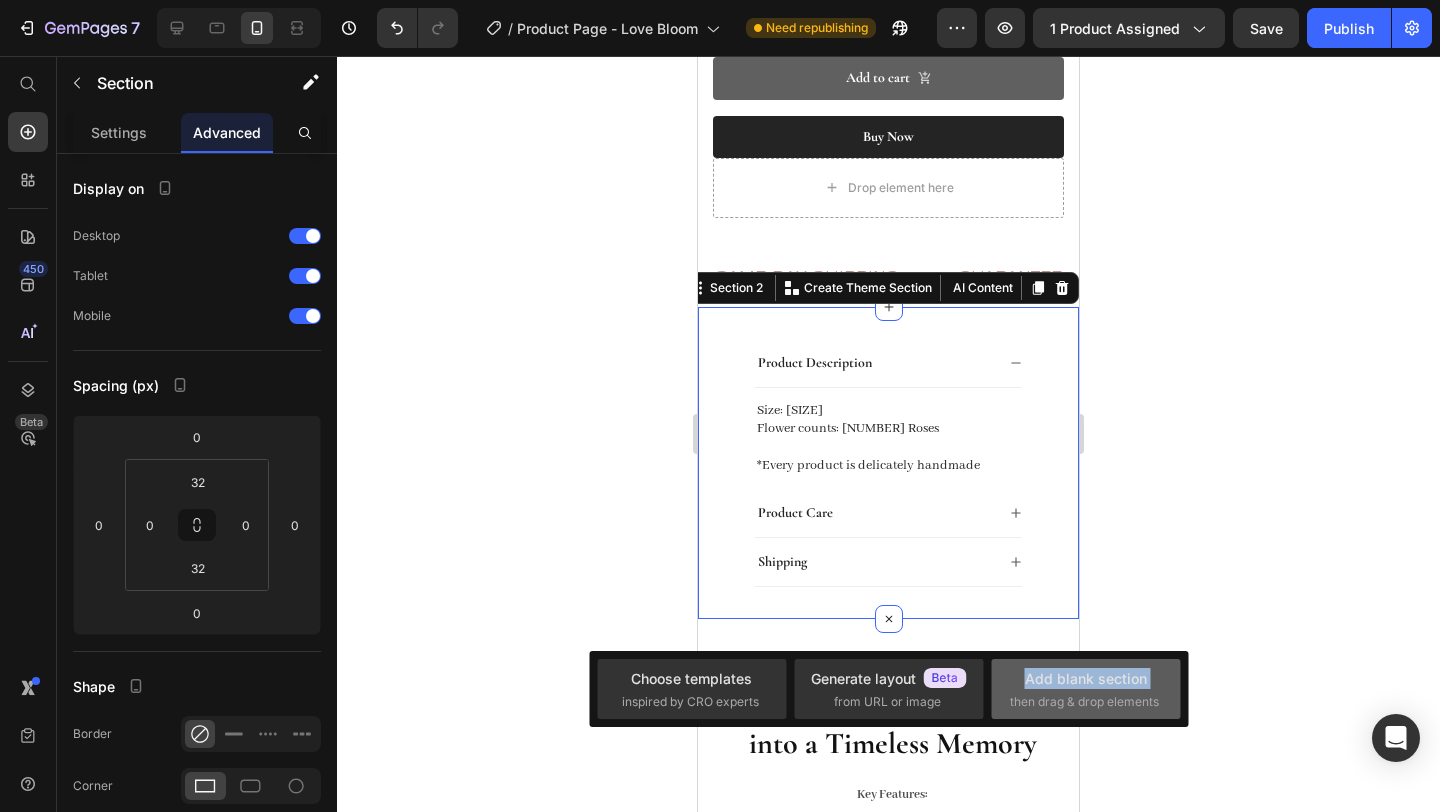 click on "Add blank section  then drag & drop elements" at bounding box center (1086, 689) 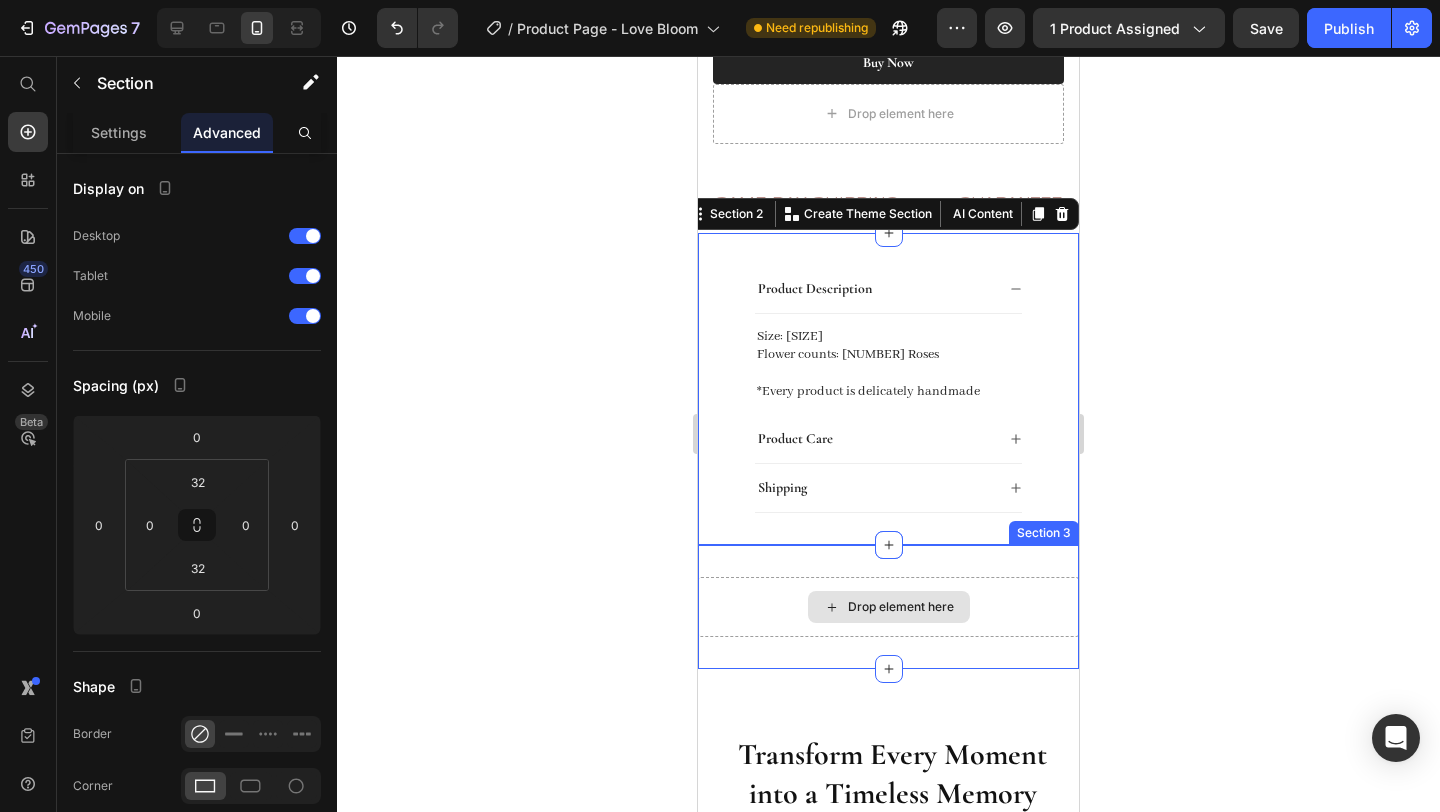 scroll, scrollTop: 1060, scrollLeft: 0, axis: vertical 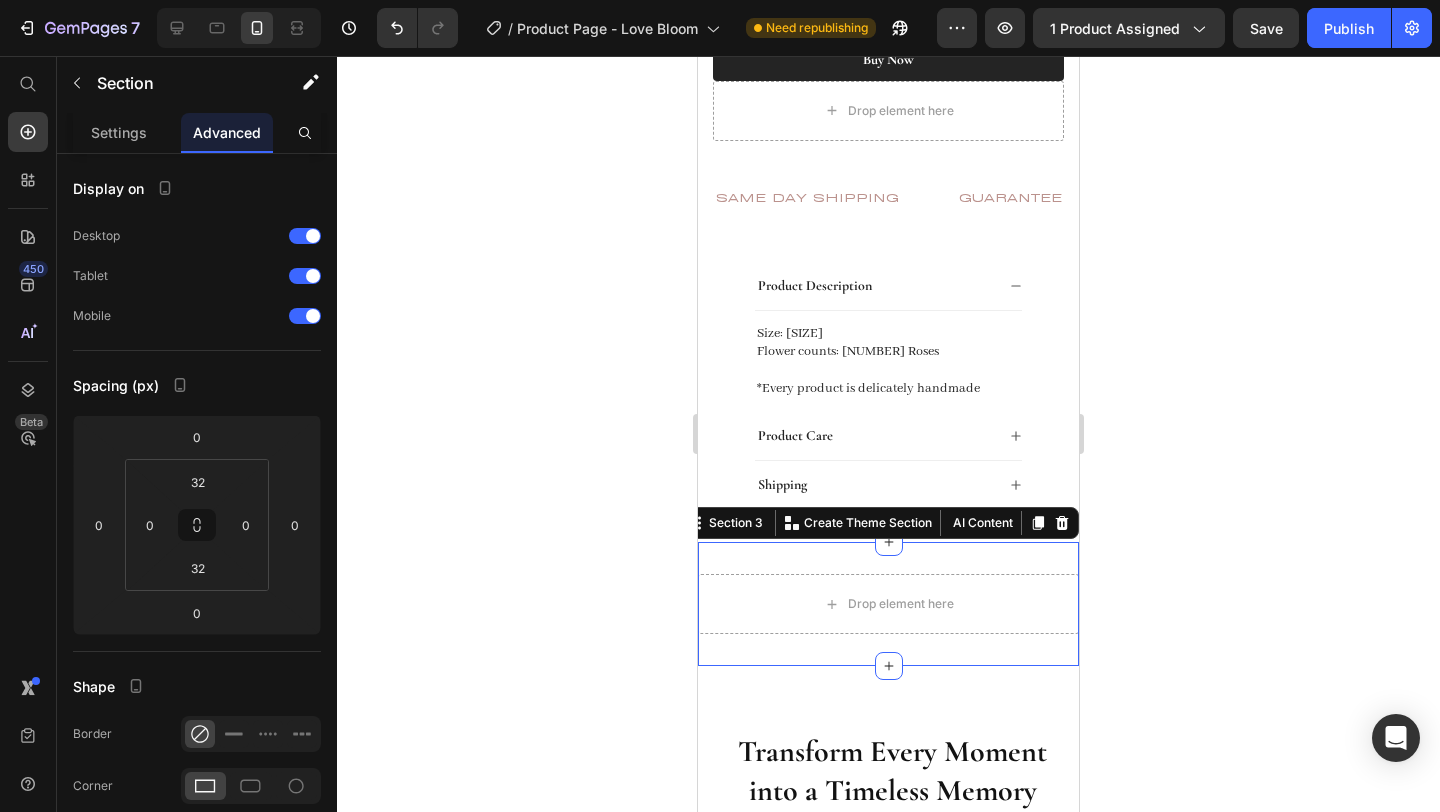 click on "Drop element here Section 3   Create Theme Section AI Content Write with GemAI What would you like to describe here? Tone and Voice Persuasive Product Preserved Rose Box | [NUMBER] Eternal Roses Show more Generate" at bounding box center [888, 604] 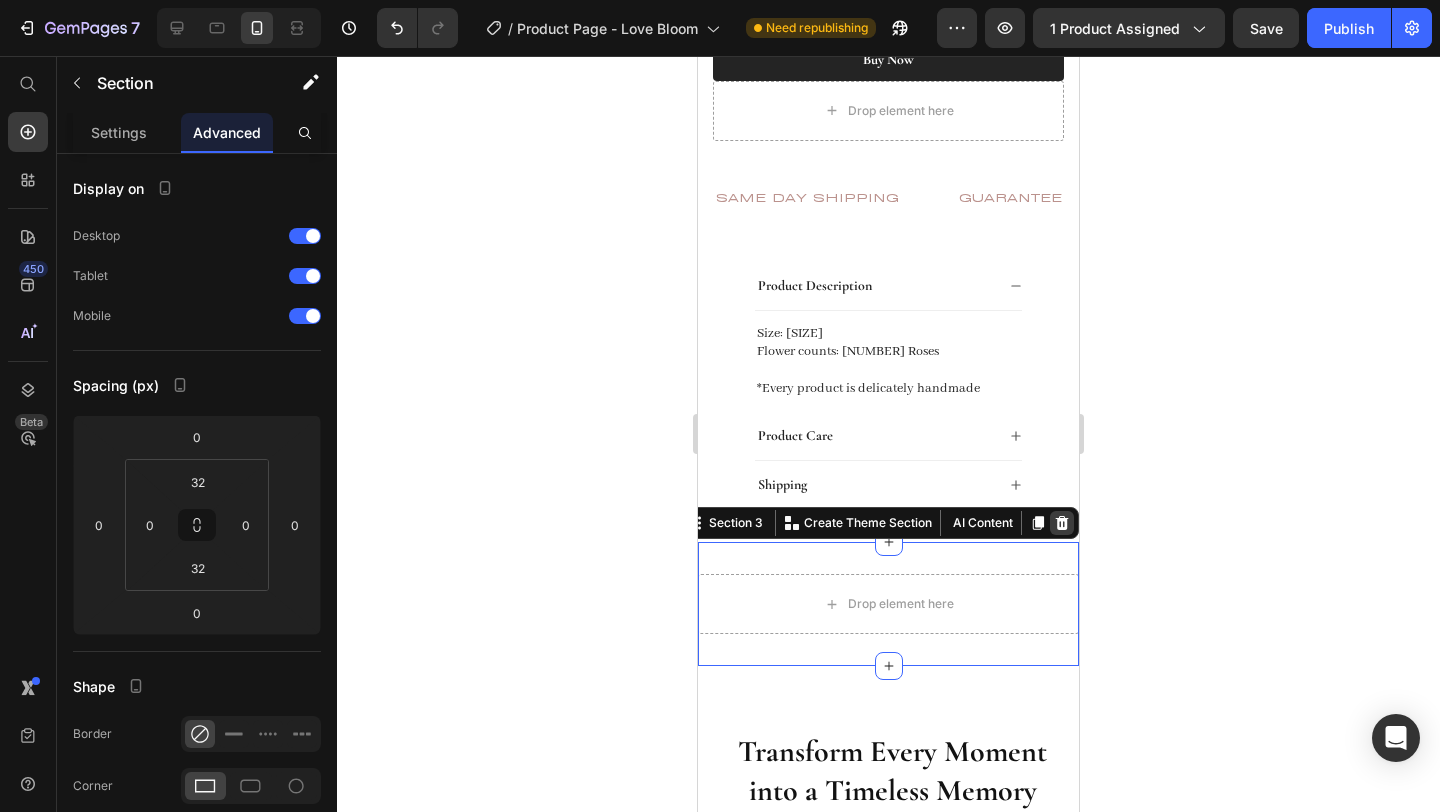 click 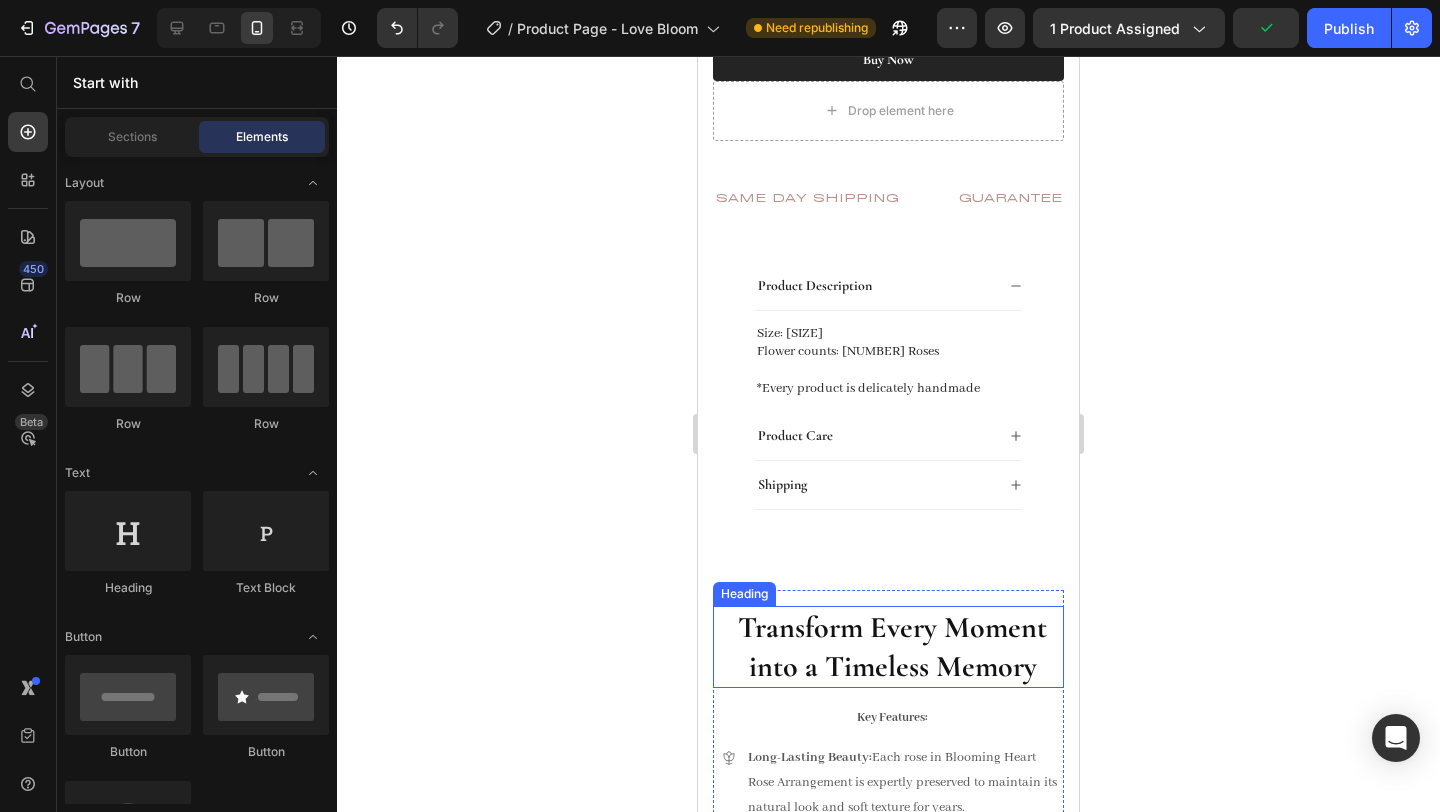 click on "Transform Every Moment" at bounding box center (892, 627) 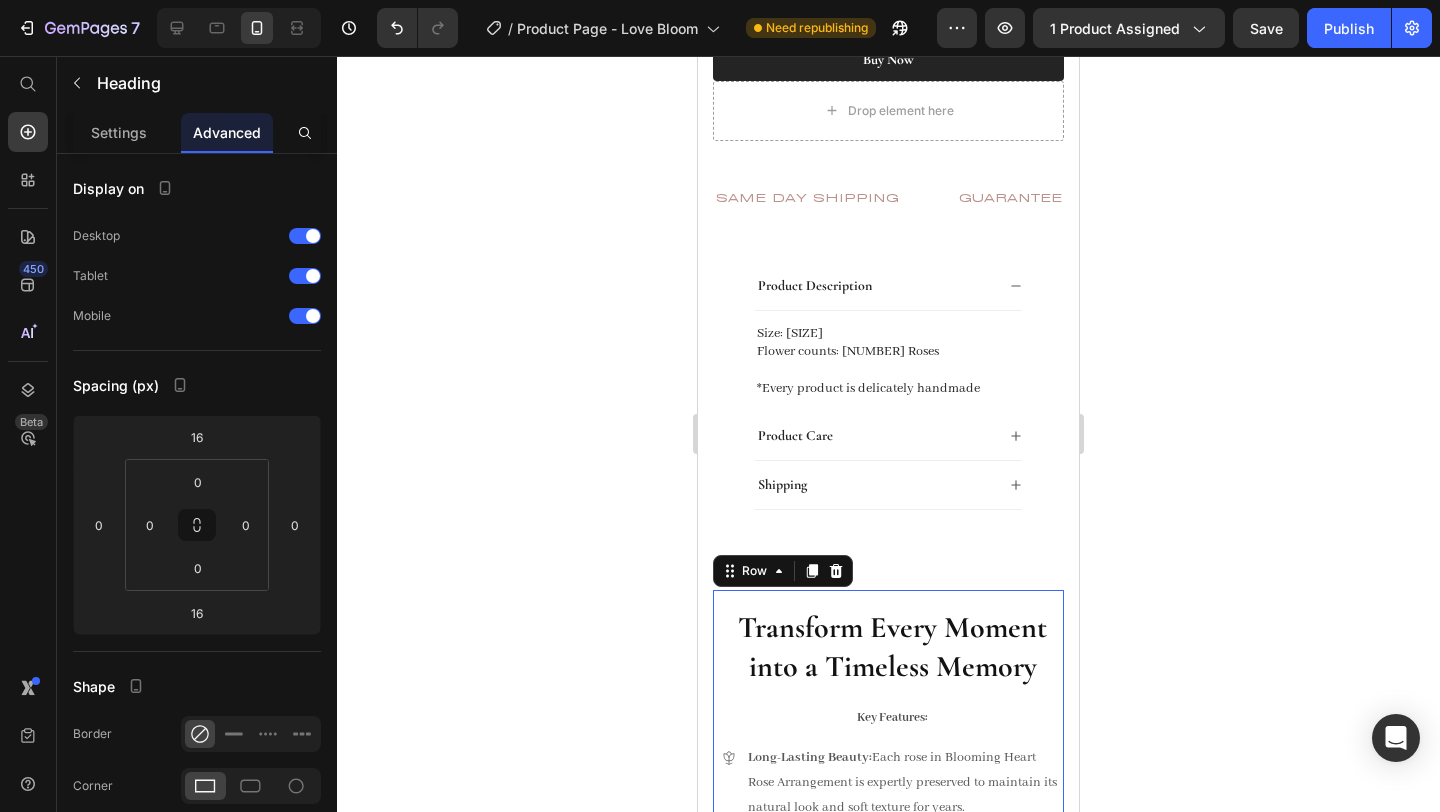 click on "Transform Every Moment  into a Timeless Memory Heading Key Features:  Text Block
Long-Lasting Beauty:  Each rose in Blooming Heart Rose Arrangement is expertly preserved to maintain its natural look and soft texture for years.
Low Maintenance:  Designed for effortless elegance, these roses require no watering, sunlight, or special care. Simply place them in your favorite spot and enjoy the beauty without the hassle.
Whether for  [DATE] , a  [EVENT] , a  [EVENT] , or even a  [EVENT] , you can always find a thoughtful and luxurious token that will leave a lasting impression at Toujours. Item List" at bounding box center [888, 837] 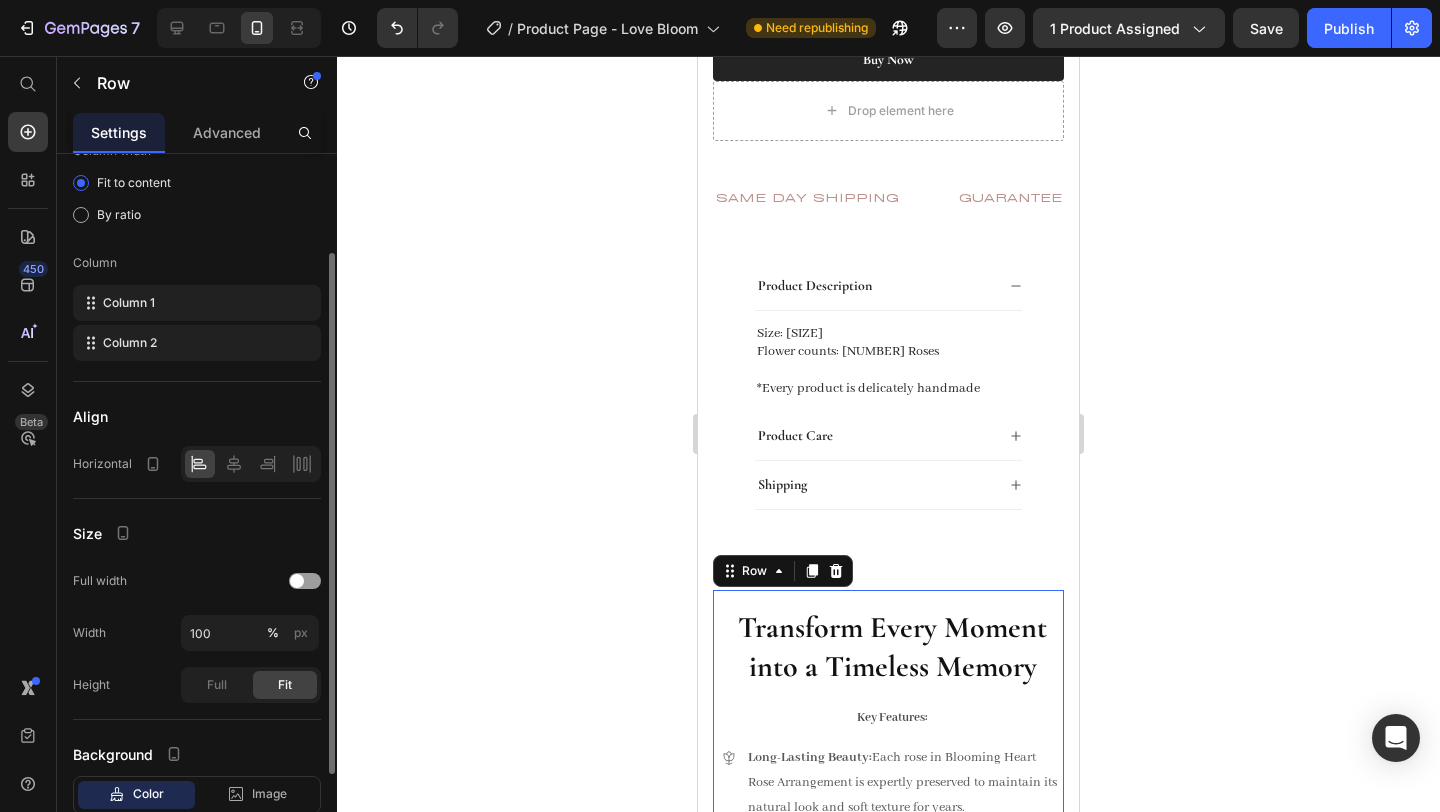 scroll, scrollTop: 0, scrollLeft: 0, axis: both 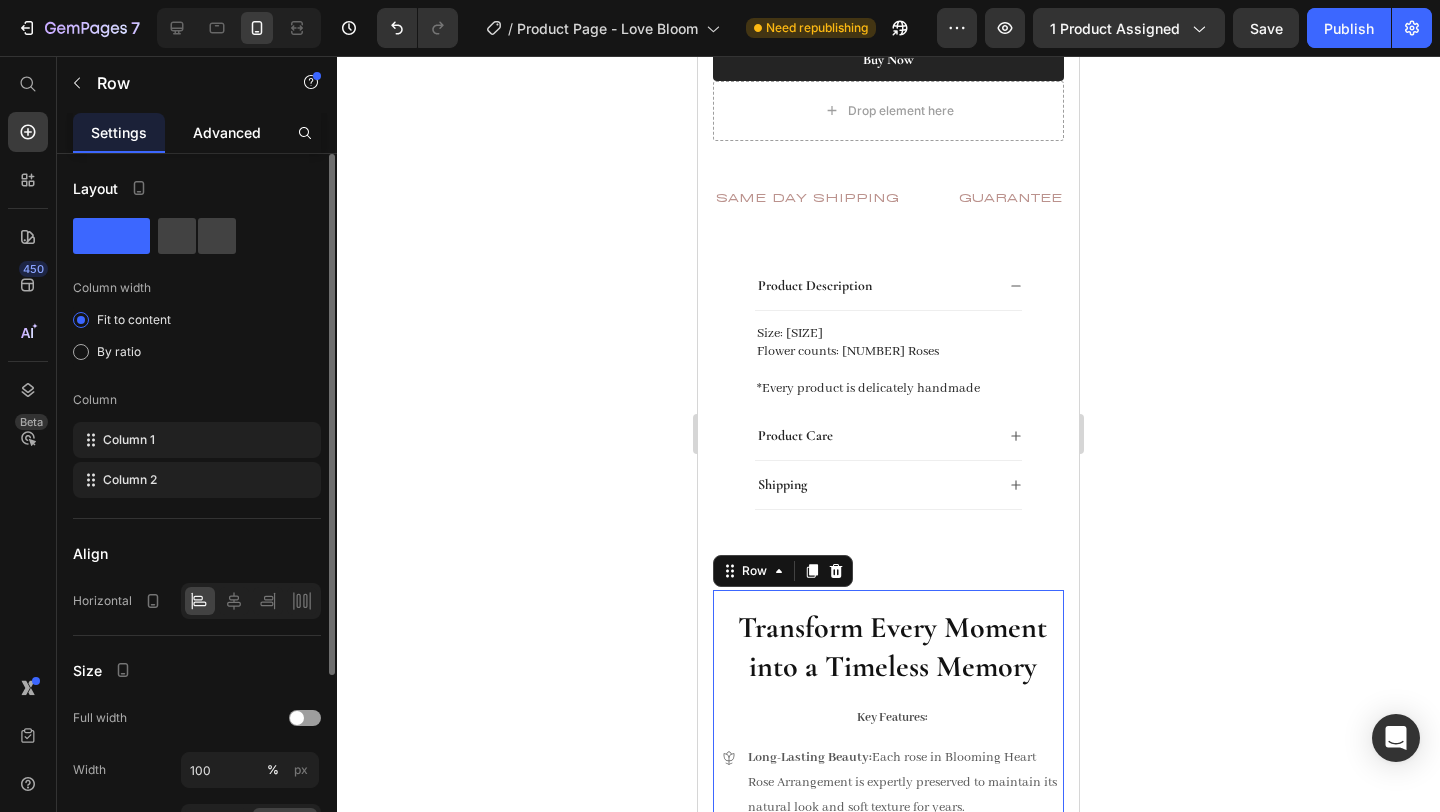 click on "Advanced" at bounding box center (227, 132) 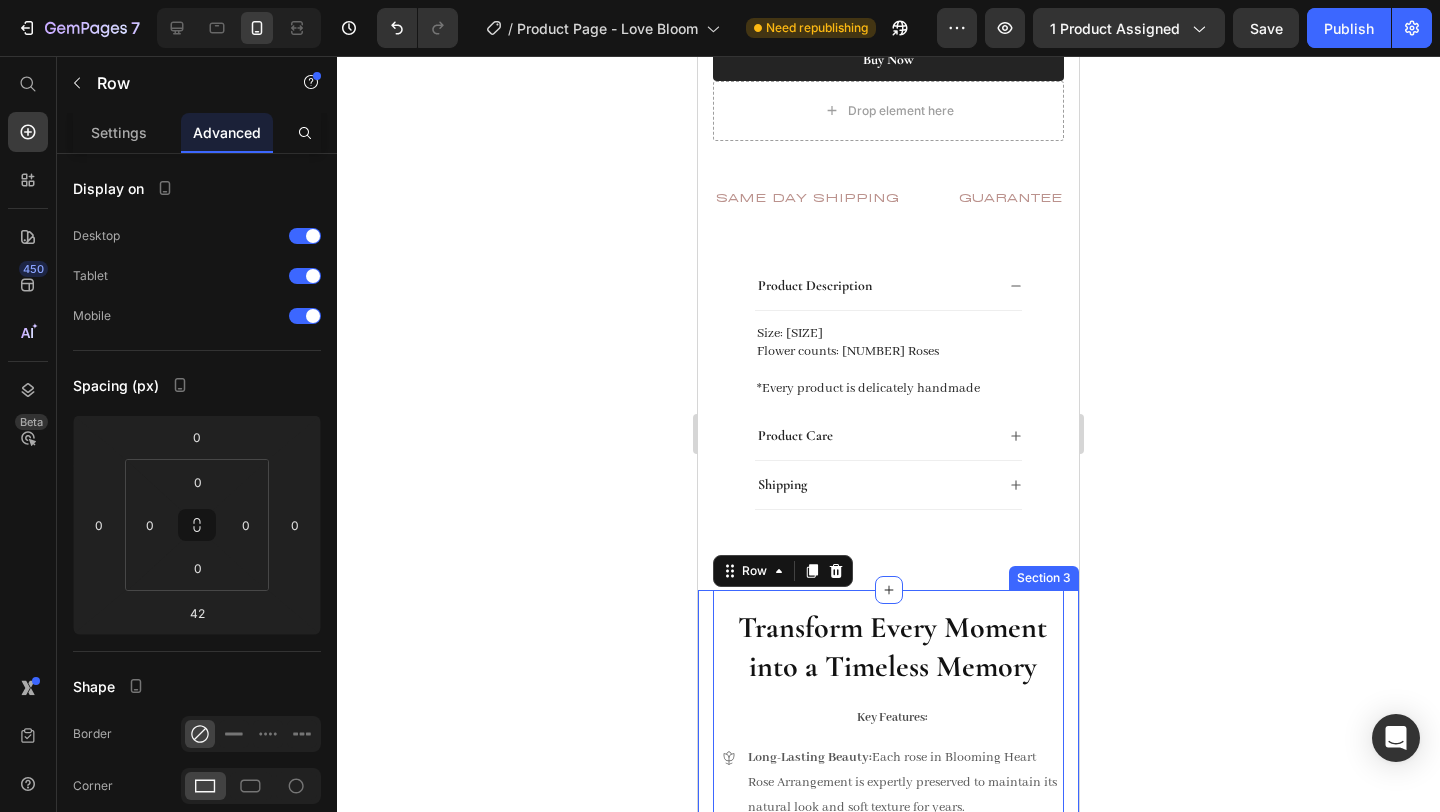 click on "Transform Every Moment  into a Timeless Memory Heading Key Features:  Text Block
Long-Lasting Beauty:  Each rose in Blooming Heart Rose Arrangement is expertly preserved to maintain its natural look and soft texture for years.
Low Maintenance:  Designed for effortless elegance, these roses require no watering, sunlight, or special care. Simply place them in your favorite spot and enjoy the beauty without the hassle.
Whether for  [HOLIDAY] , a  [EVENT] , a  [EVENT] , or even a  [EVENT] , you can always find a thoughtful and luxurious token that will leave a lasting impression at Toujours. Item List Video Row   42 Section 3" at bounding box center [888, 1092] 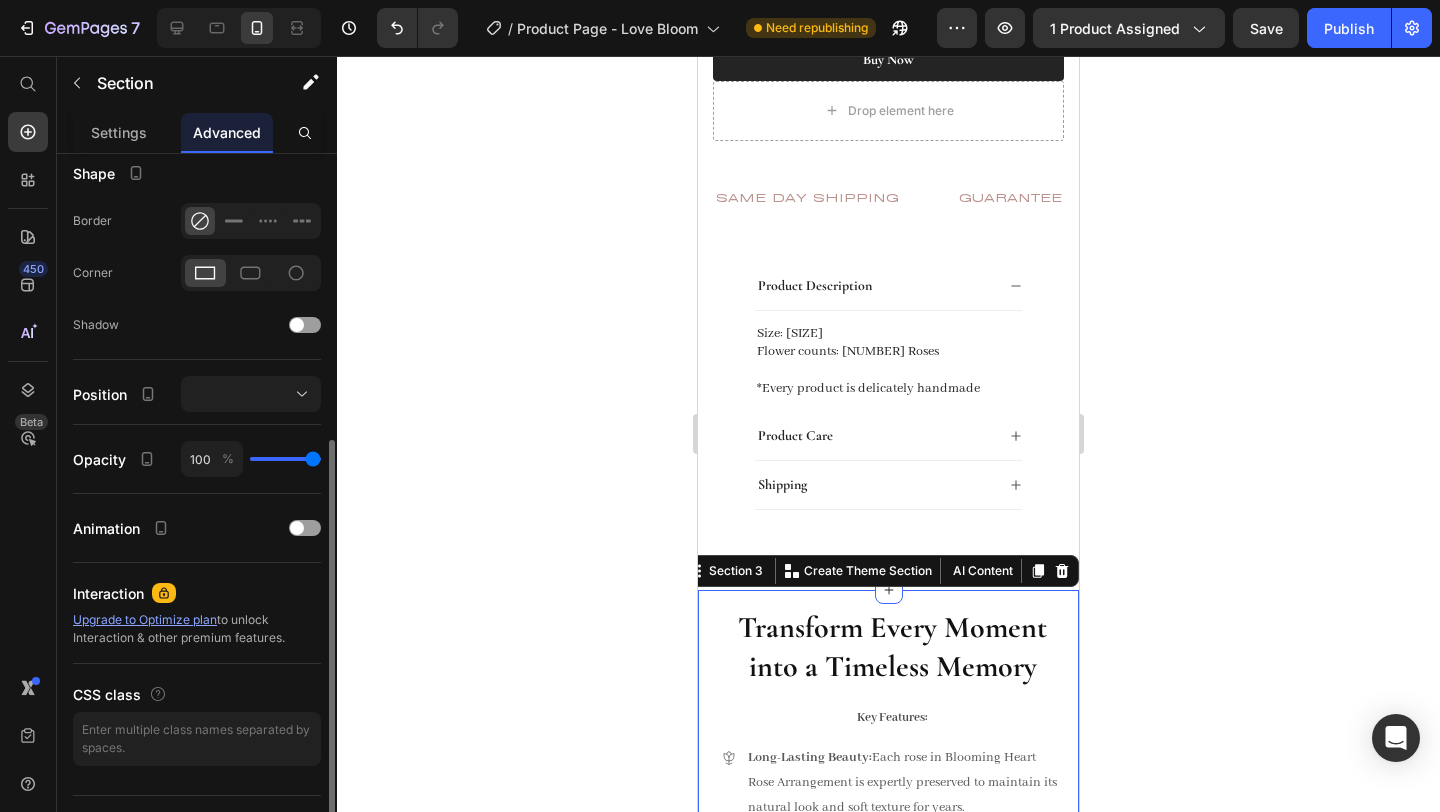 scroll, scrollTop: 517, scrollLeft: 0, axis: vertical 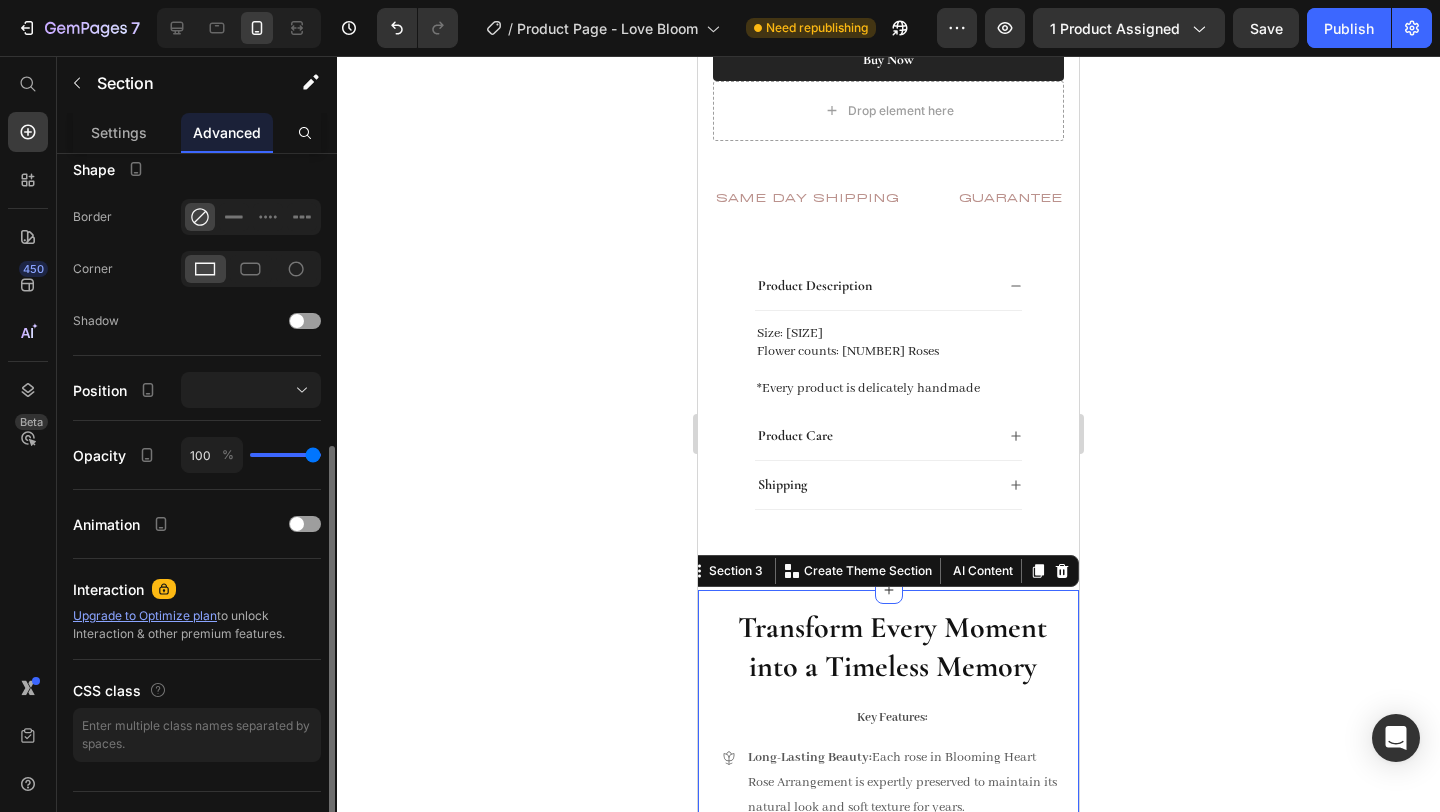 click 